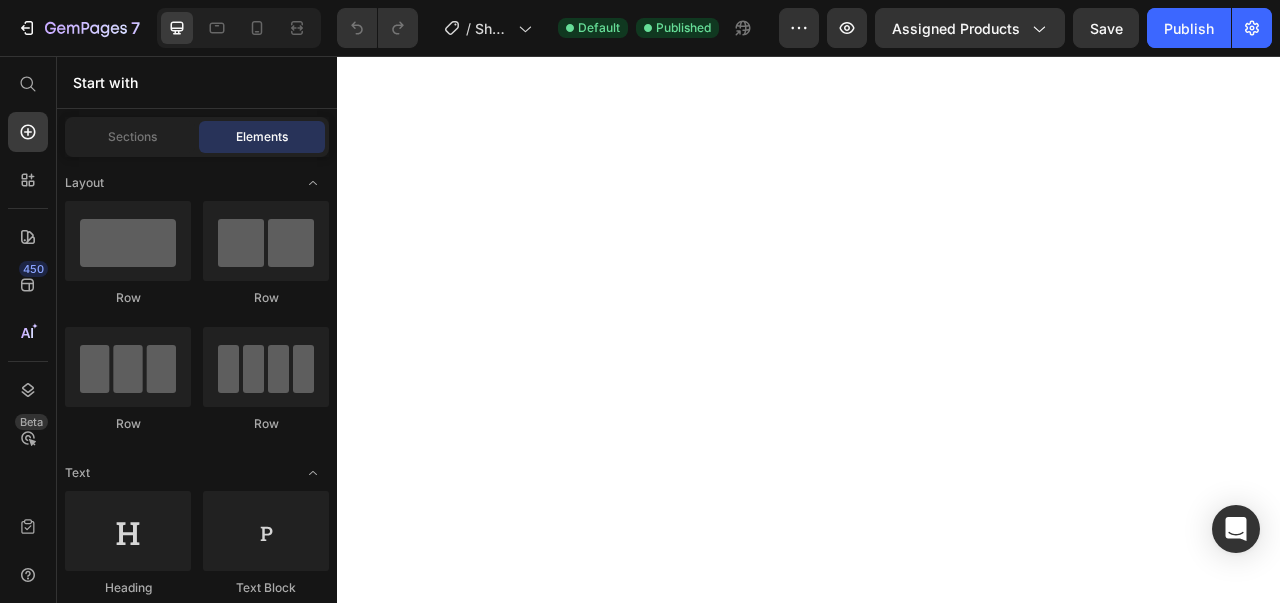 scroll, scrollTop: 0, scrollLeft: 0, axis: both 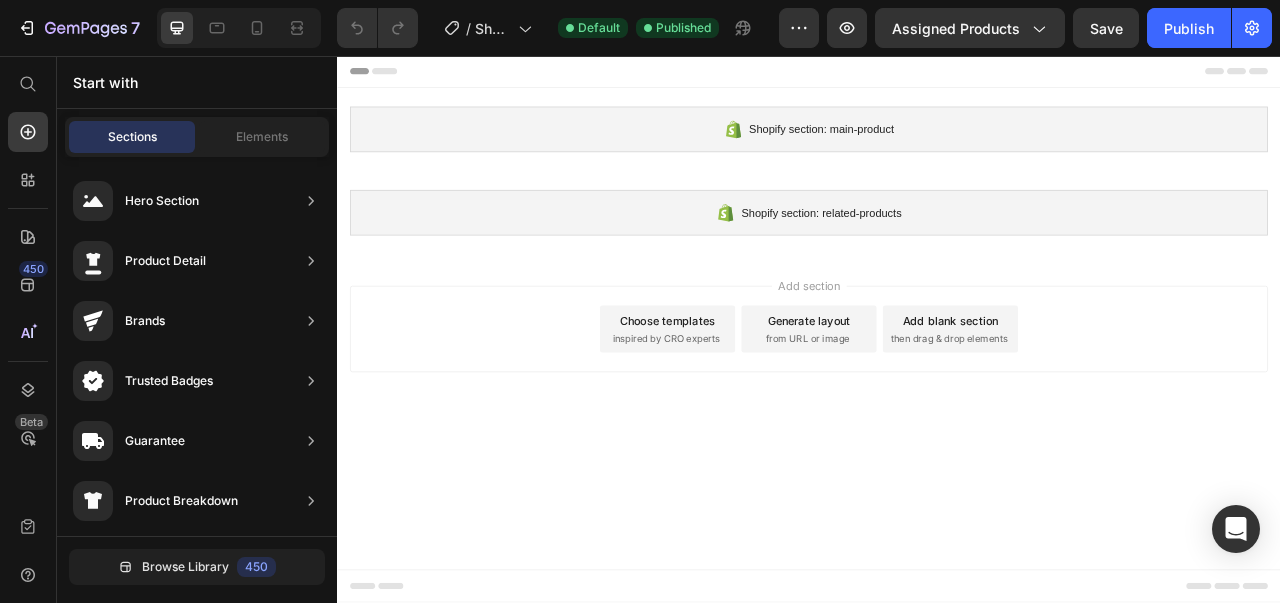 click on "Assigned Products" at bounding box center (970, 28) 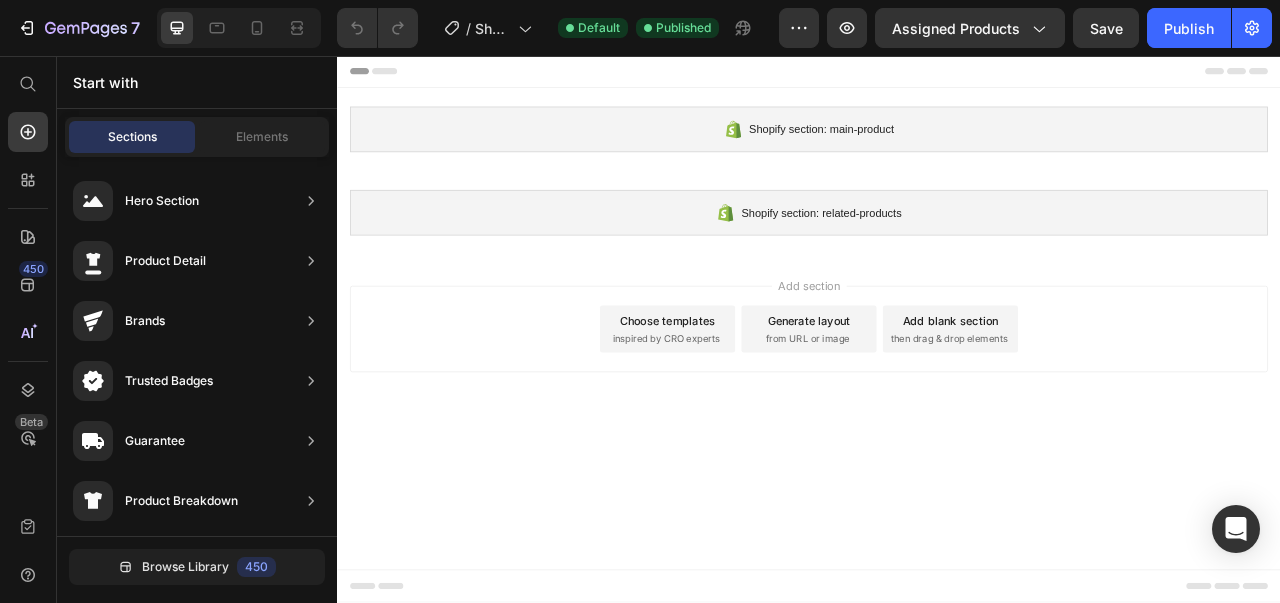click on "Add section Choose templates inspired by CRO experts Generate layout from URL or image Add blank section then drag & drop elements" at bounding box center [937, 404] 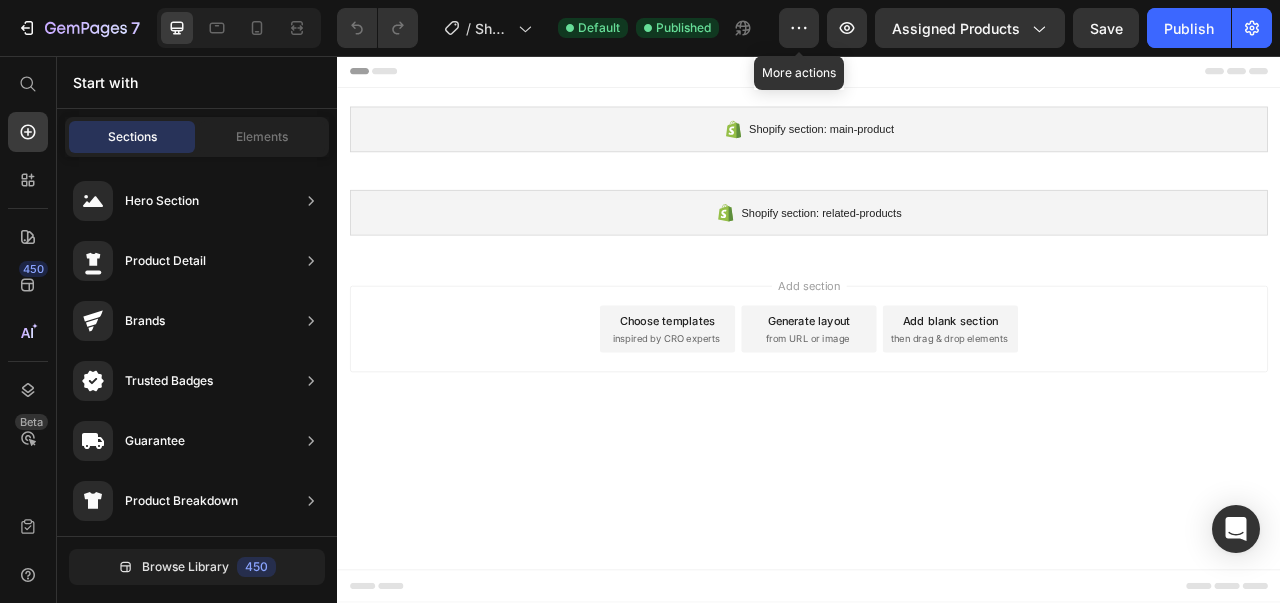 click 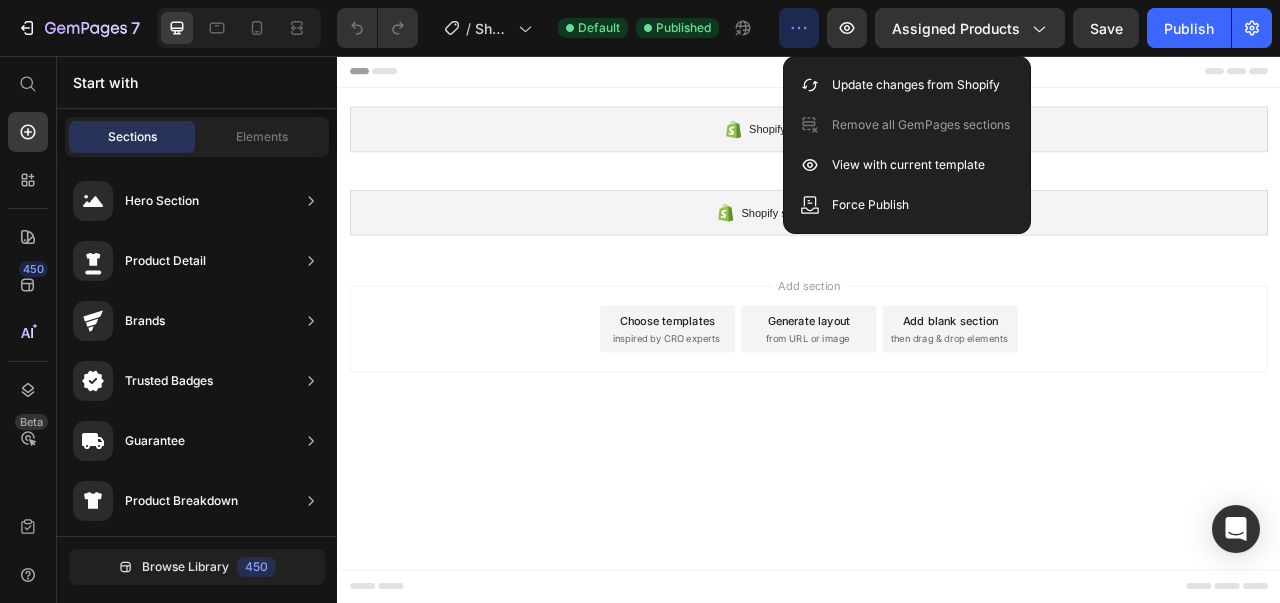 click 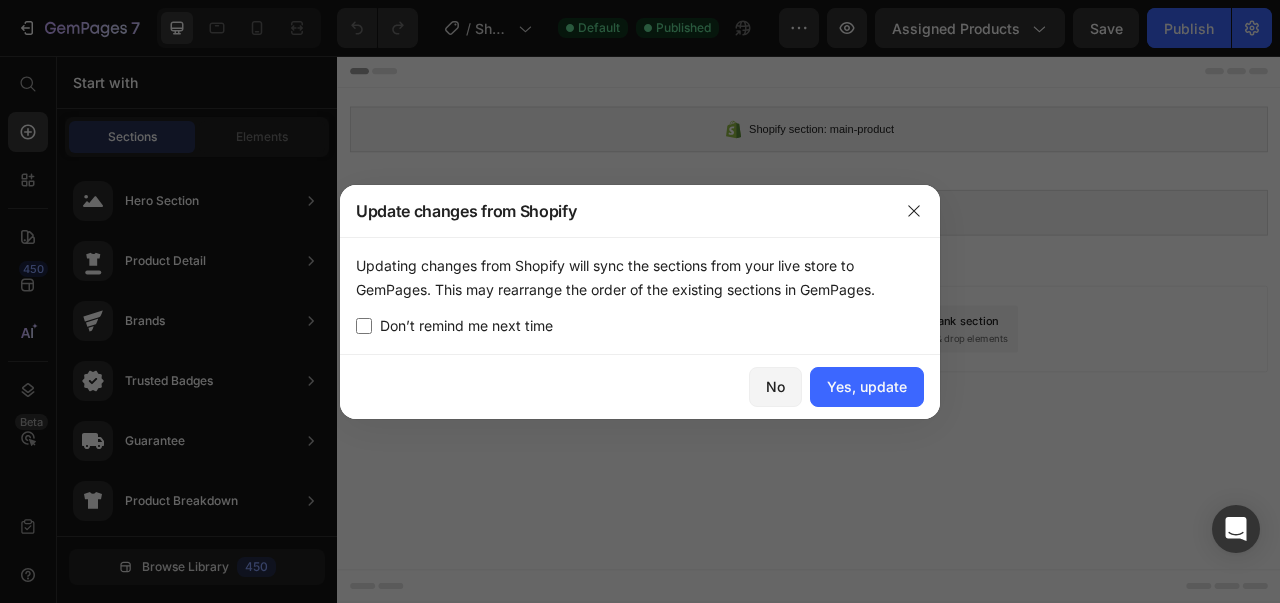 click on "Yes, update" at bounding box center [867, 386] 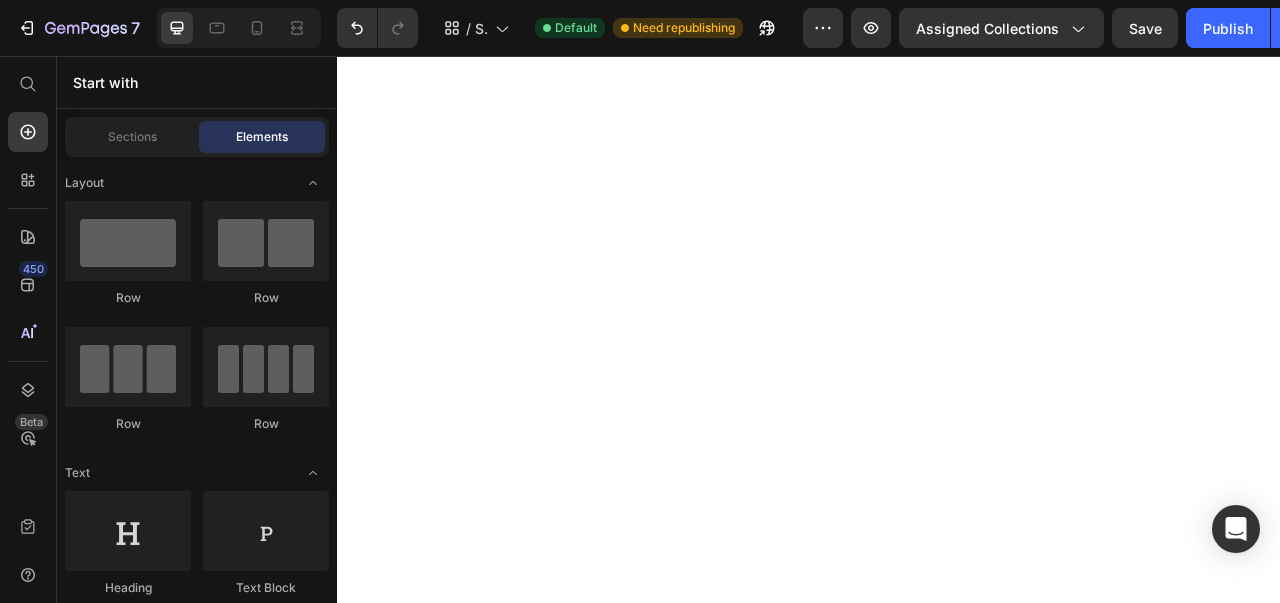 scroll, scrollTop: 0, scrollLeft: 0, axis: both 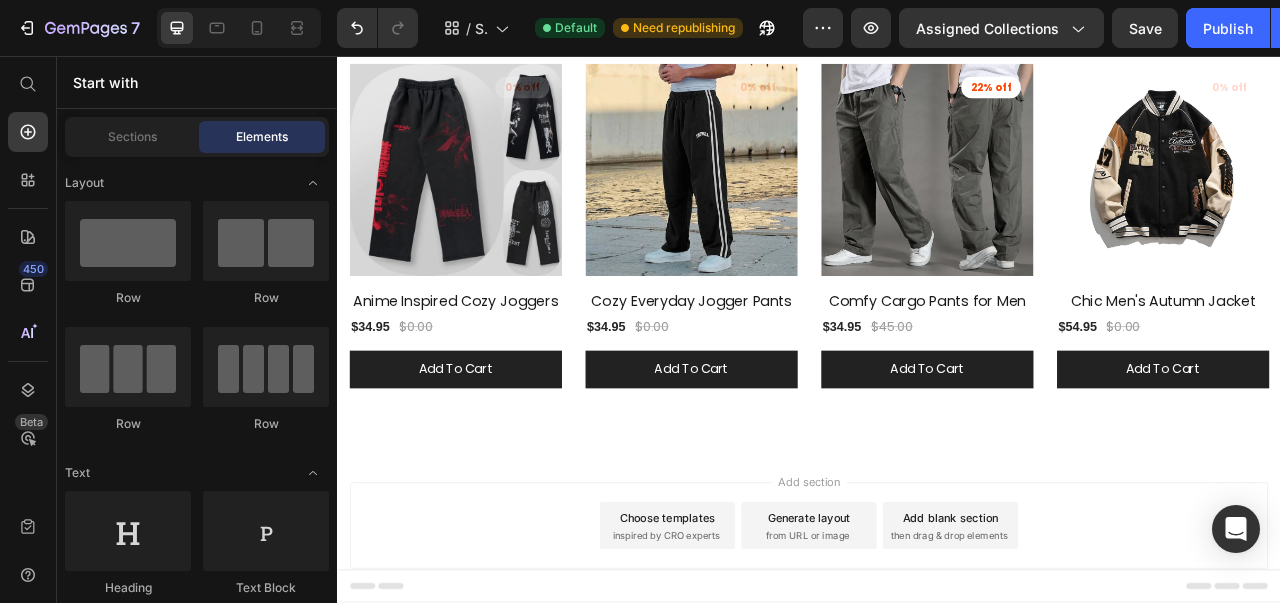 click on "Sections" 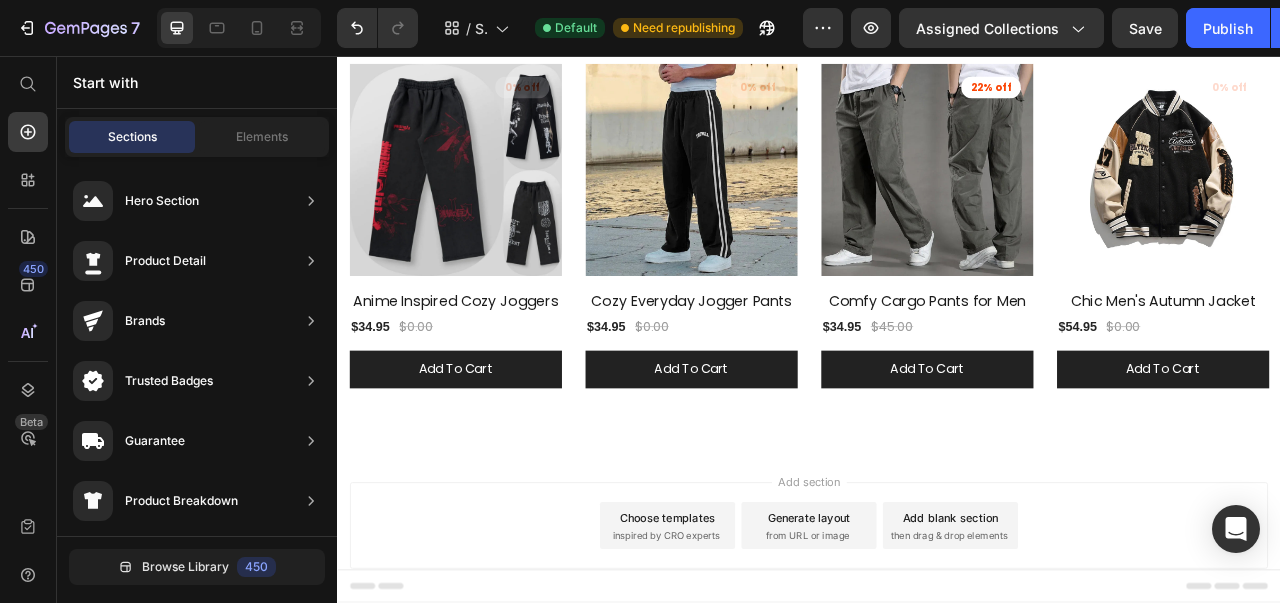 click on "Assigned Collections" at bounding box center (1001, 28) 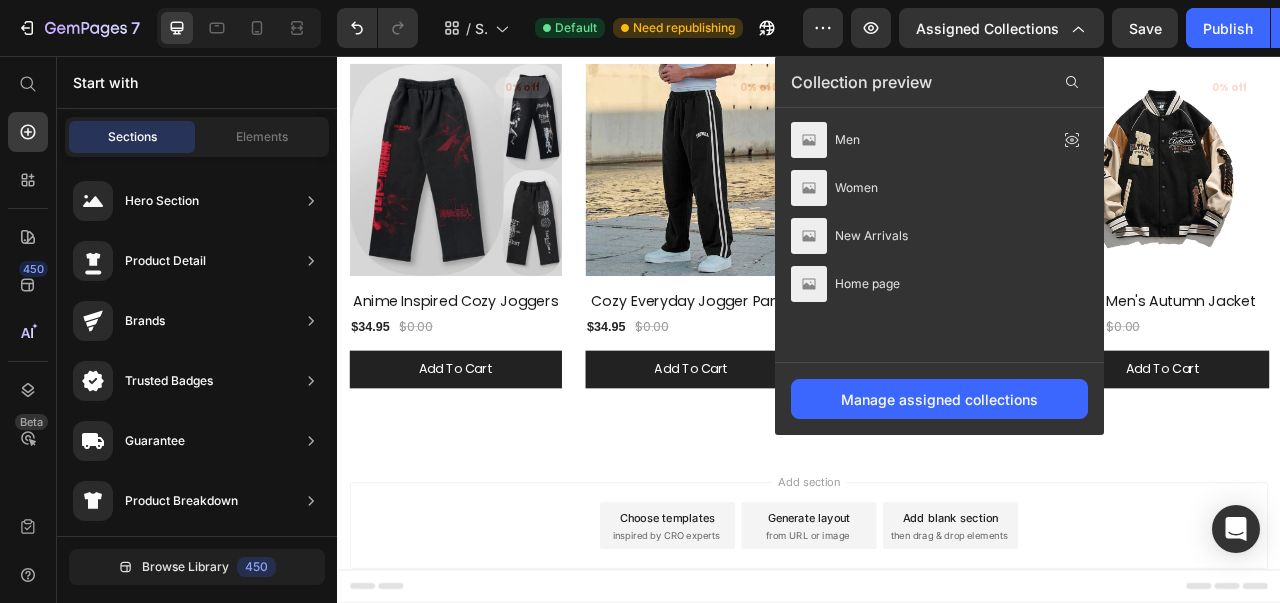 click on "Men" 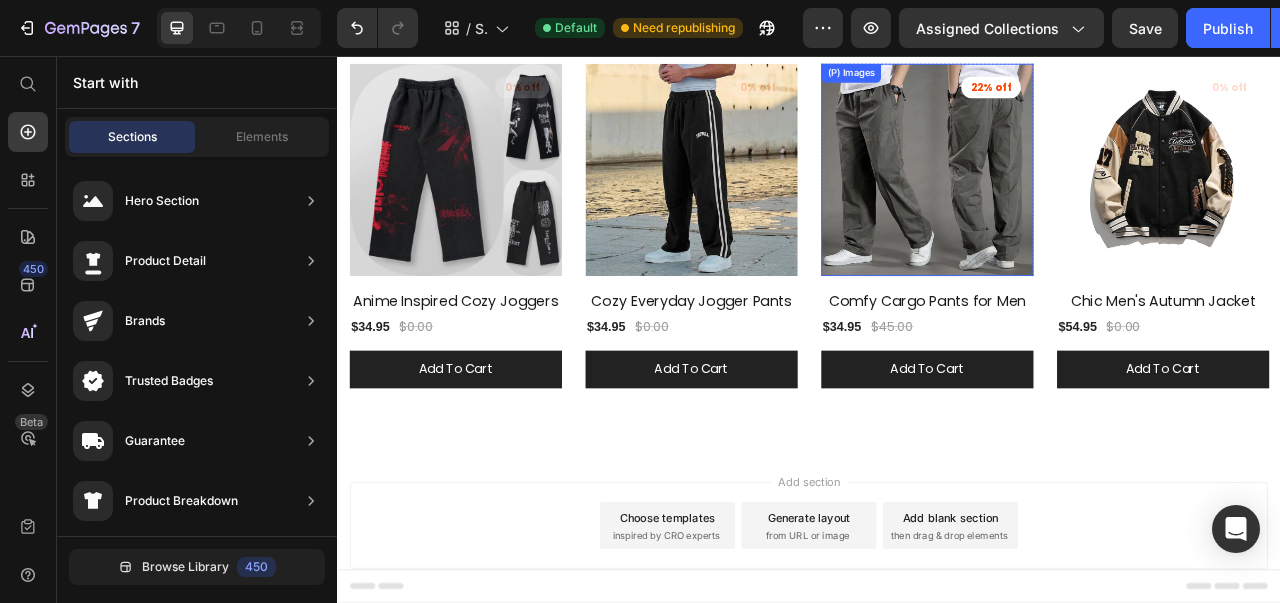 scroll, scrollTop: 0, scrollLeft: 0, axis: both 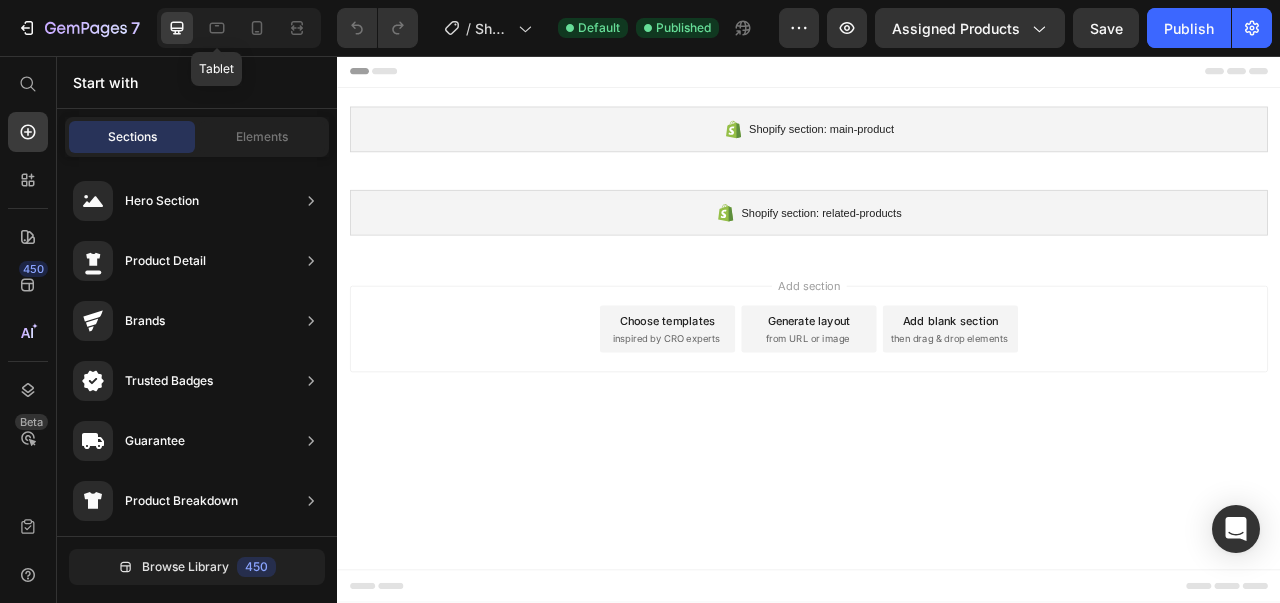 click 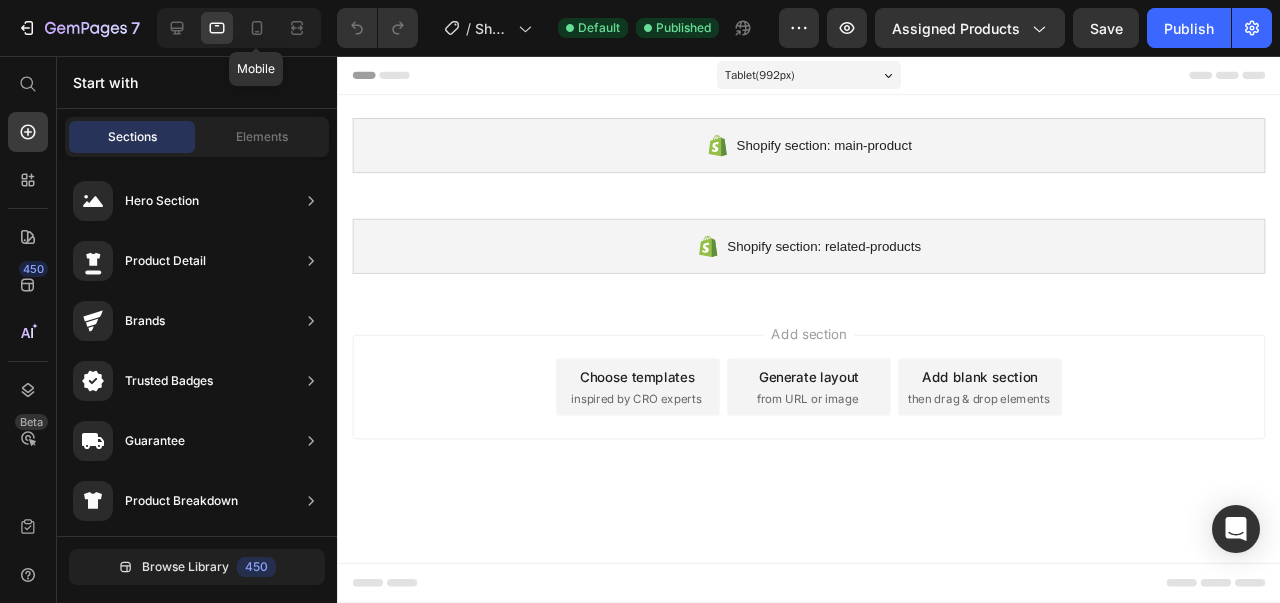 click 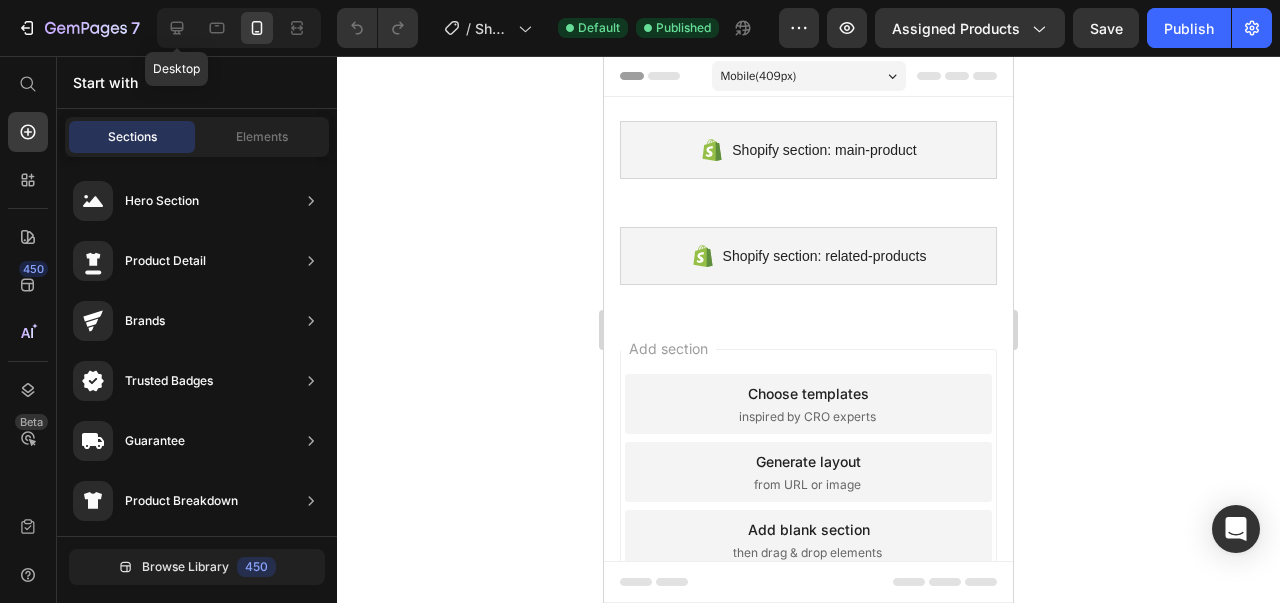 click 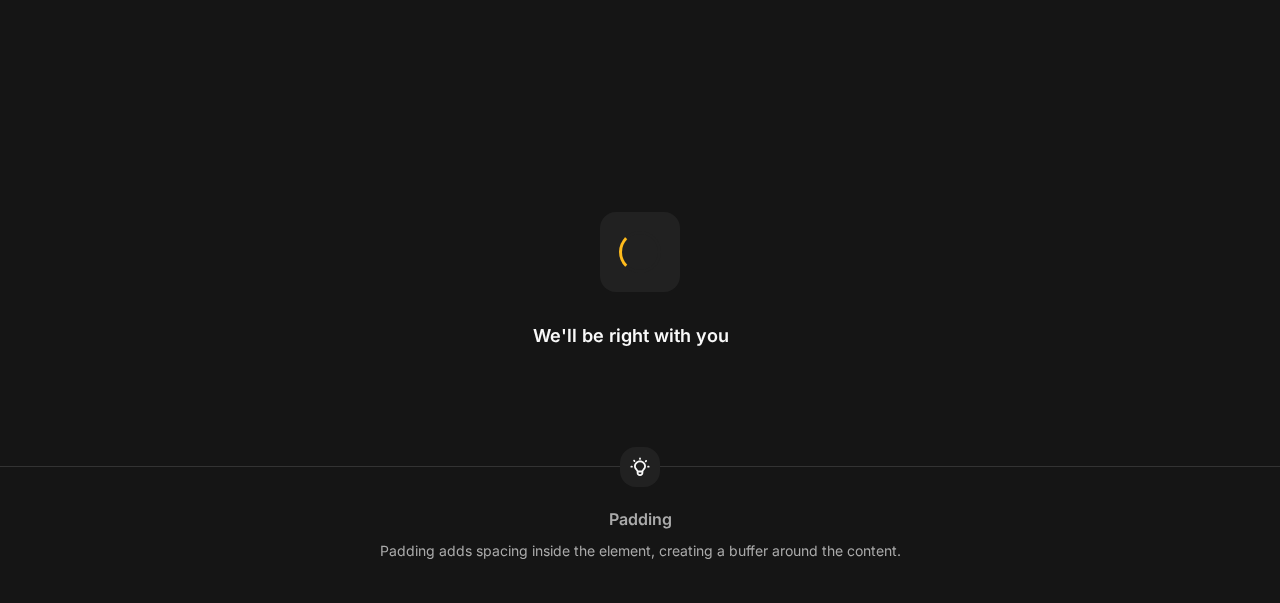 scroll, scrollTop: 0, scrollLeft: 0, axis: both 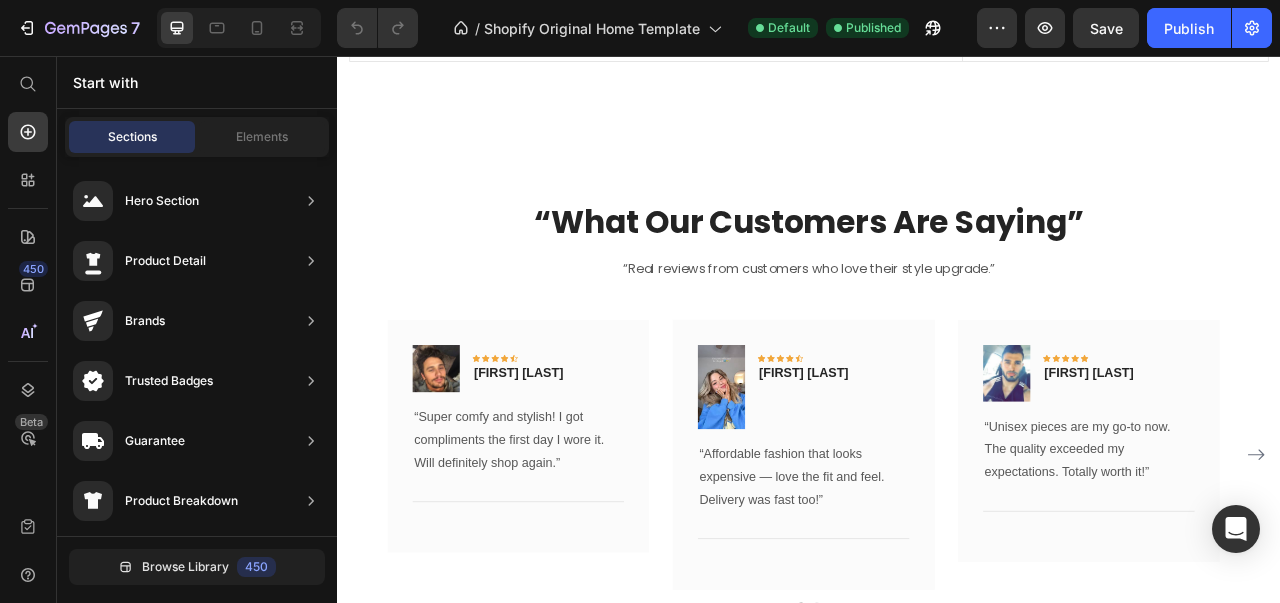 click on "Publish" at bounding box center (1189, 28) 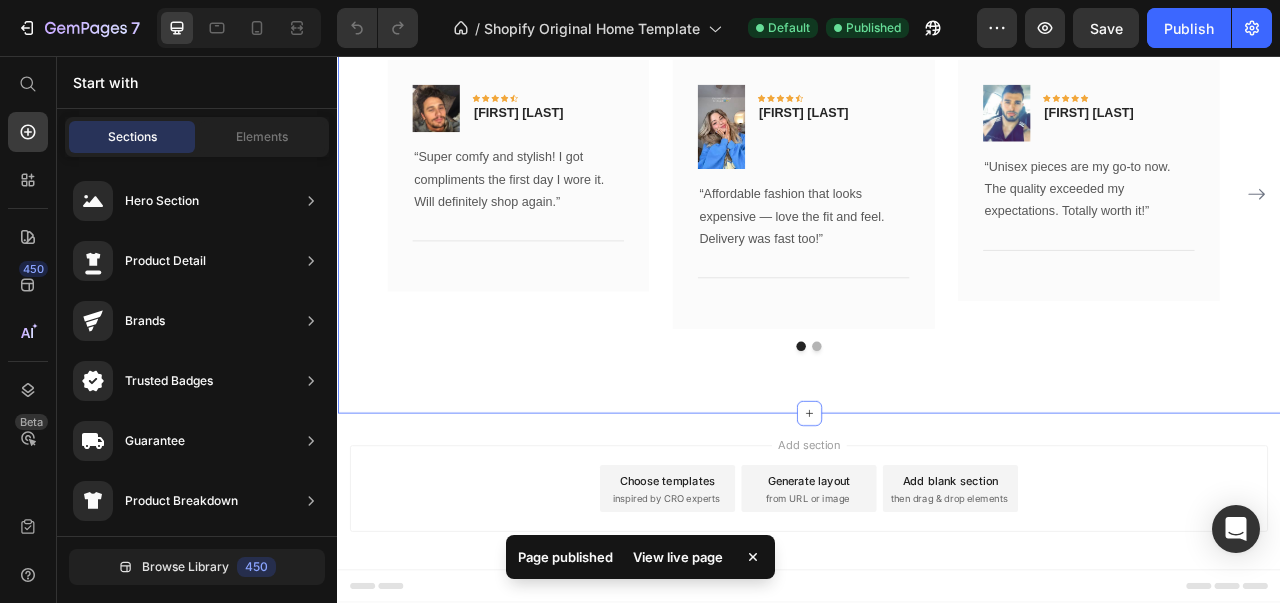 scroll, scrollTop: 2497, scrollLeft: 0, axis: vertical 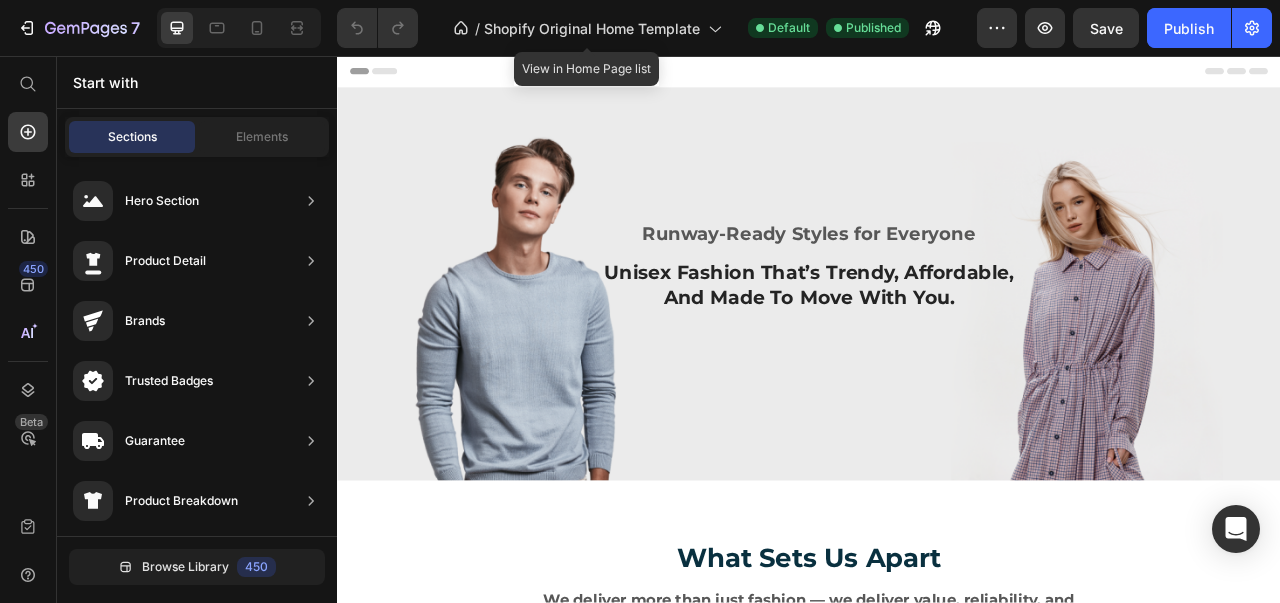 click on "Shopify Original Home Template" at bounding box center (592, 28) 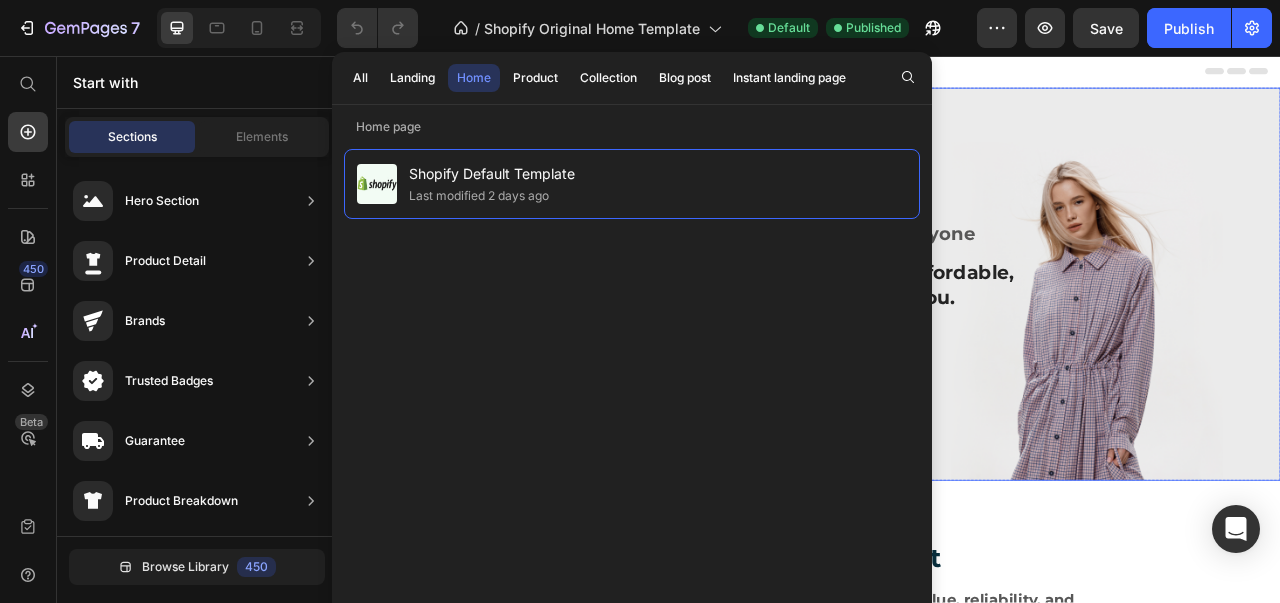 click at bounding box center [937, 347] 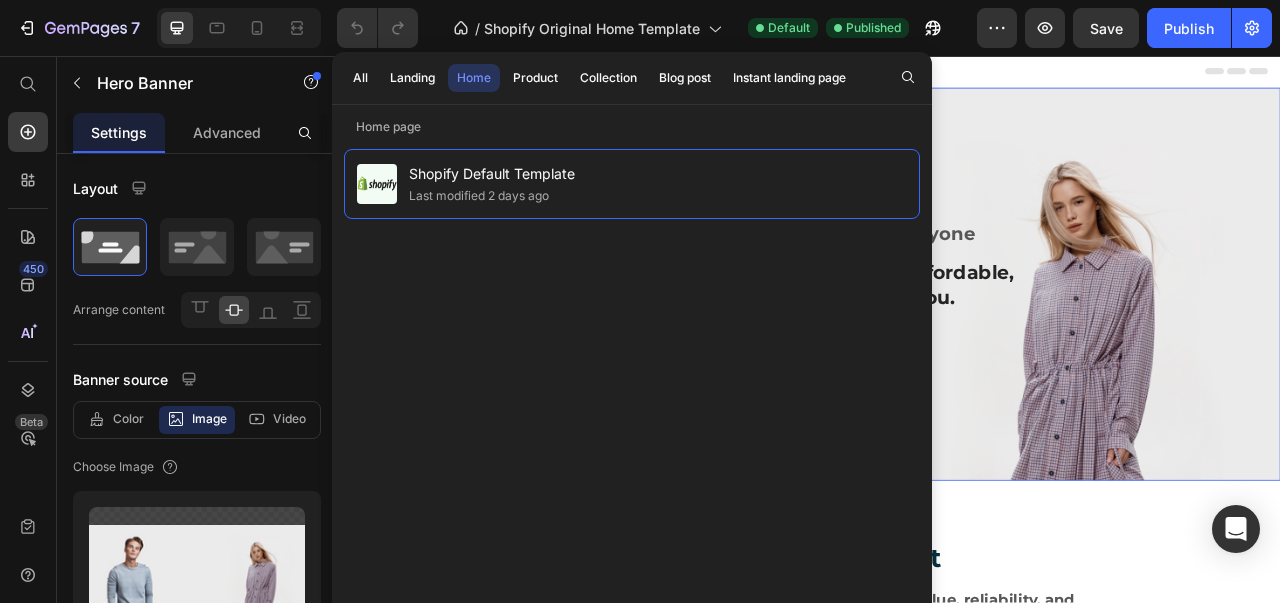 click on "All" at bounding box center (360, 78) 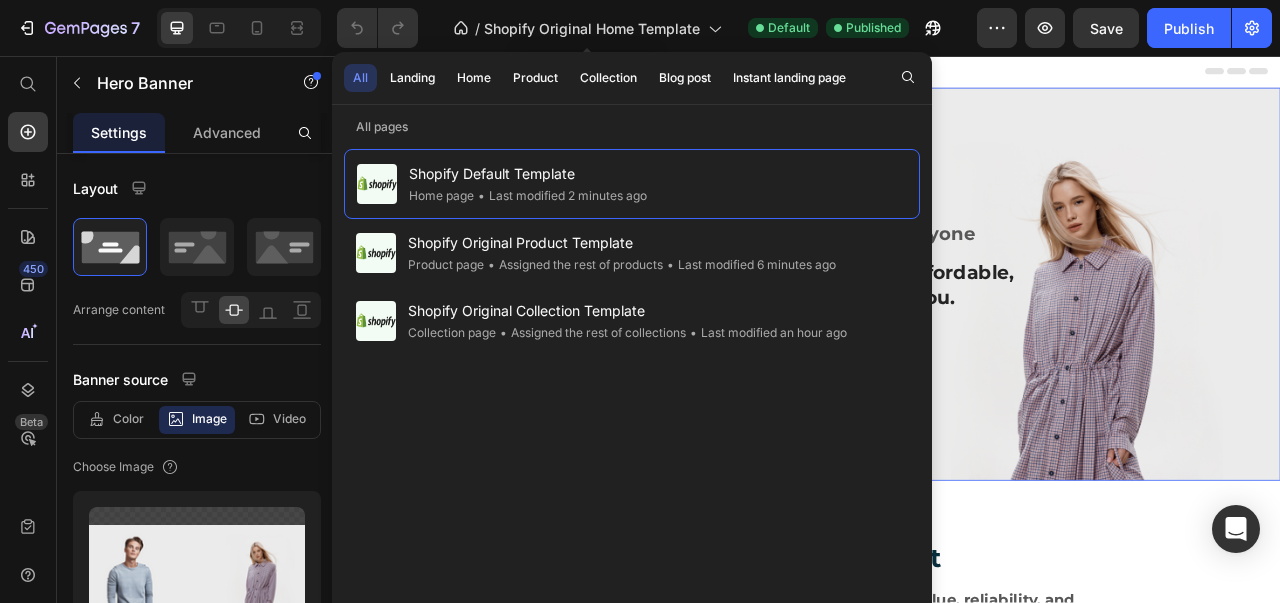 drag, startPoint x: 837, startPoint y: 205, endPoint x: 501, endPoint y: 15, distance: 386 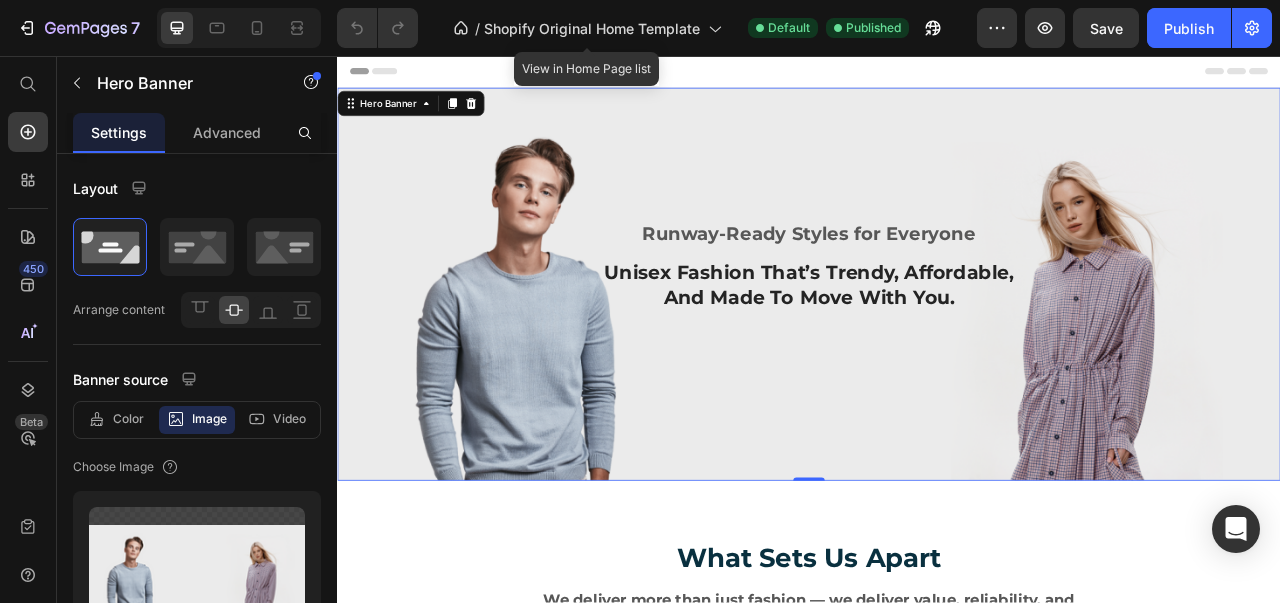 click on "/  Shopify Original Home Template" 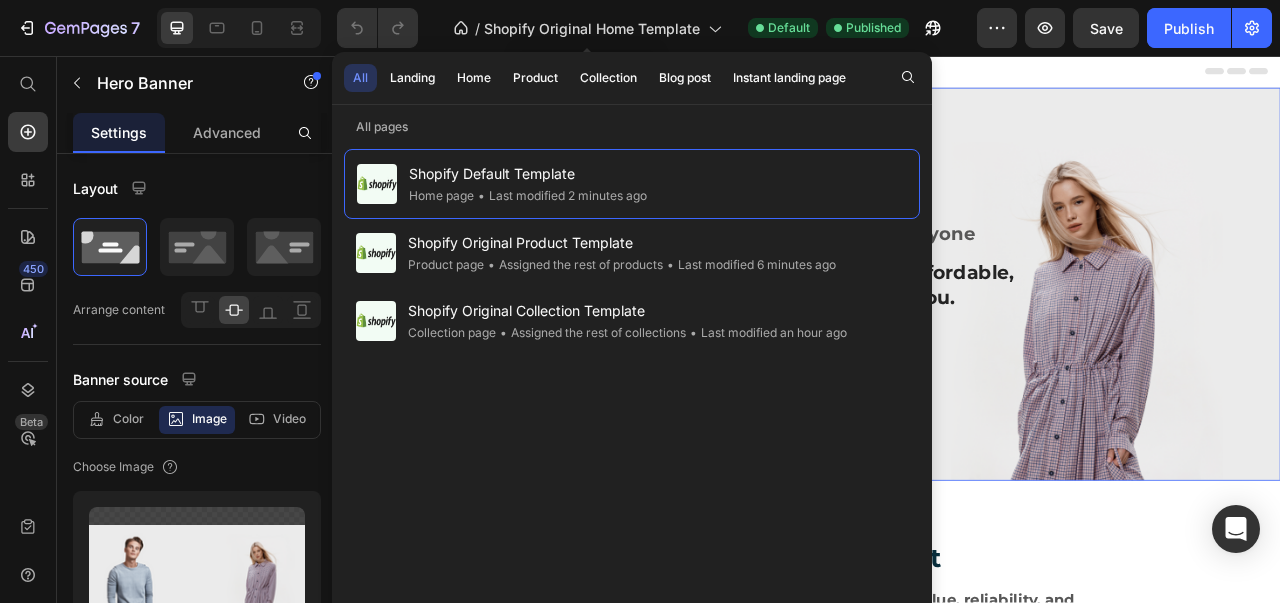 click on "Shopify Original Home Template" at bounding box center [592, 28] 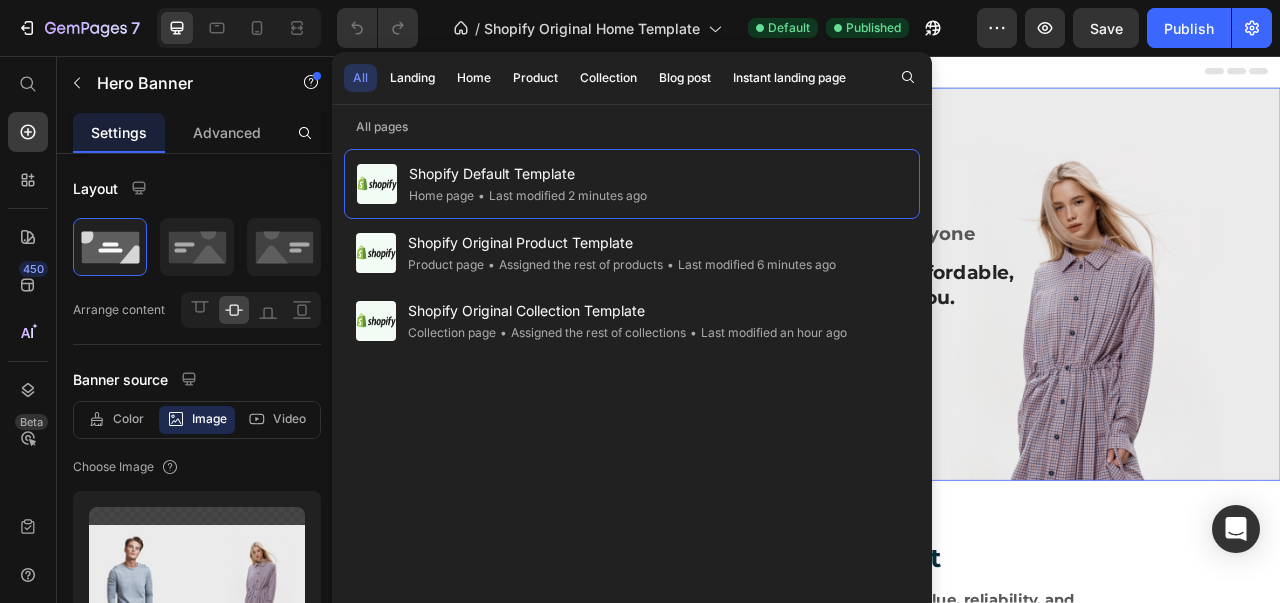 click at bounding box center [937, 347] 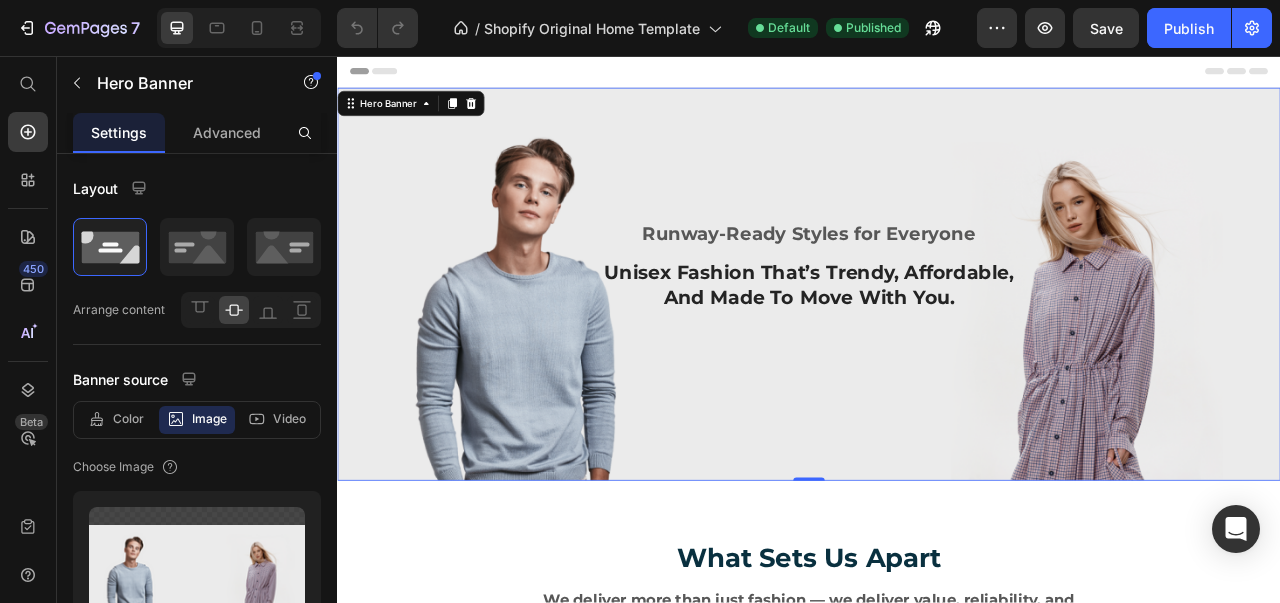 click on "Advanced" at bounding box center (227, 132) 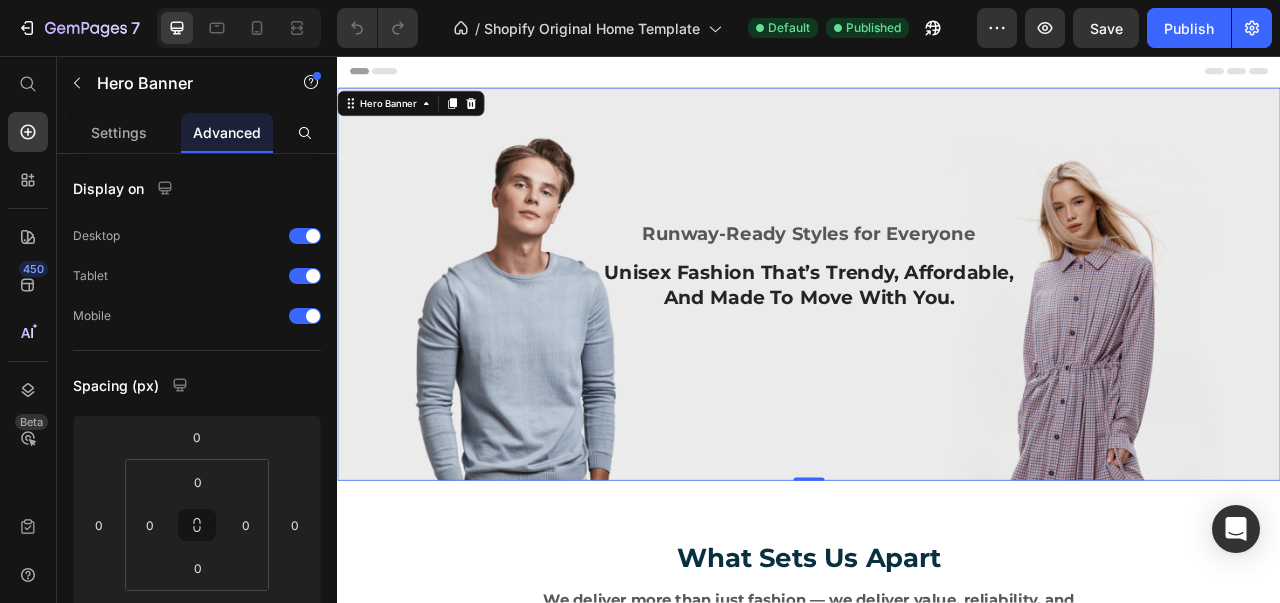click on "Settings" at bounding box center (119, 132) 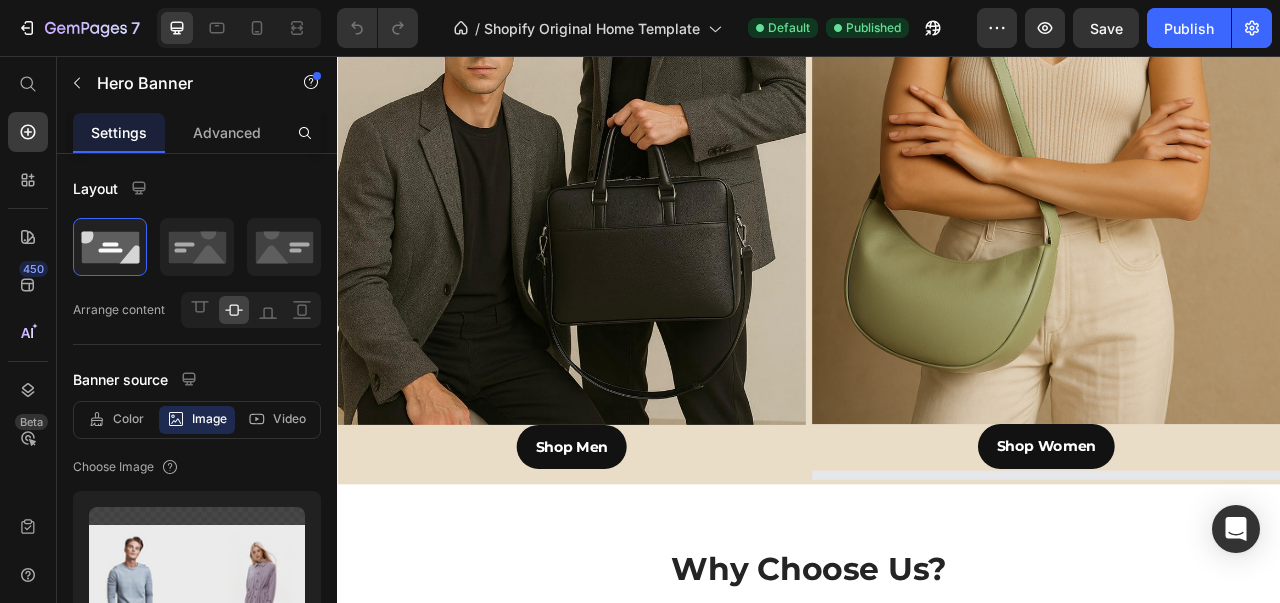 scroll, scrollTop: 1620, scrollLeft: 0, axis: vertical 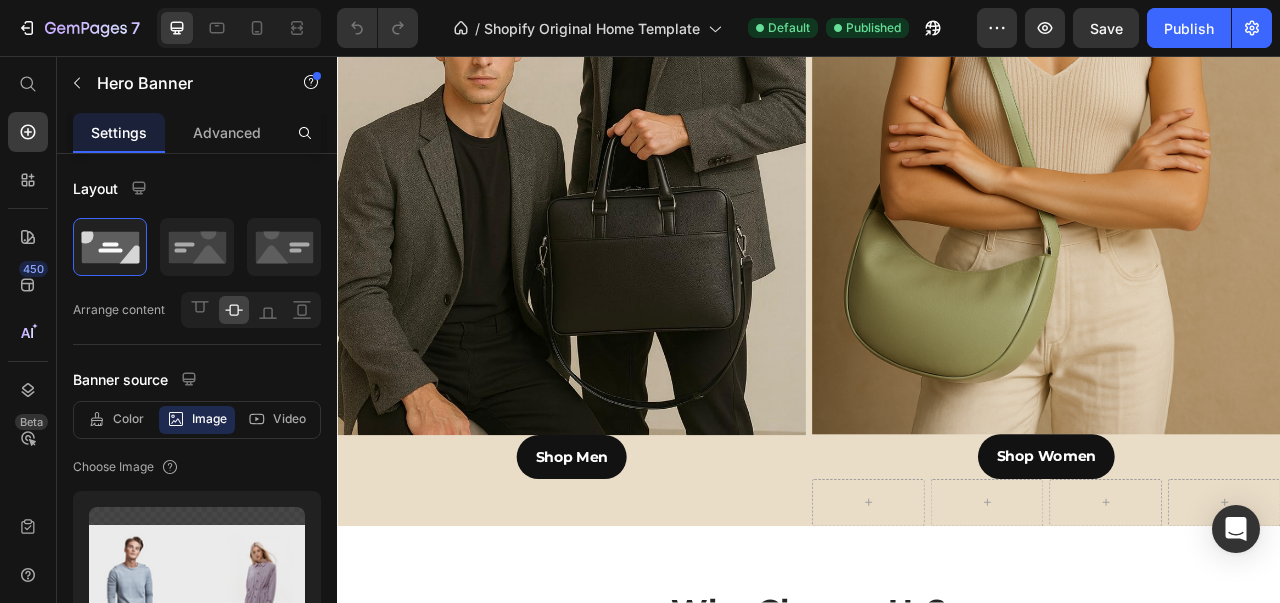 click on "Advanced" at bounding box center (227, 132) 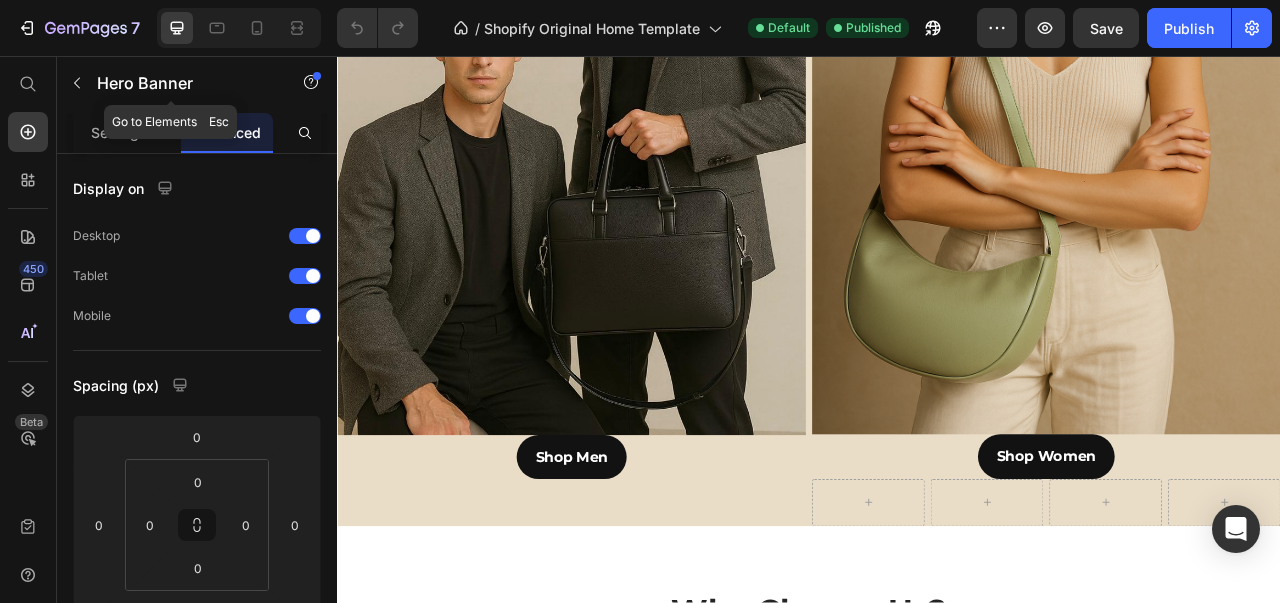 click 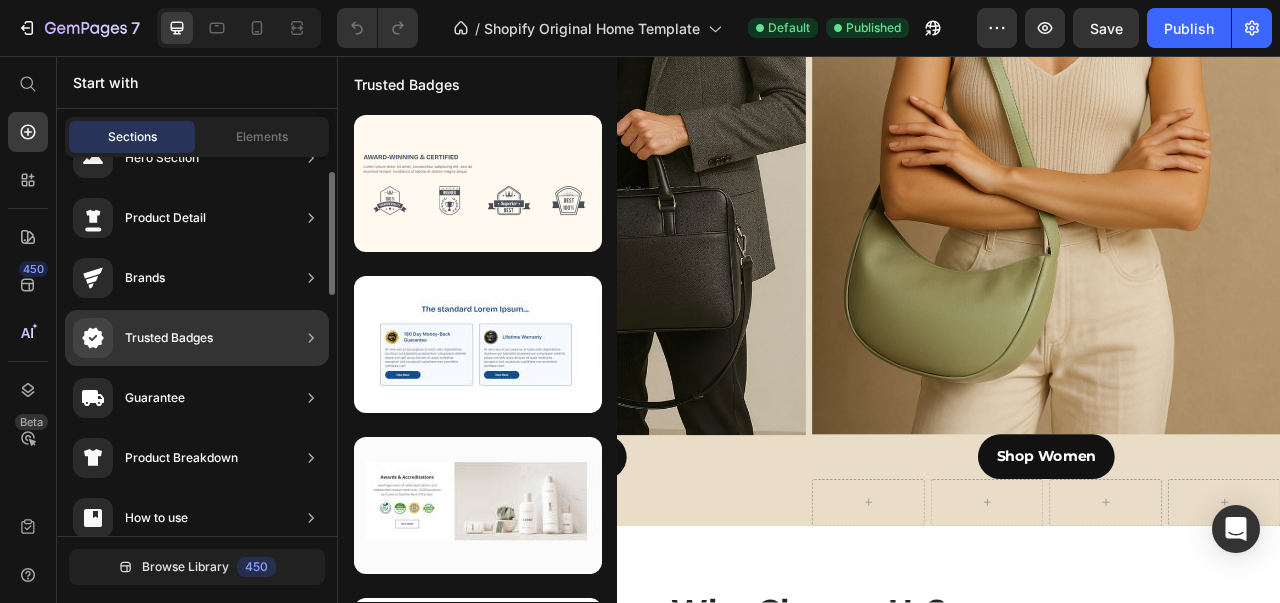 scroll, scrollTop: 42, scrollLeft: 0, axis: vertical 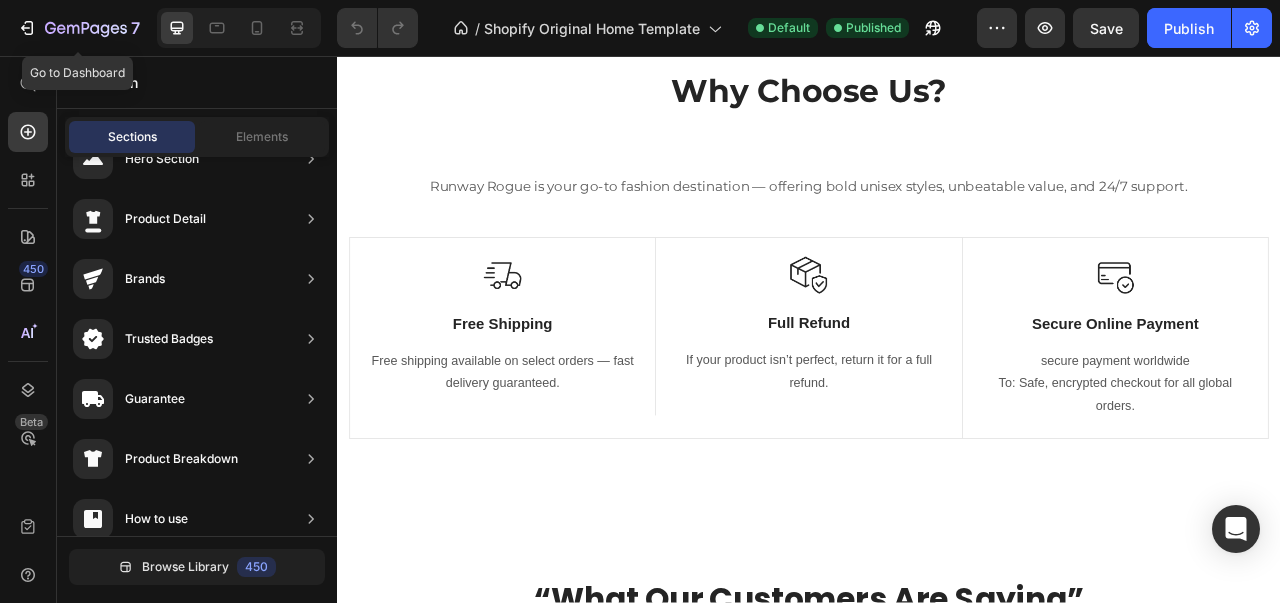 click on "7" 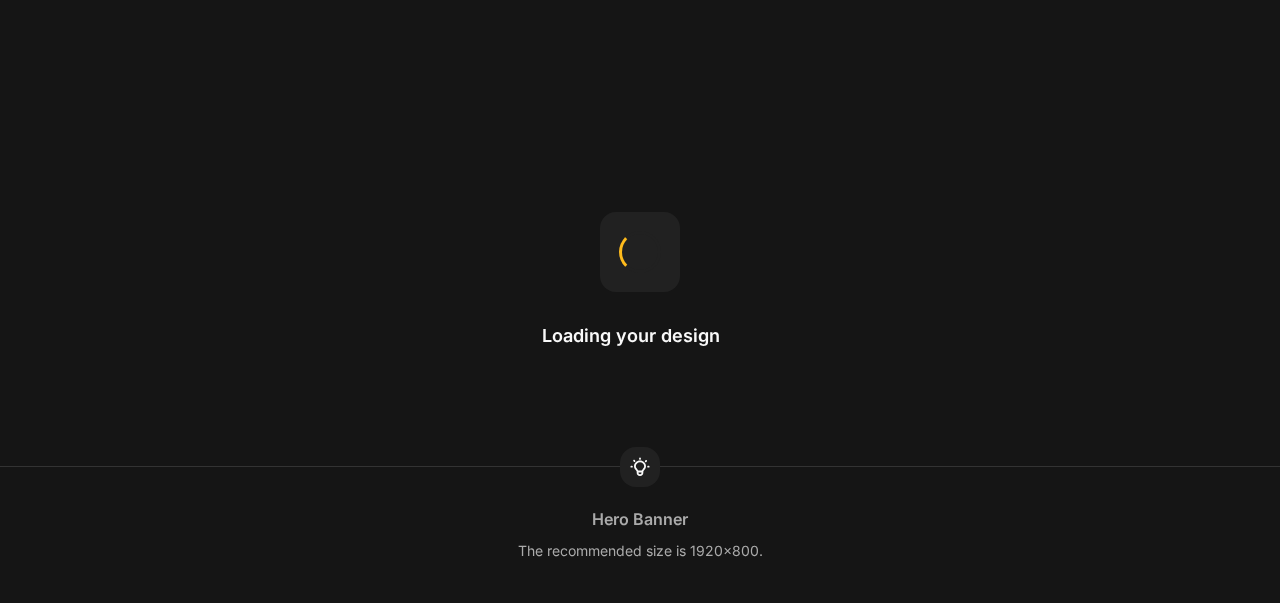 scroll, scrollTop: 0, scrollLeft: 0, axis: both 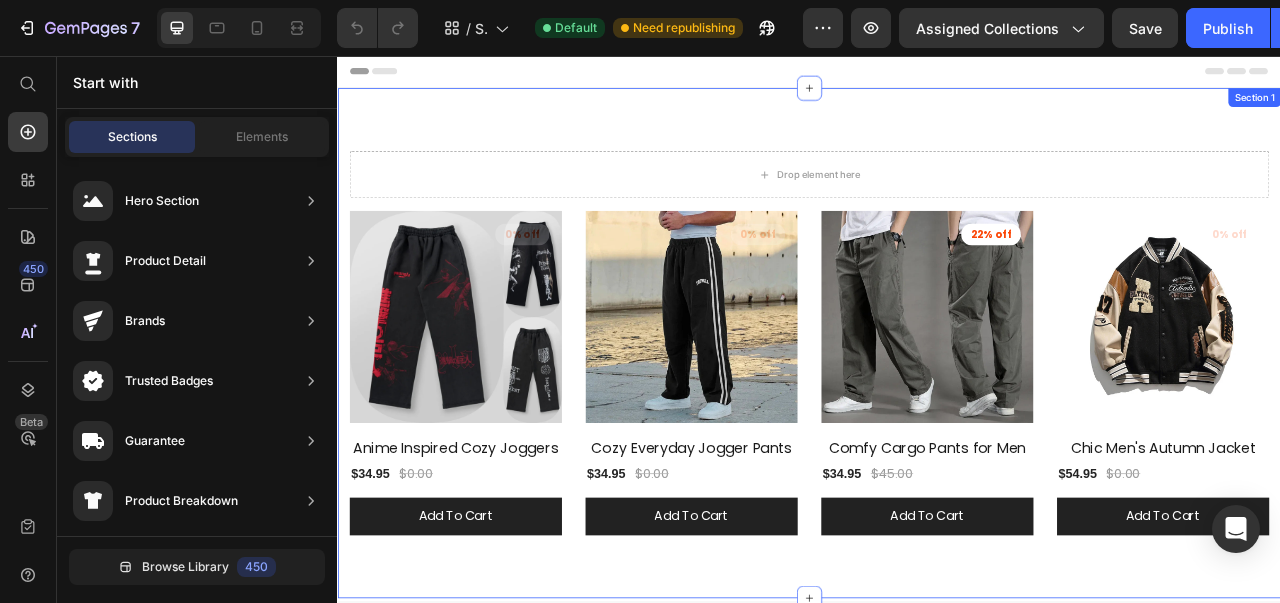 click on "Drop element here Row (P) Images 0% off Product Badge Row Anime Inspired Cozy Joggers (P) Title $34.95 (P) Price $0.00 (P) Price Row add to cart (P) Cart Button Row (P) Images 0% off Product Badge Row Cozy Everyday Jogger Pants (P) Title $34.95 (P) Price $0.00 (P) Price Row add to cart (P) Cart Button Row (P) Images 22% off Product Badge Row Comfy Cargo Pants for Men (P) Title $34.95 (P) Price $45.00 (P) Price Row add to cart (P) Cart Button Row (P) Images 0% off Product Badge Row Chic Men's Autumn Jacket (P) Title $54.95 (P) Price $0.00 (P) Price Row add to cart (P) Cart Button Row Product List Row Section 1" at bounding box center (937, 421) 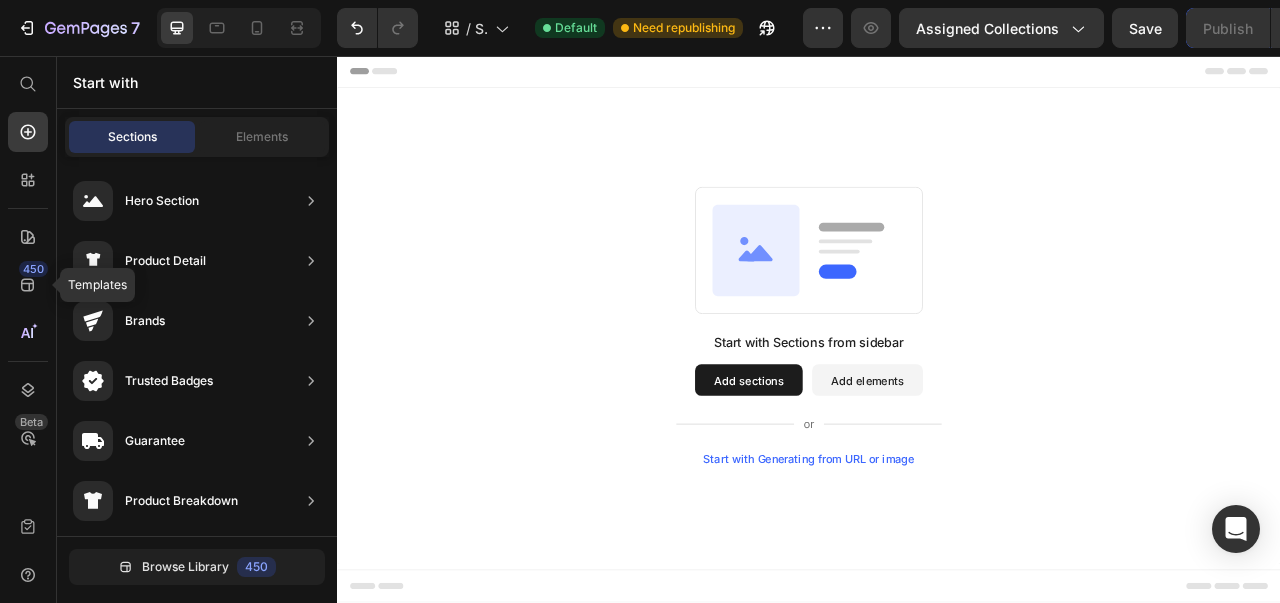 click 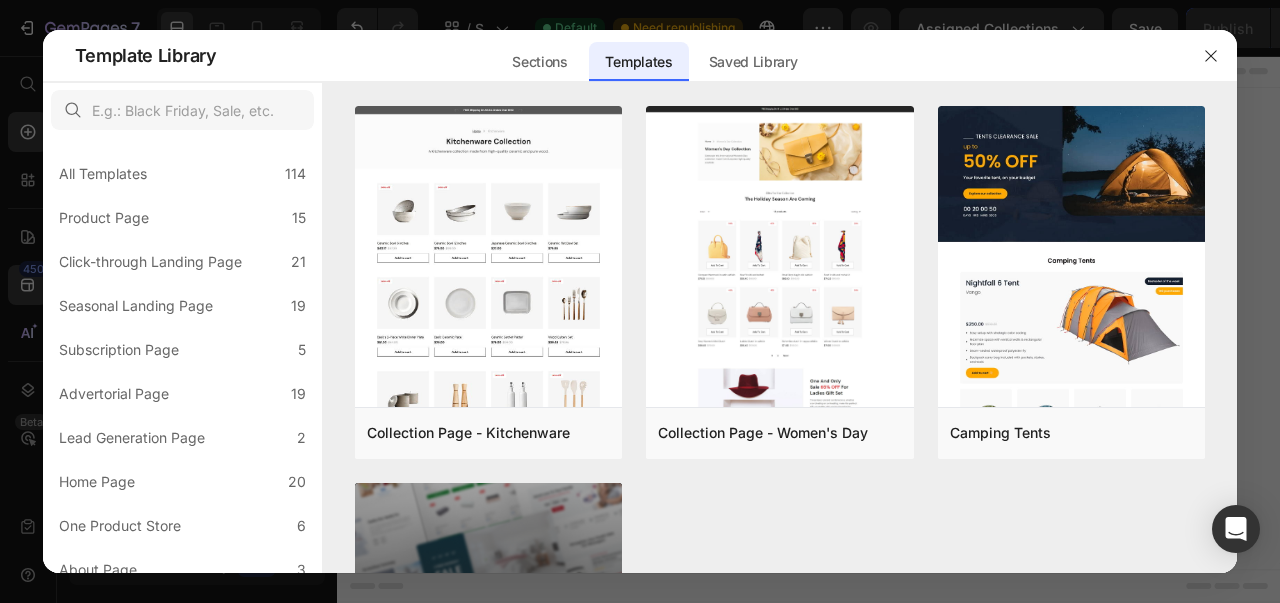 click on "Product Page" at bounding box center (104, 218) 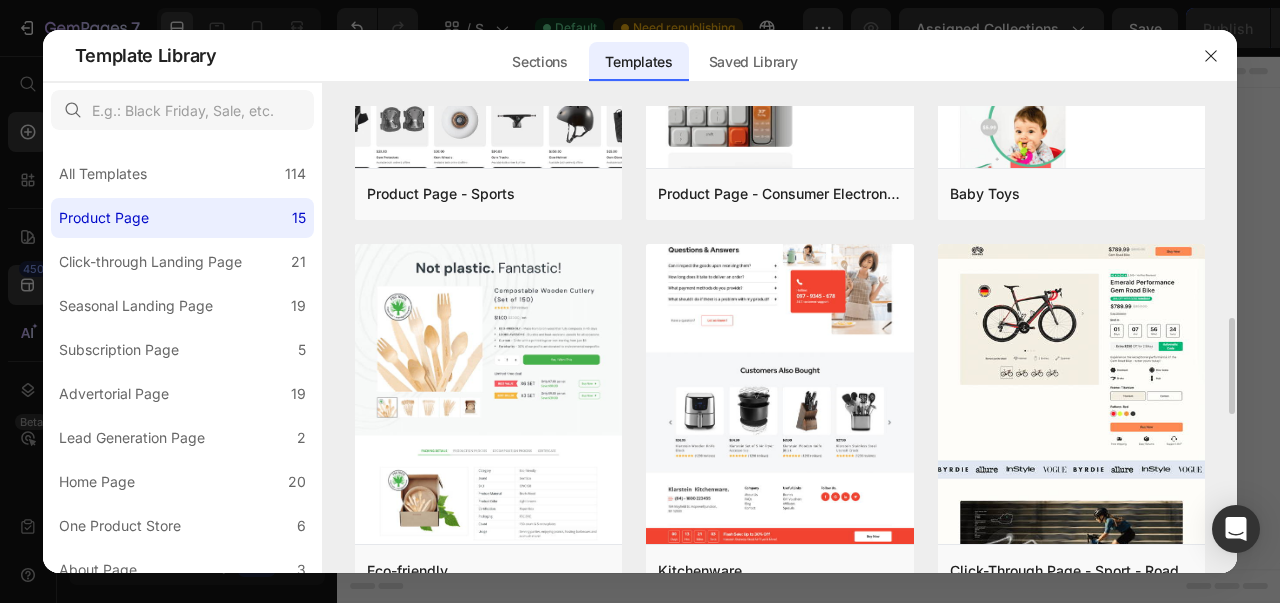 scroll, scrollTop: 998, scrollLeft: 0, axis: vertical 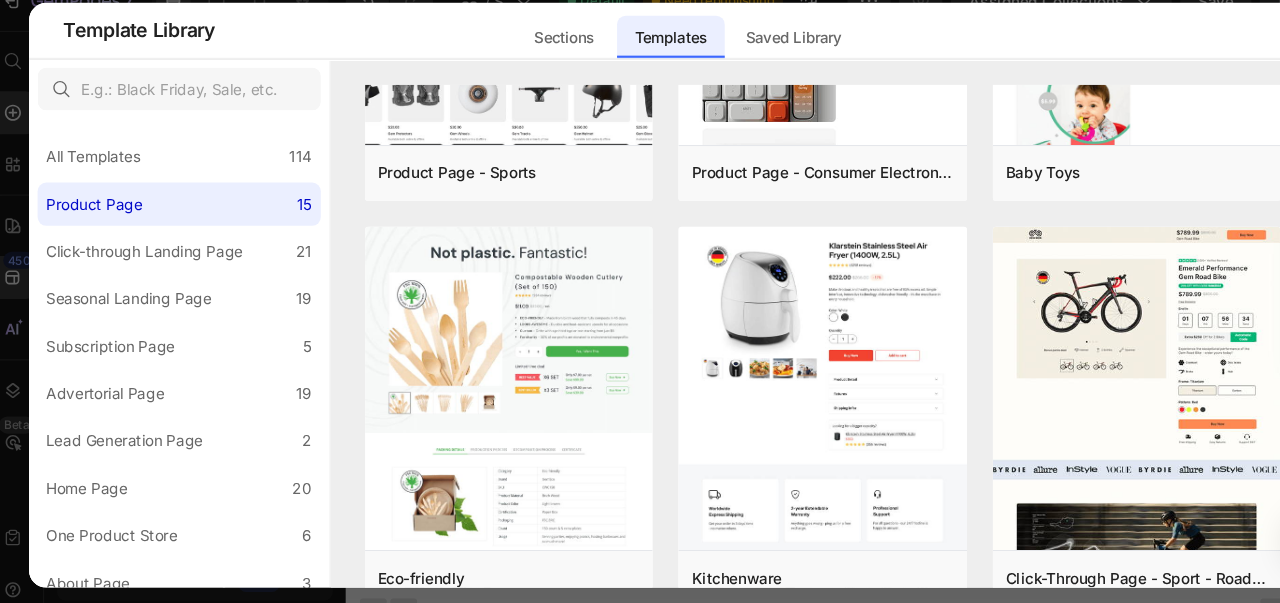 click on "Home Page 20" 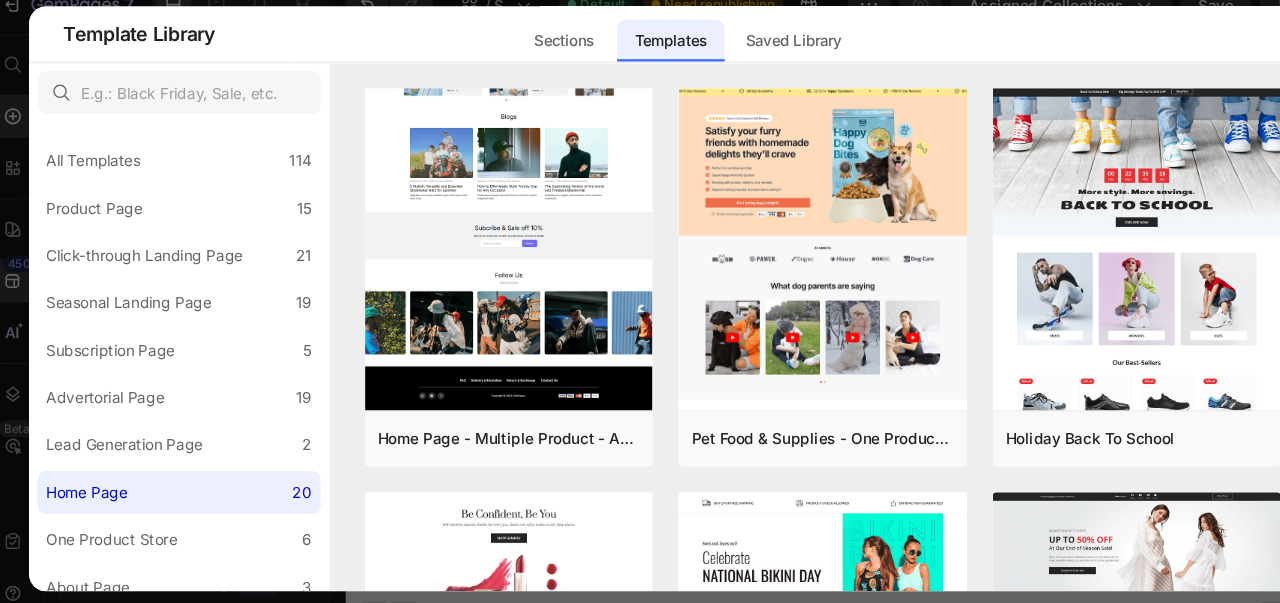 scroll, scrollTop: 9, scrollLeft: 0, axis: vertical 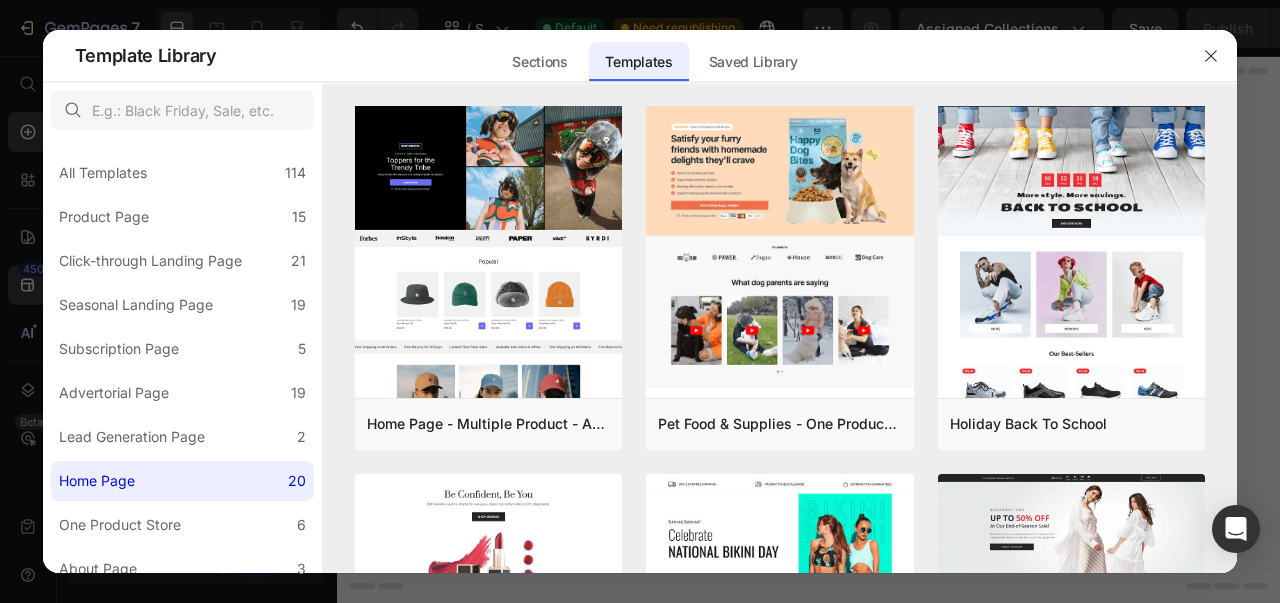 click on "Add to page" at bounding box center [0, 0] 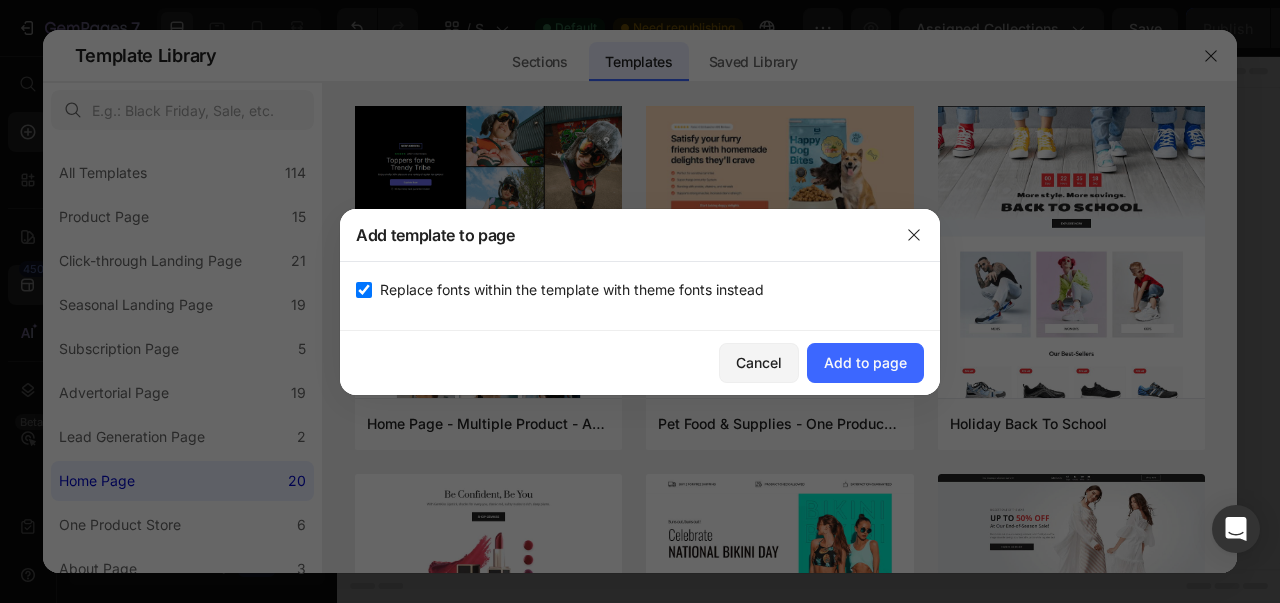 click on "Add to page" at bounding box center [865, 362] 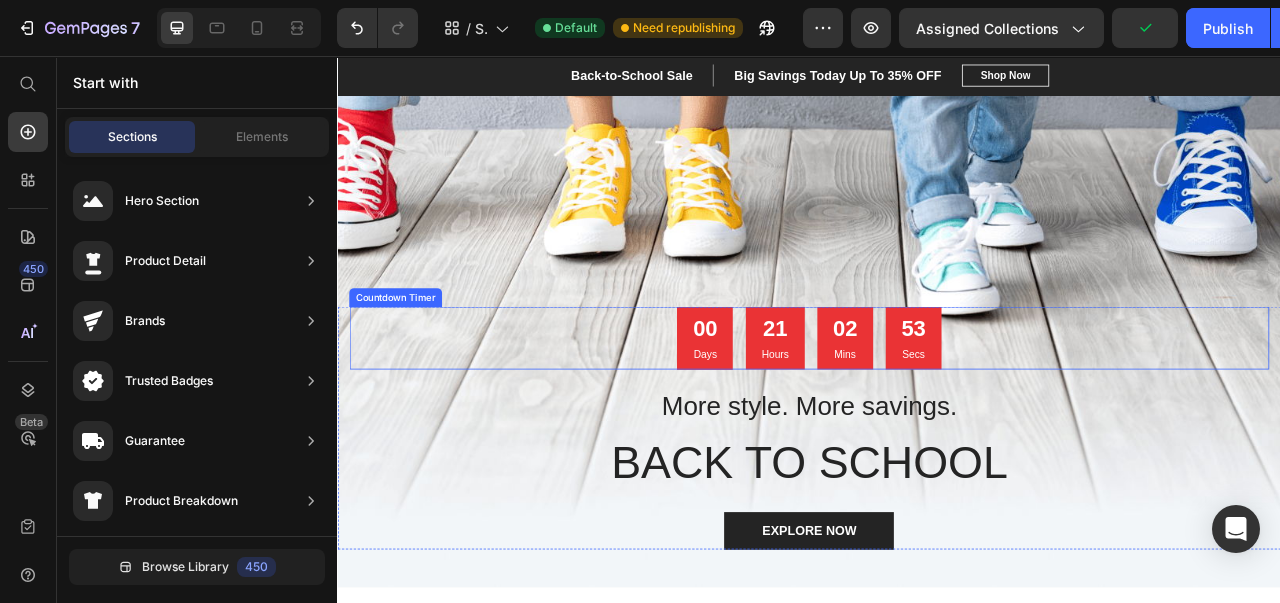 scroll, scrollTop: 142, scrollLeft: 0, axis: vertical 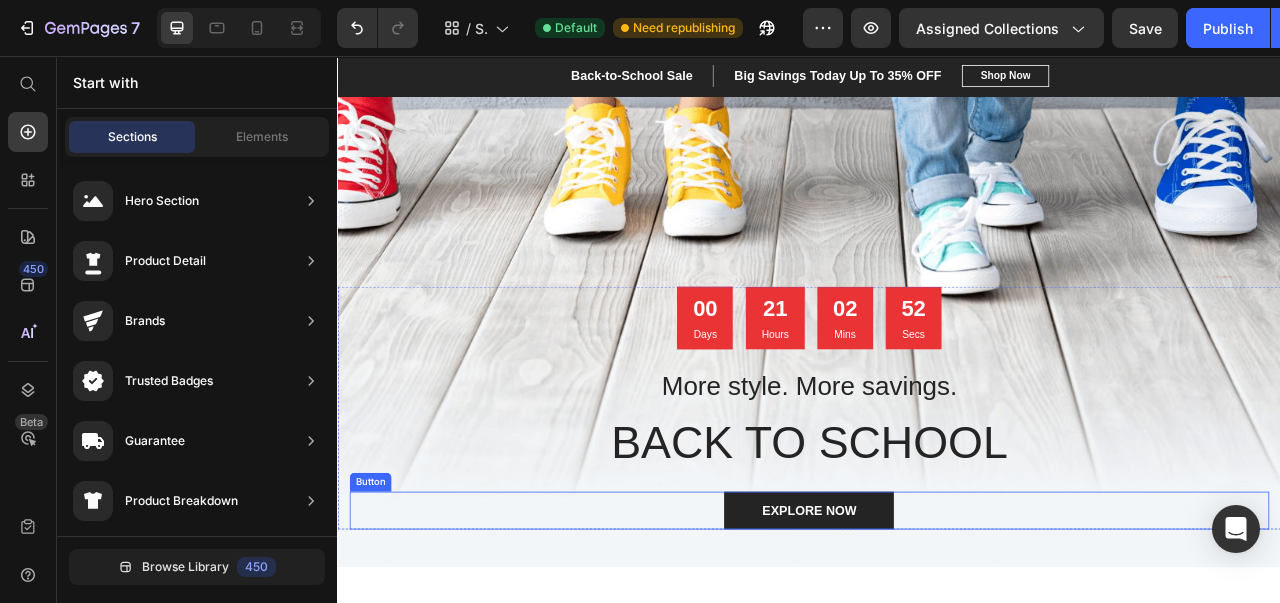 click on "EXPLORE NOW" at bounding box center (937, 635) 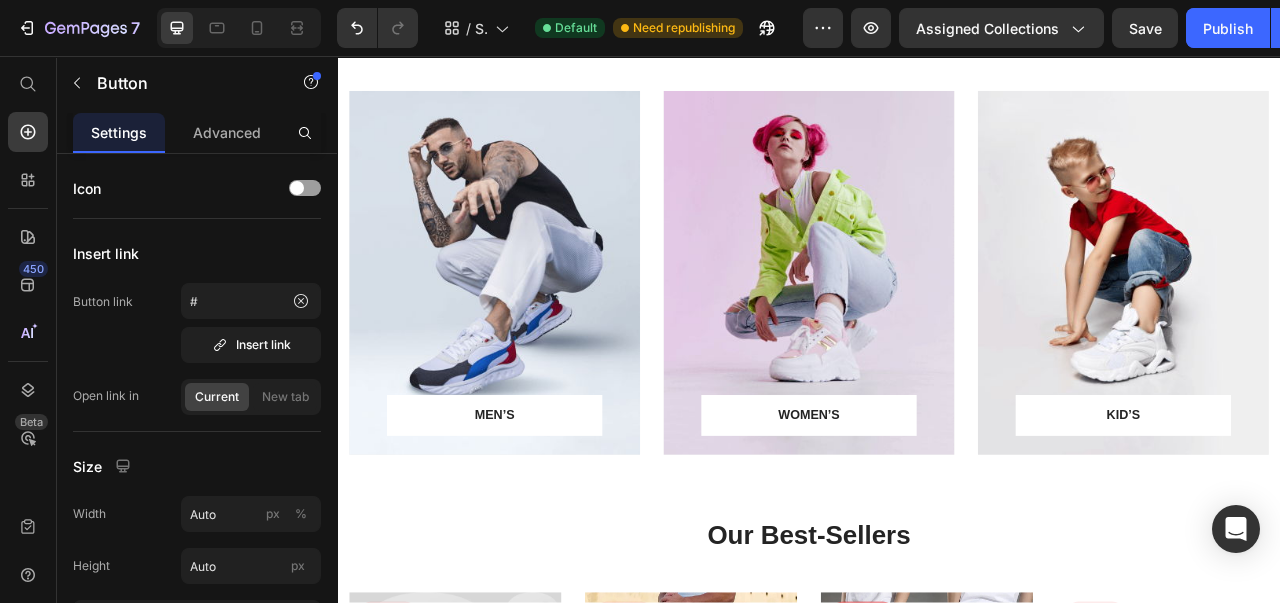 scroll, scrollTop: 846, scrollLeft: 0, axis: vertical 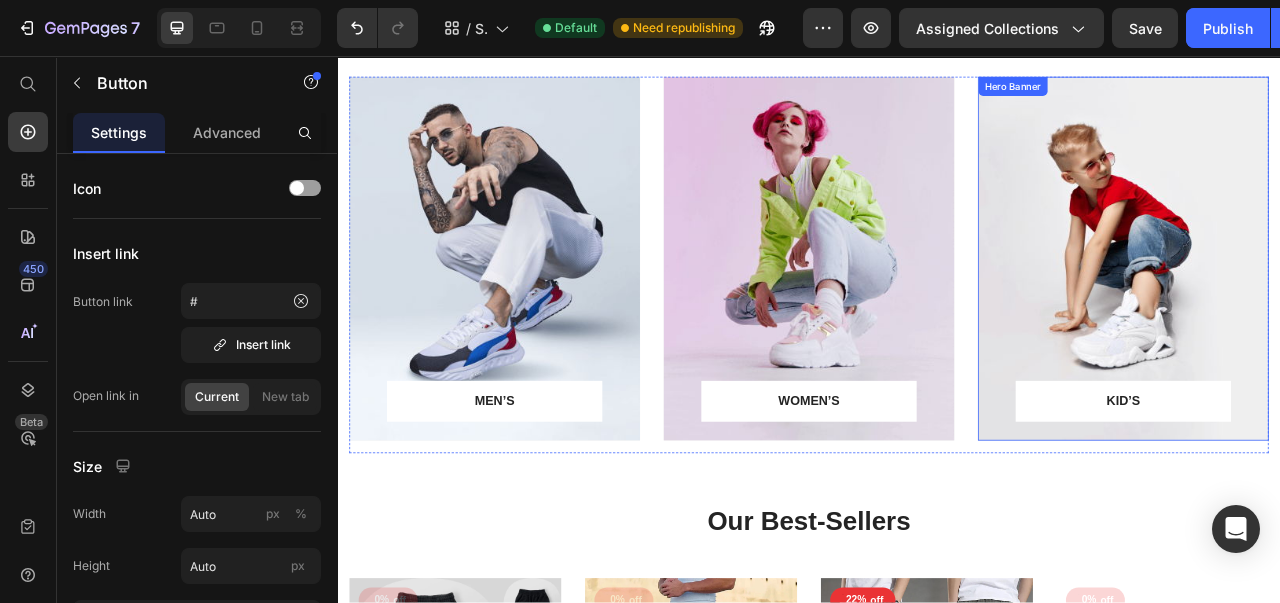 click at bounding box center [1337, 314] 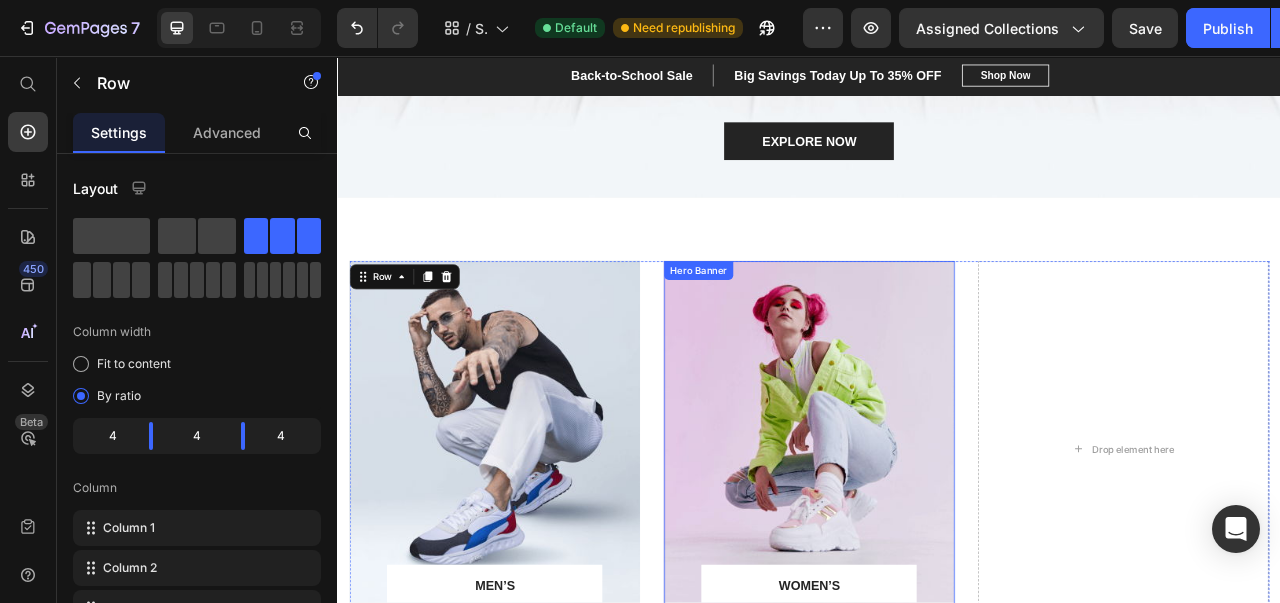 scroll, scrollTop: 592, scrollLeft: 0, axis: vertical 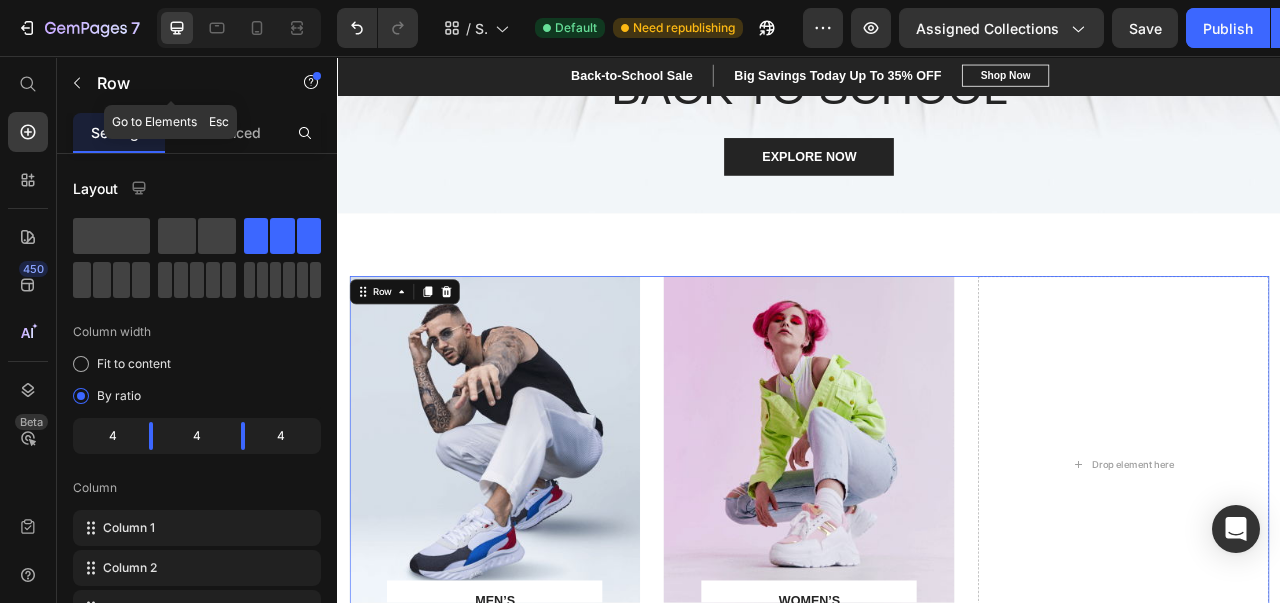 click at bounding box center [77, 83] 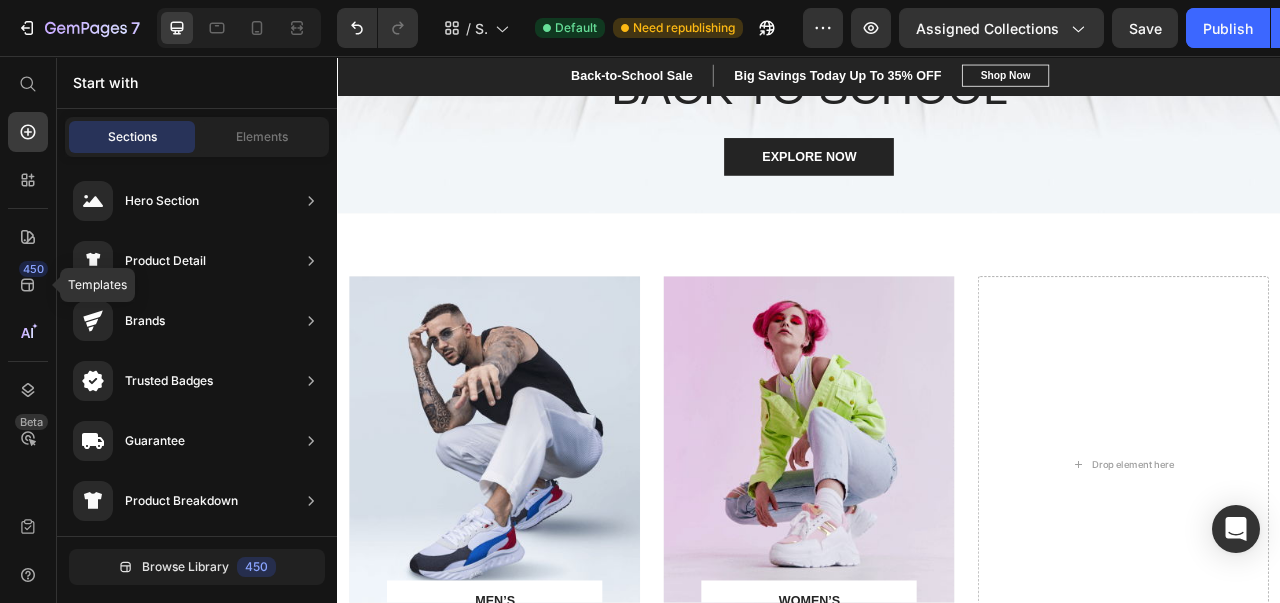 click on "450" 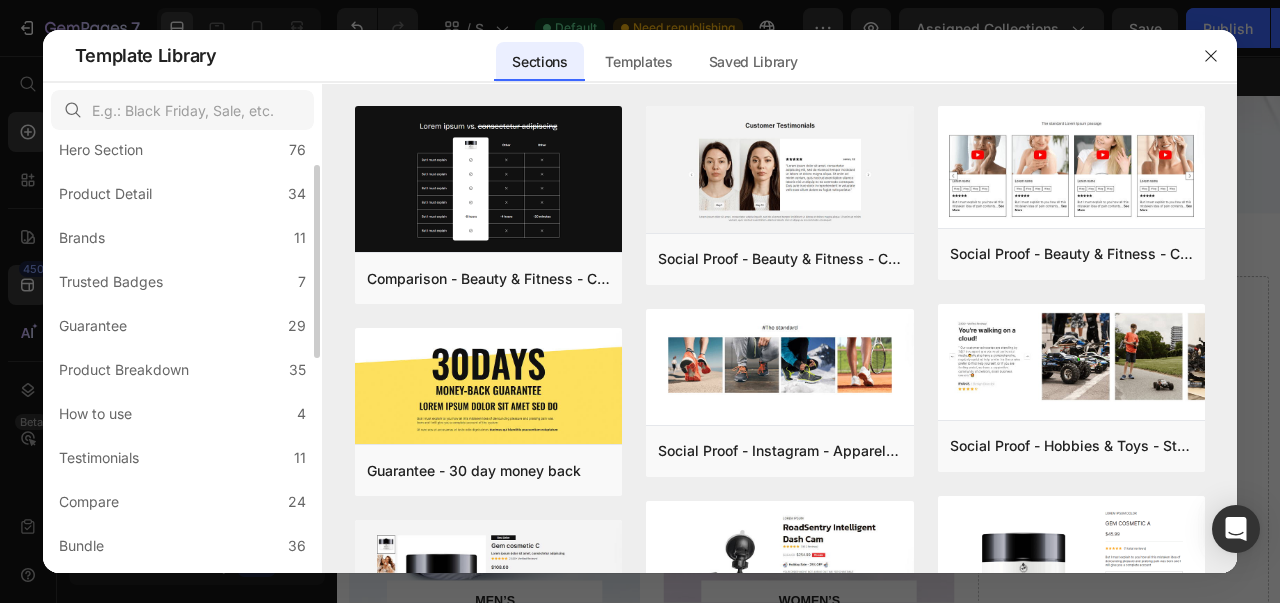 scroll, scrollTop: 41, scrollLeft: 0, axis: vertical 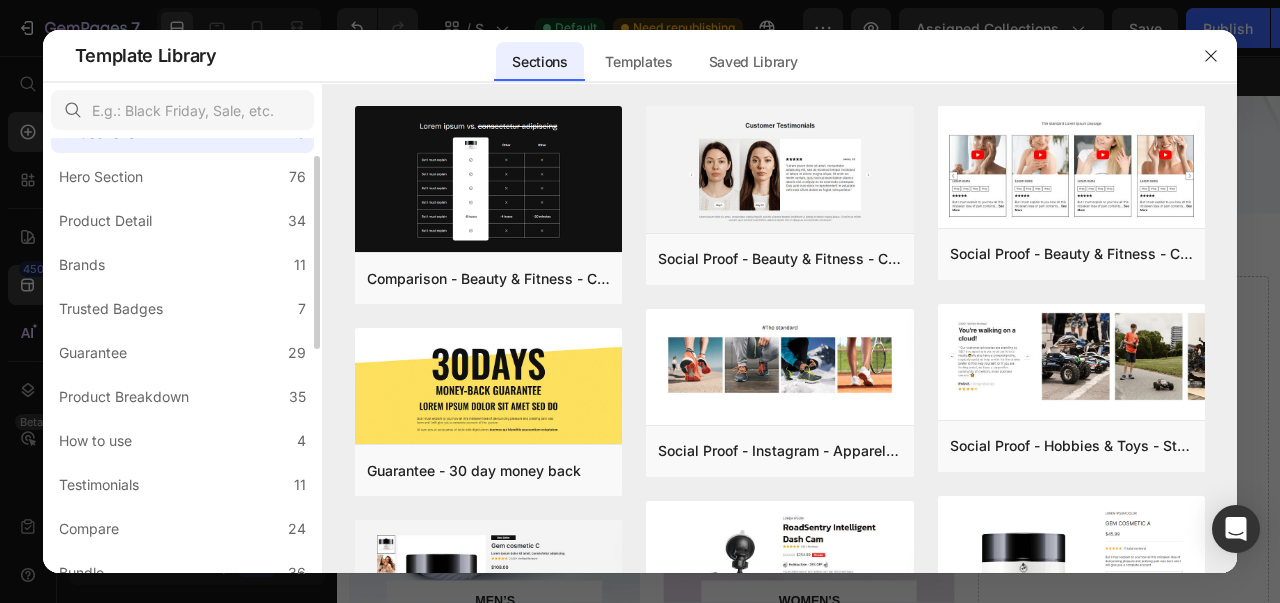 click on "Product Detail 34" 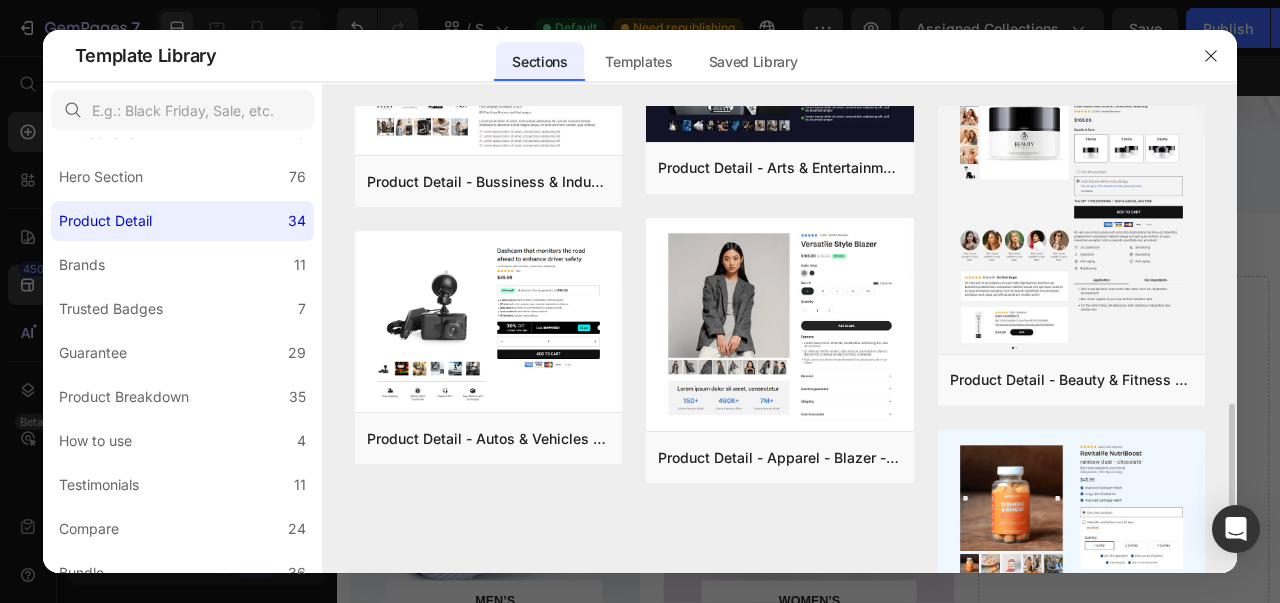 scroll, scrollTop: 1202, scrollLeft: 0, axis: vertical 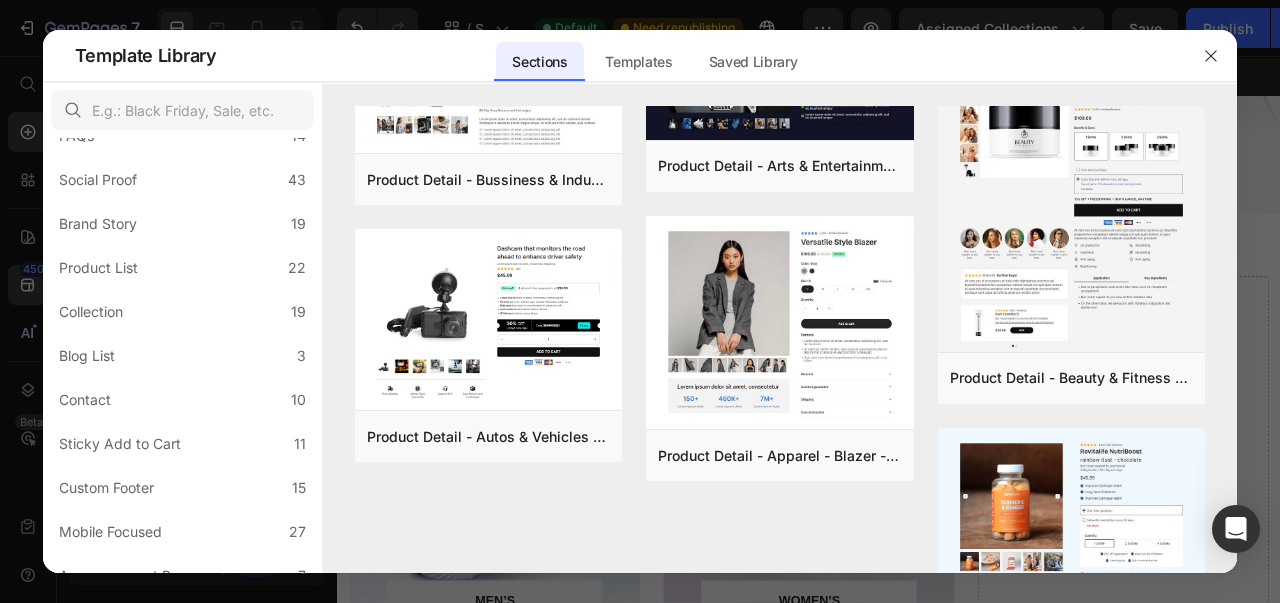 click on "Product List 22" 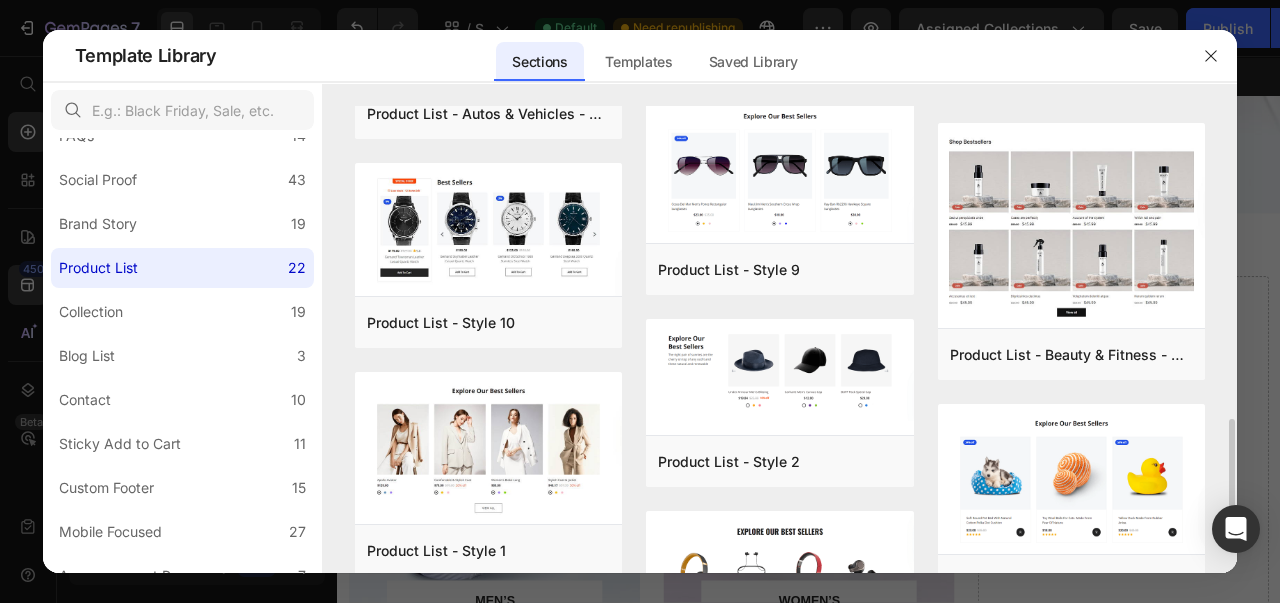 scroll, scrollTop: 1177, scrollLeft: 0, axis: vertical 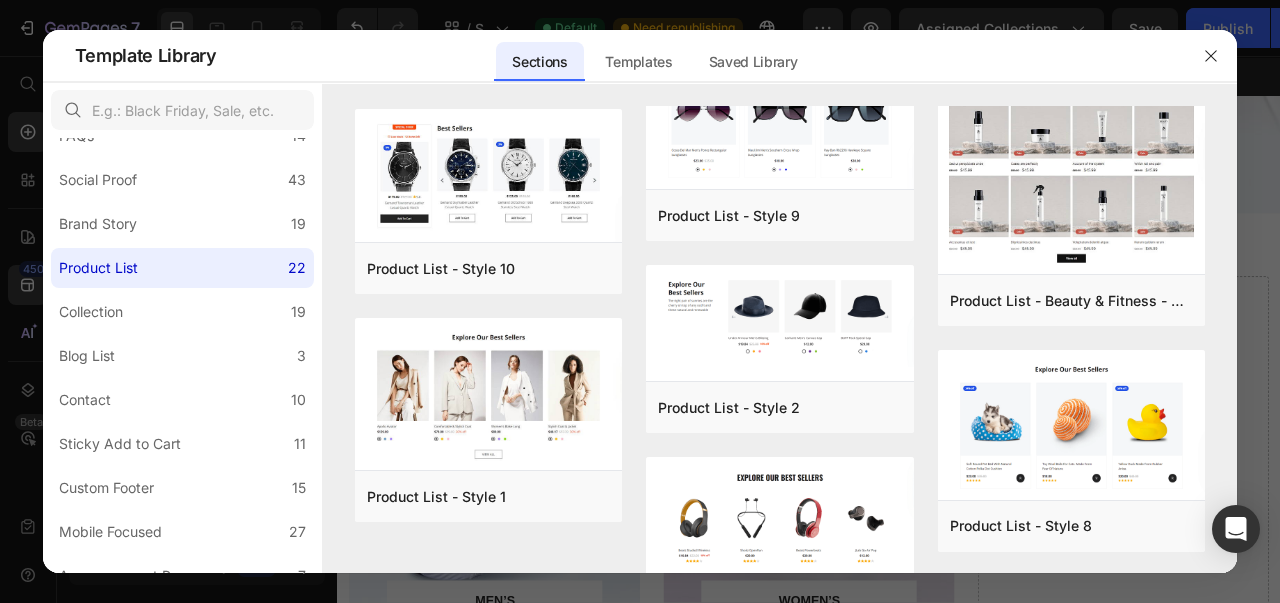 click on "Preview" at bounding box center [0, 0] 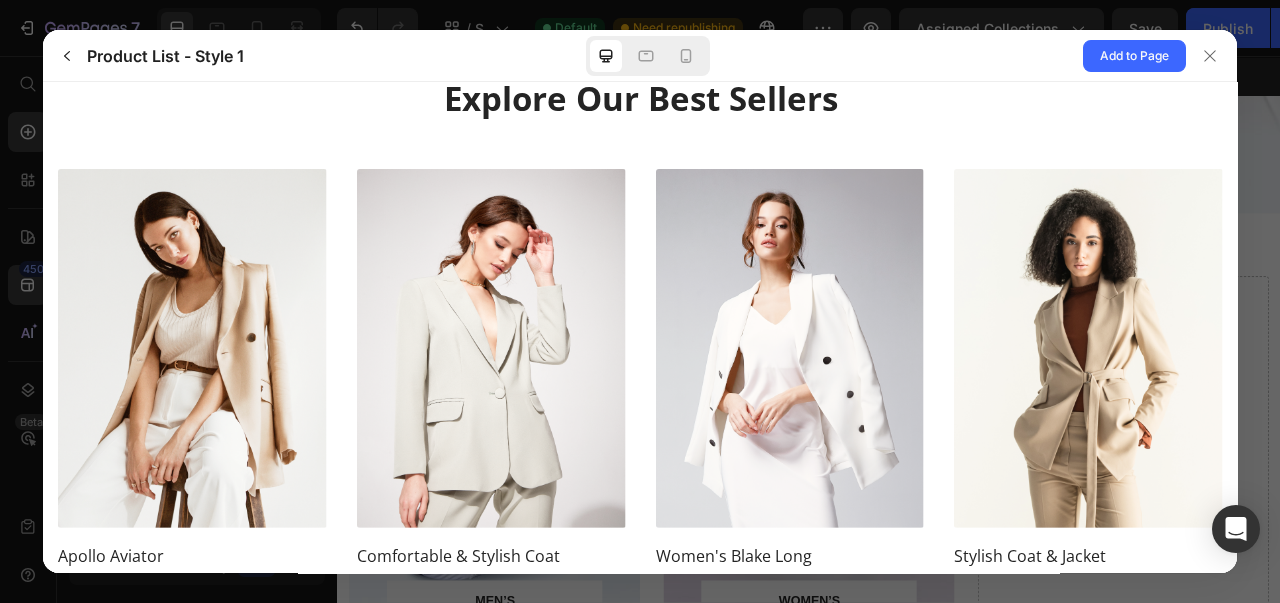 scroll, scrollTop: 83, scrollLeft: 0, axis: vertical 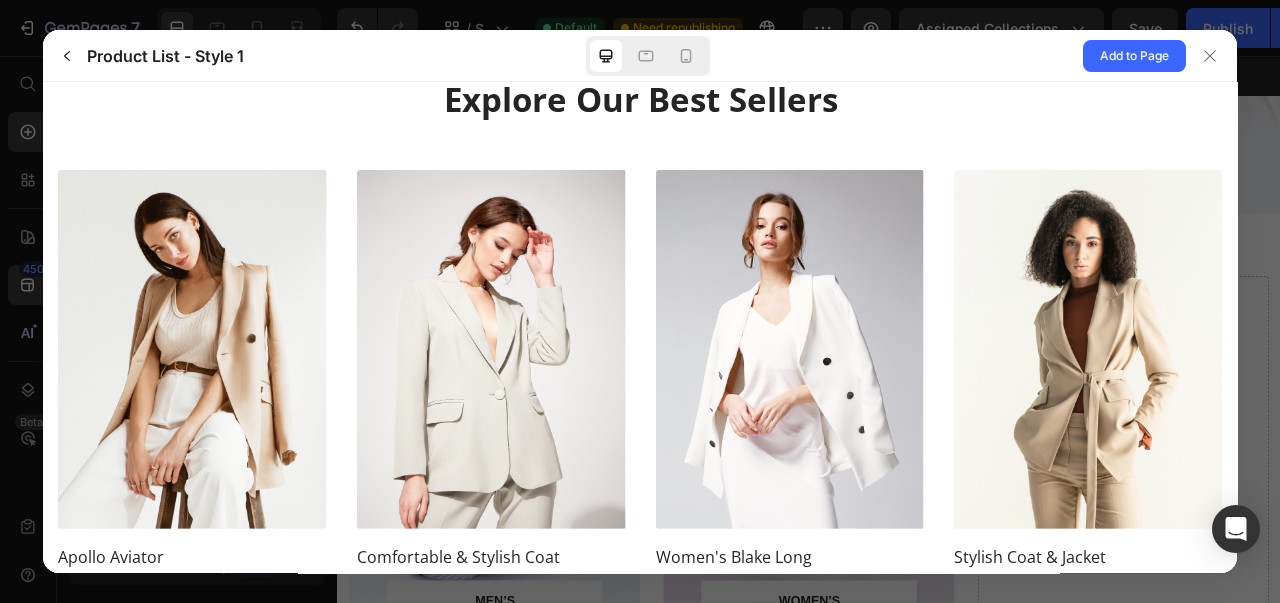 click at bounding box center (1211, 55) 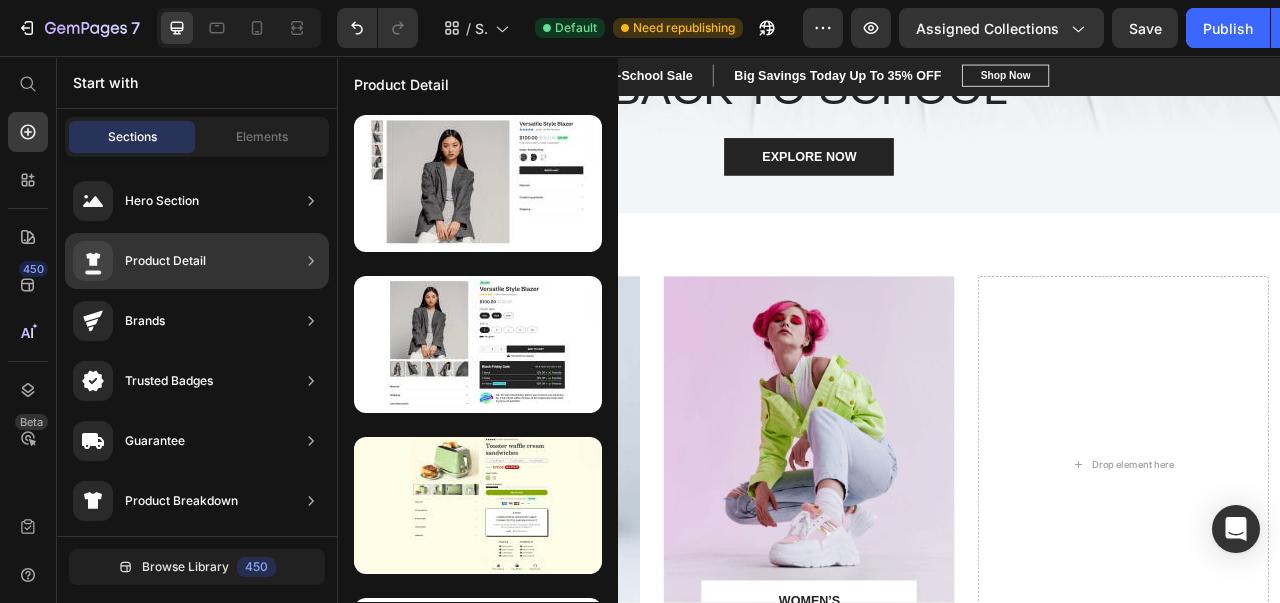click on "Product Detail" 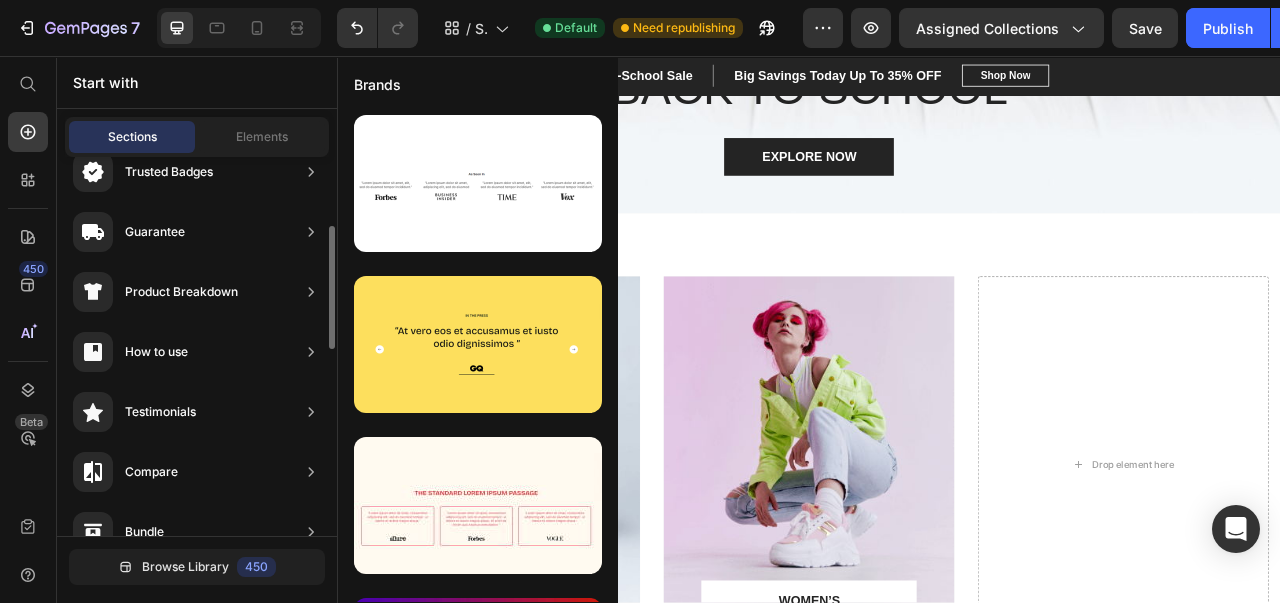scroll, scrollTop: 210, scrollLeft: 0, axis: vertical 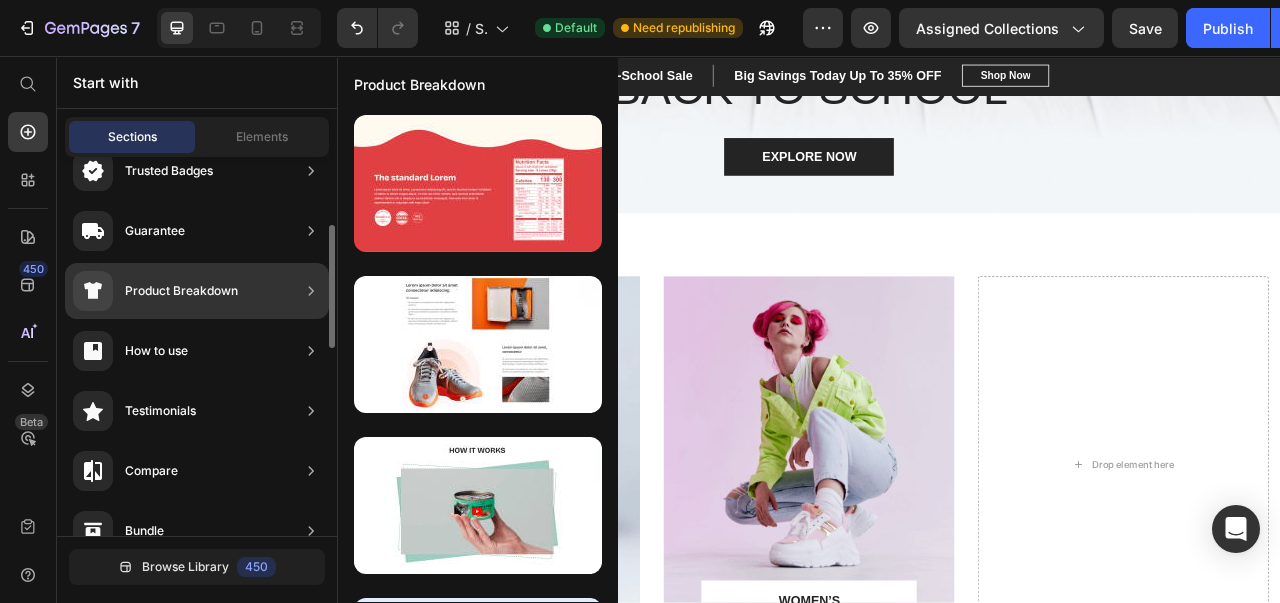 click on "Product Breakdown" at bounding box center (181, 291) 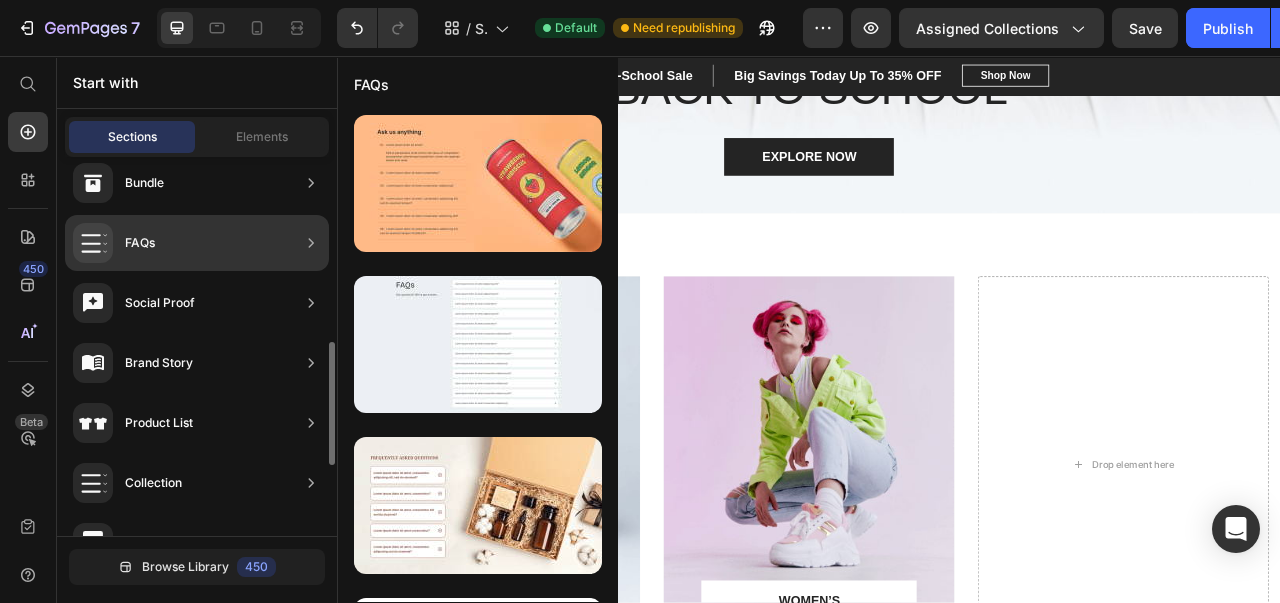 scroll, scrollTop: 560, scrollLeft: 0, axis: vertical 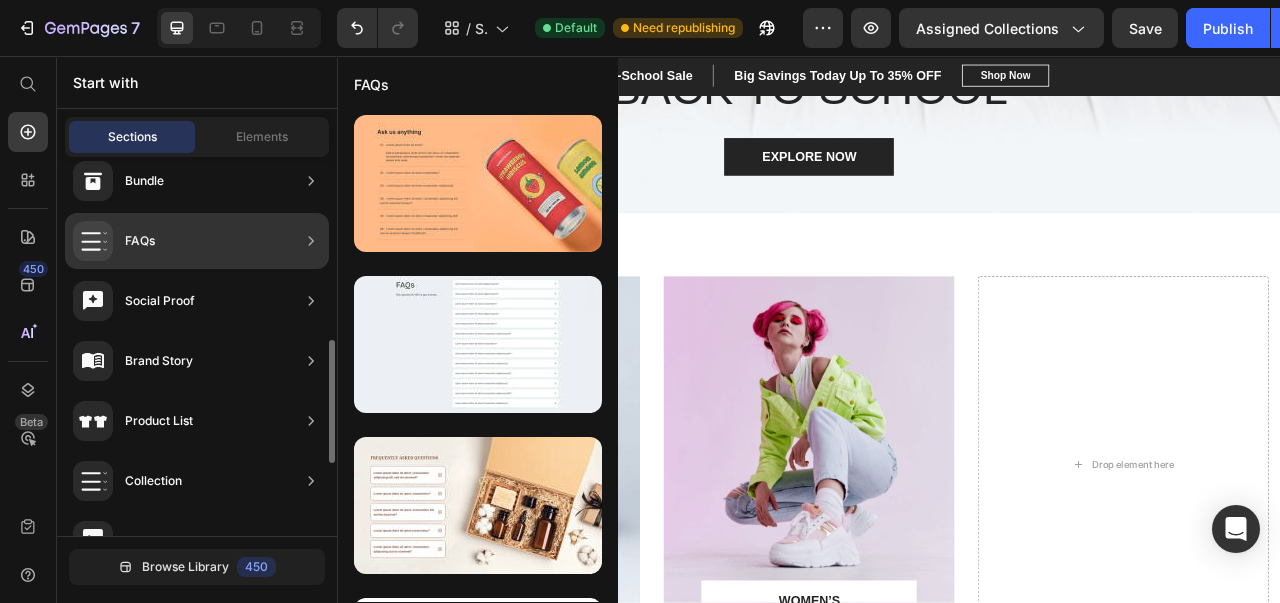 click on "Product List" at bounding box center [159, 421] 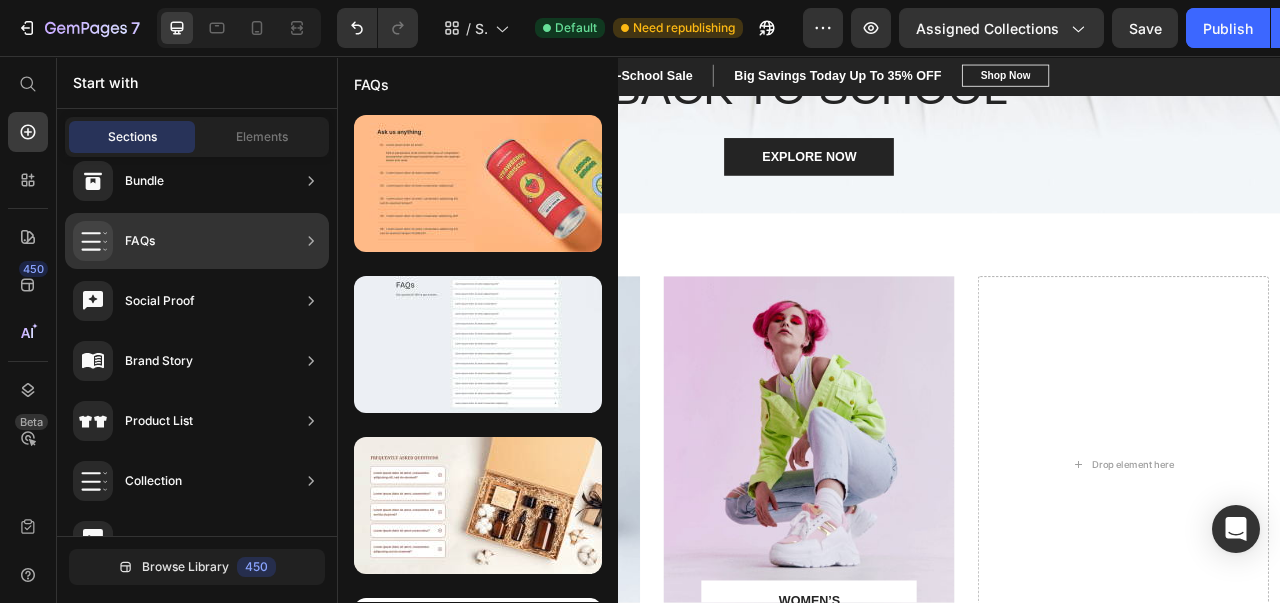click on "Product List" at bounding box center (159, 421) 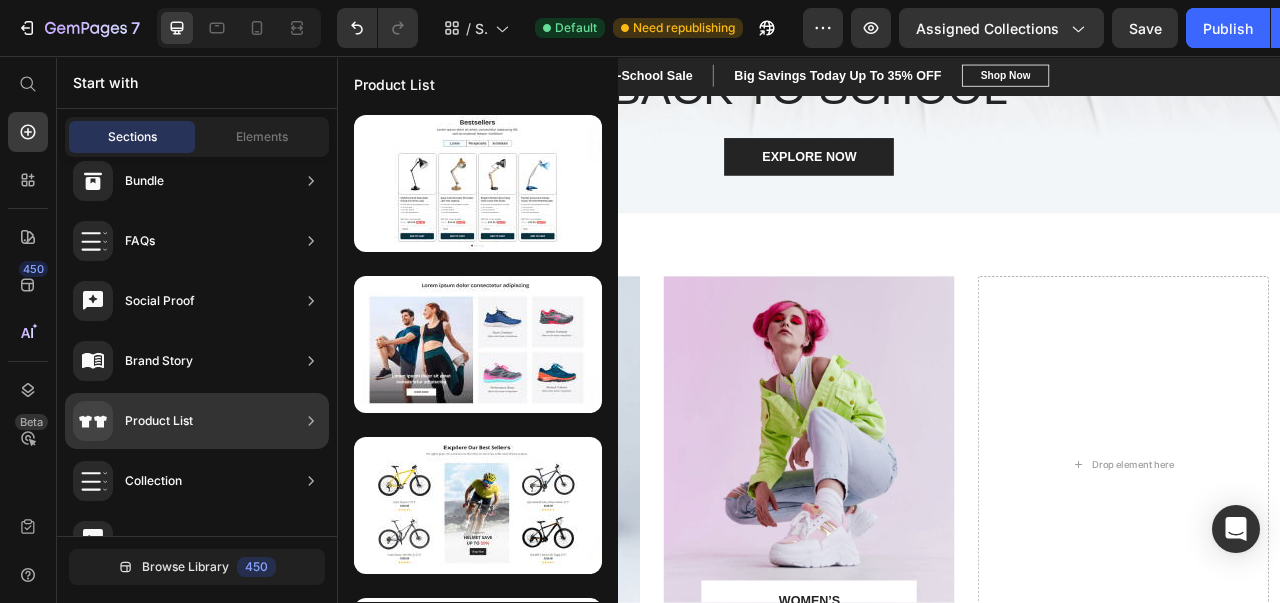 click on "Product List" 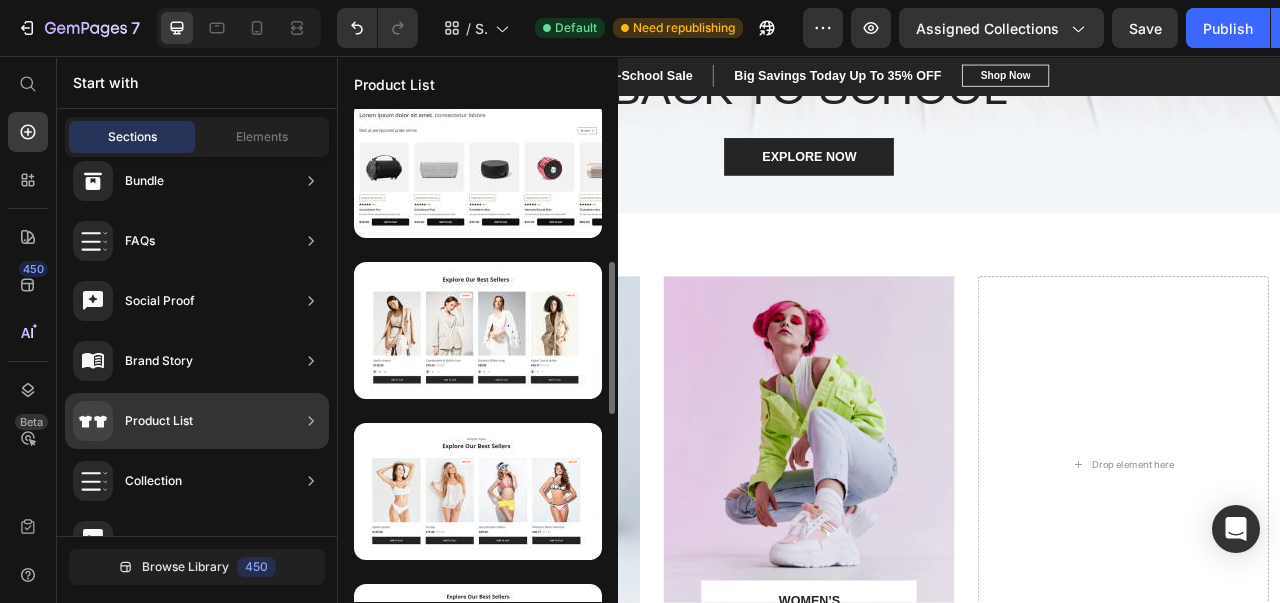 scroll, scrollTop: 501, scrollLeft: 0, axis: vertical 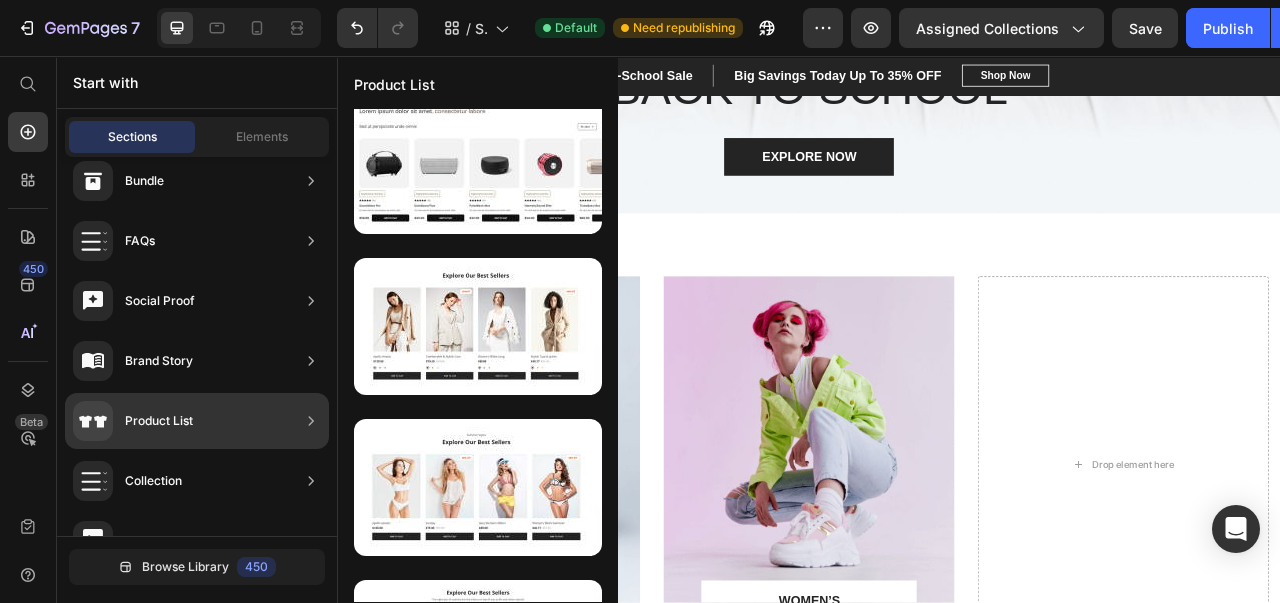 click at bounding box center (478, 326) 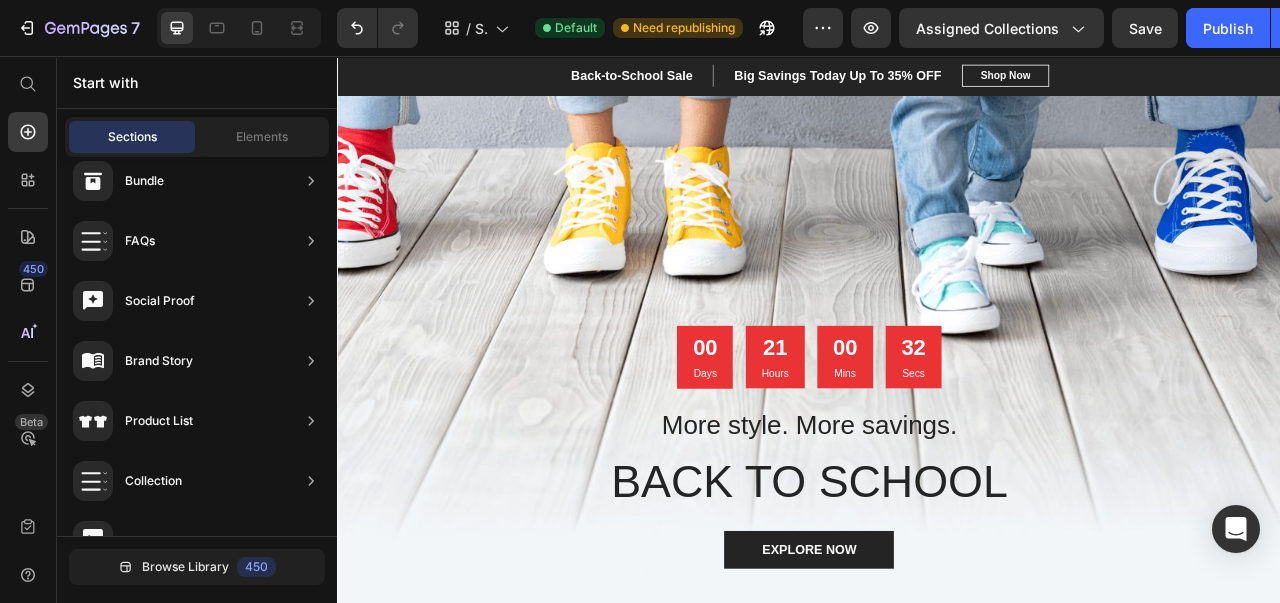 scroll, scrollTop: 0, scrollLeft: 0, axis: both 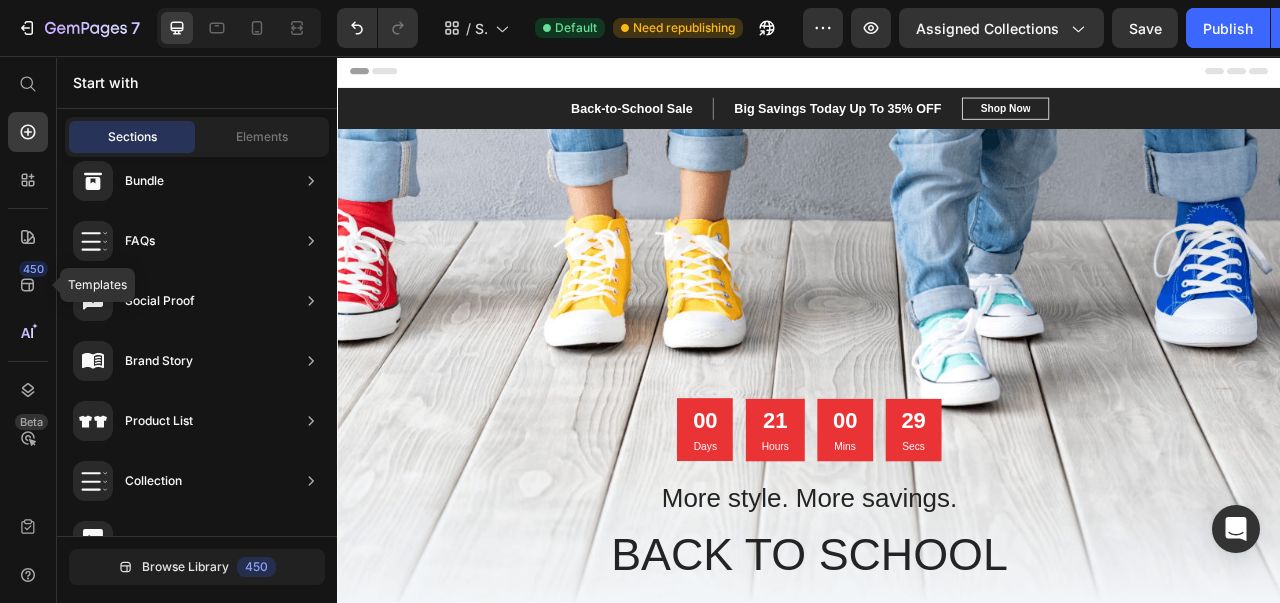 click on "450" 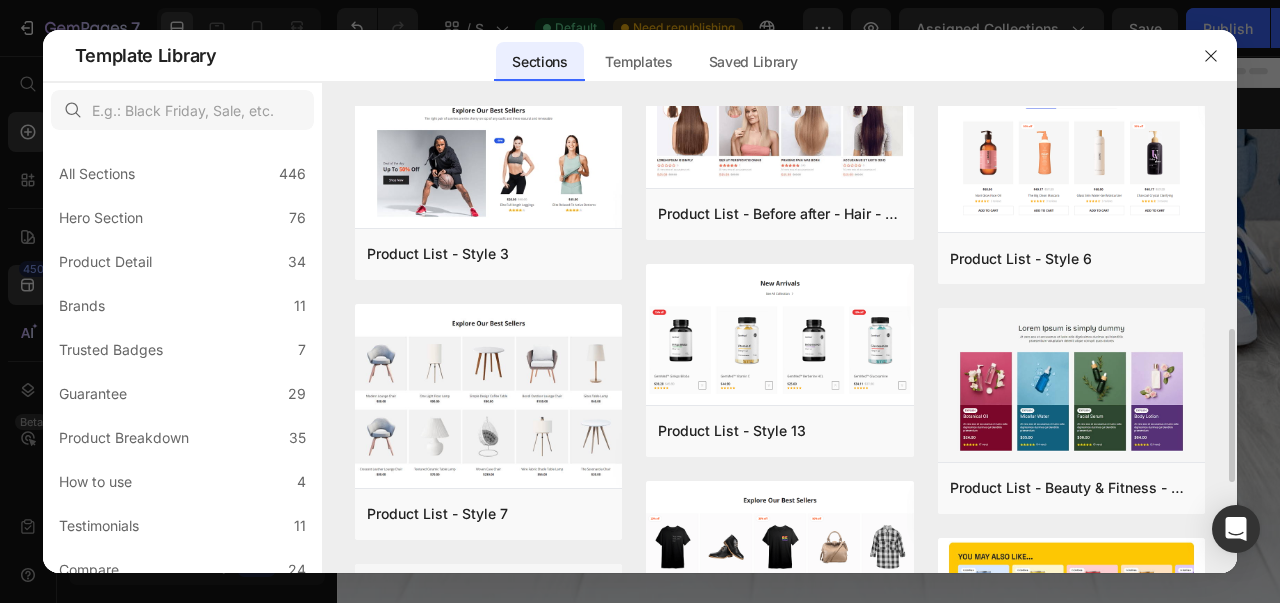 scroll, scrollTop: 566, scrollLeft: 0, axis: vertical 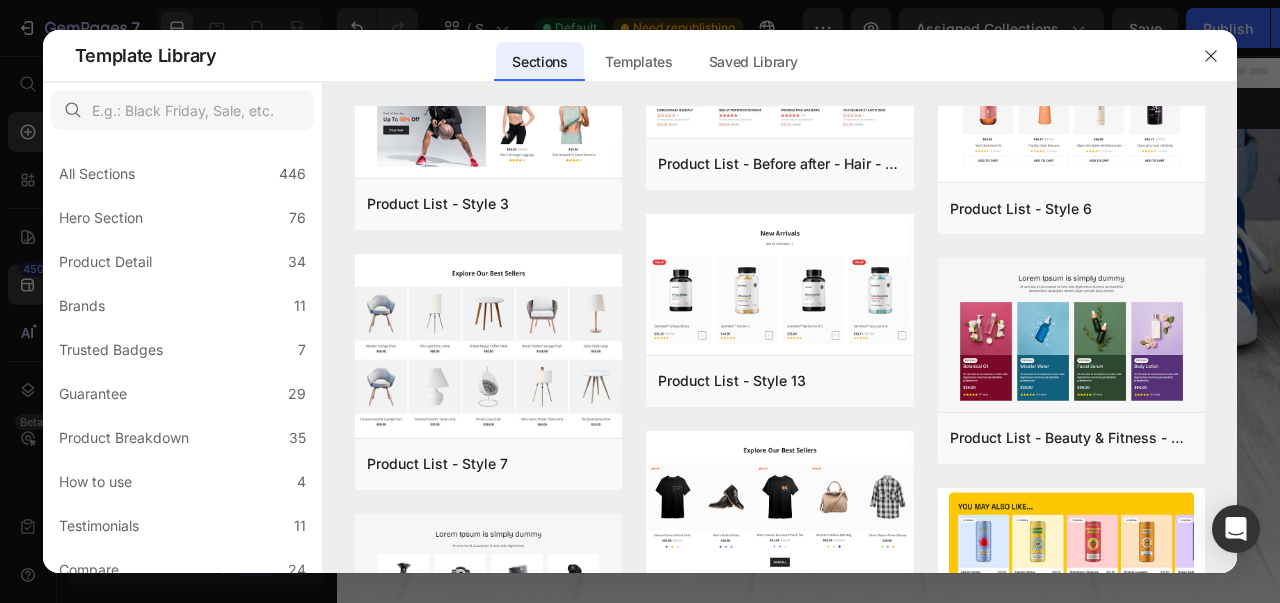 click on "Add to page" at bounding box center (0, 0) 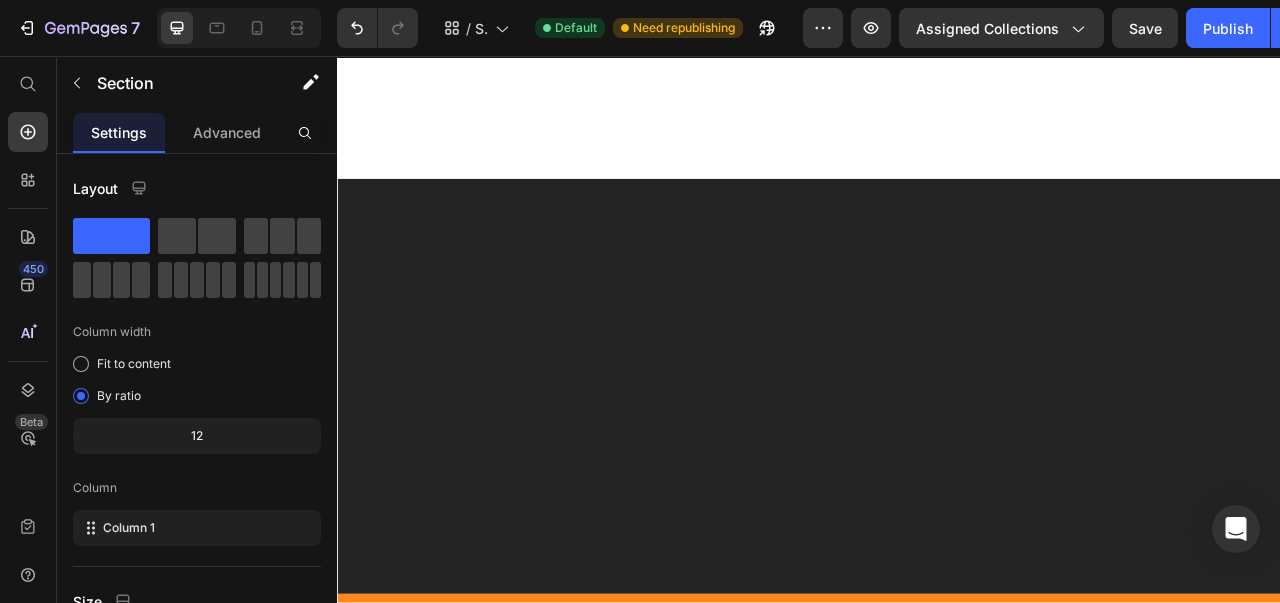 scroll, scrollTop: 0, scrollLeft: 0, axis: both 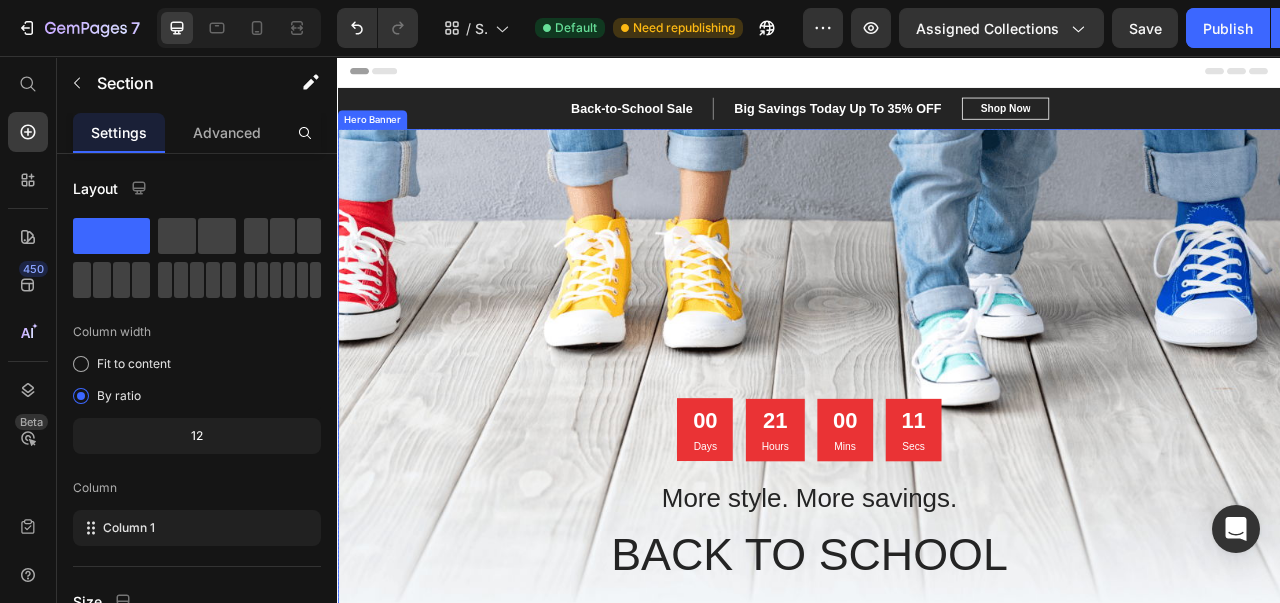 click at bounding box center (937, 499) 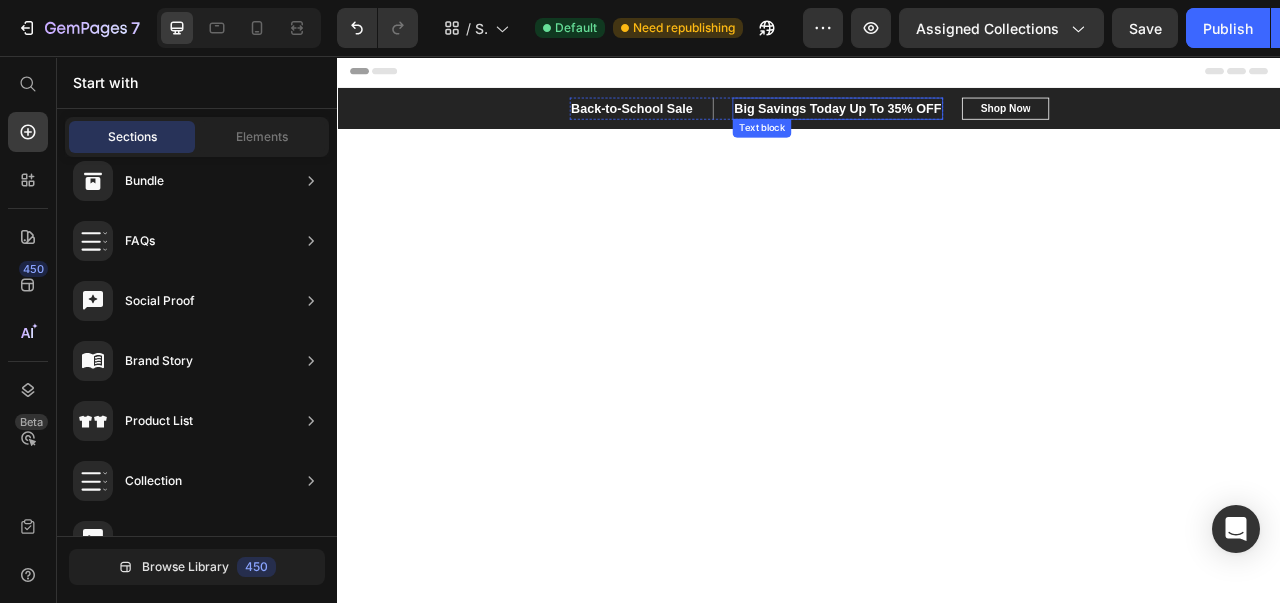 click on "Big Savings Today Up To 35% OFF" at bounding box center [972, 123] 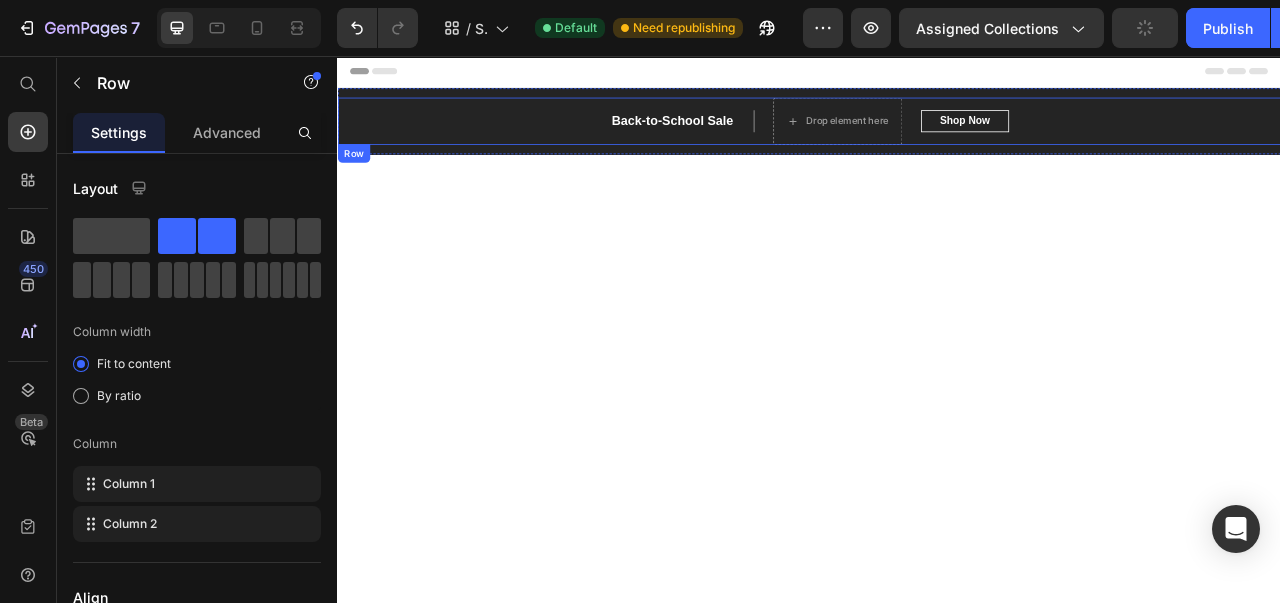 click on "Back-to-School Sale Text block
Drop element here Row Back-to-School Sale Up To 35% OFF  Text block Shop Now Button Row" at bounding box center (937, 139) 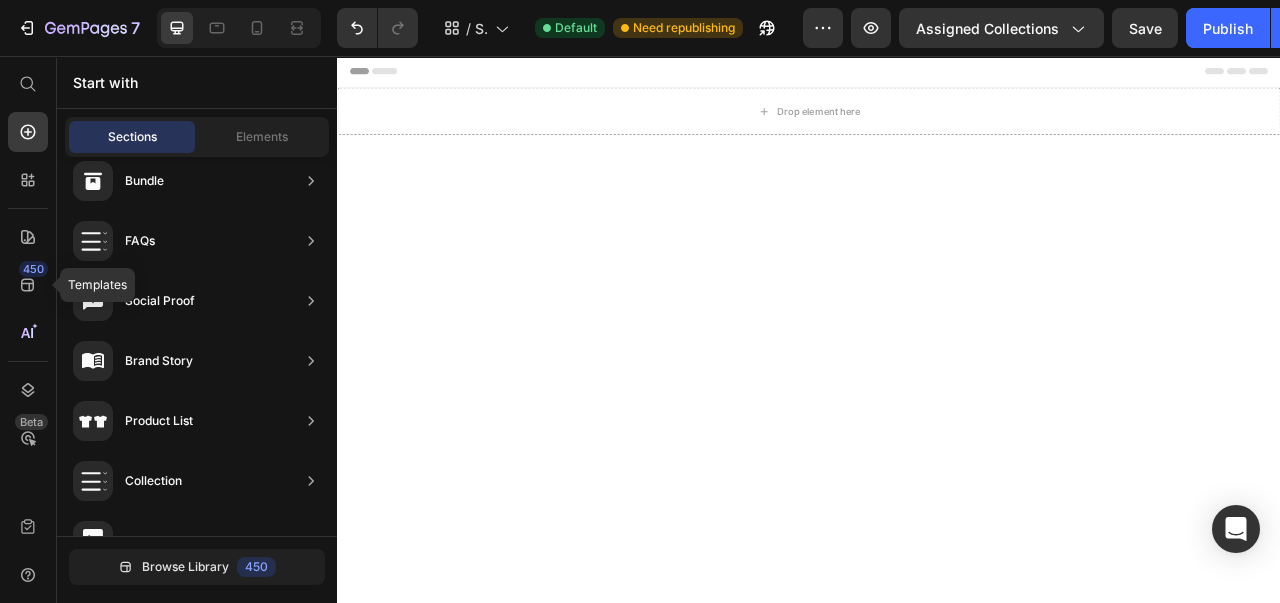 click on "450" 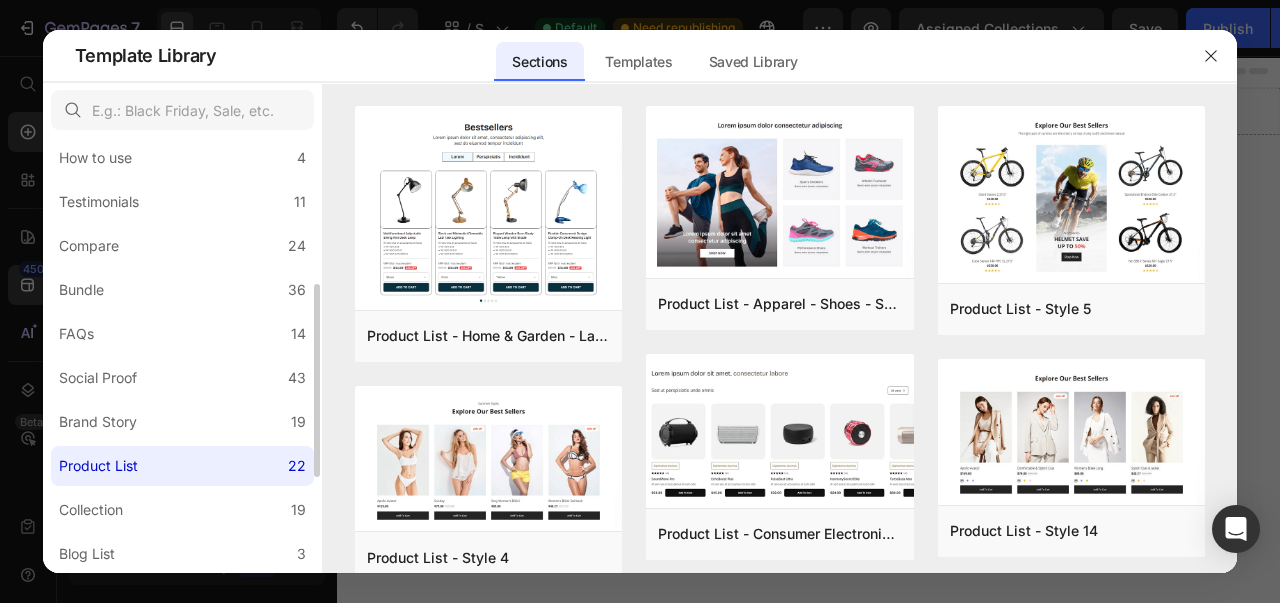 scroll, scrollTop: 334, scrollLeft: 0, axis: vertical 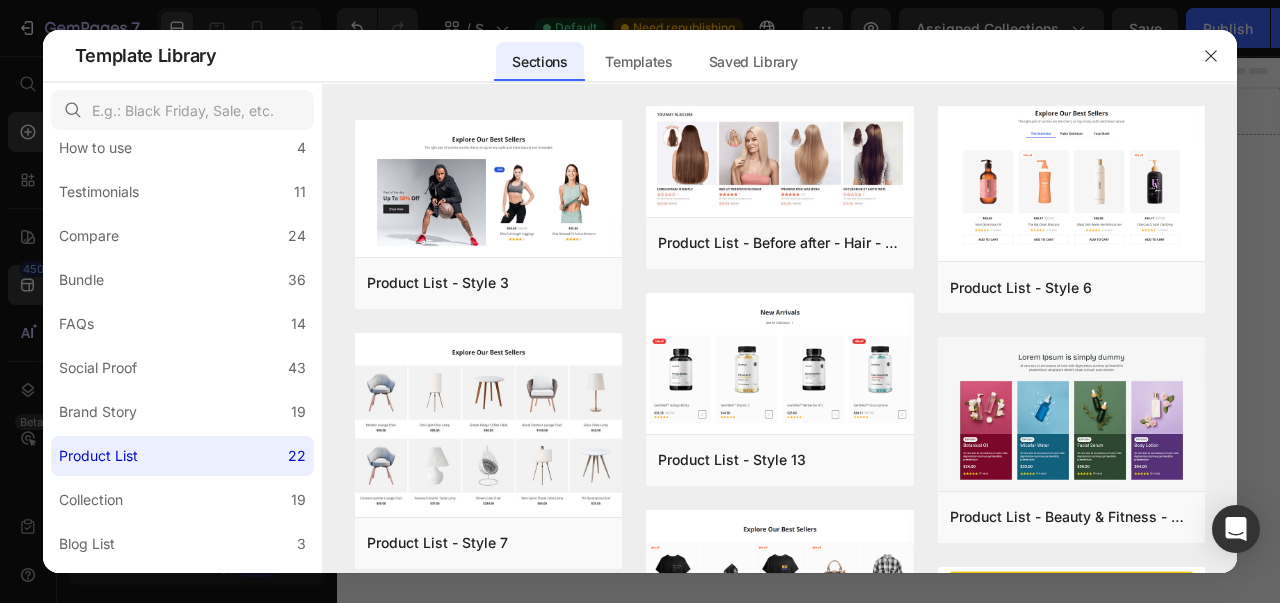 click at bounding box center (780, 365) 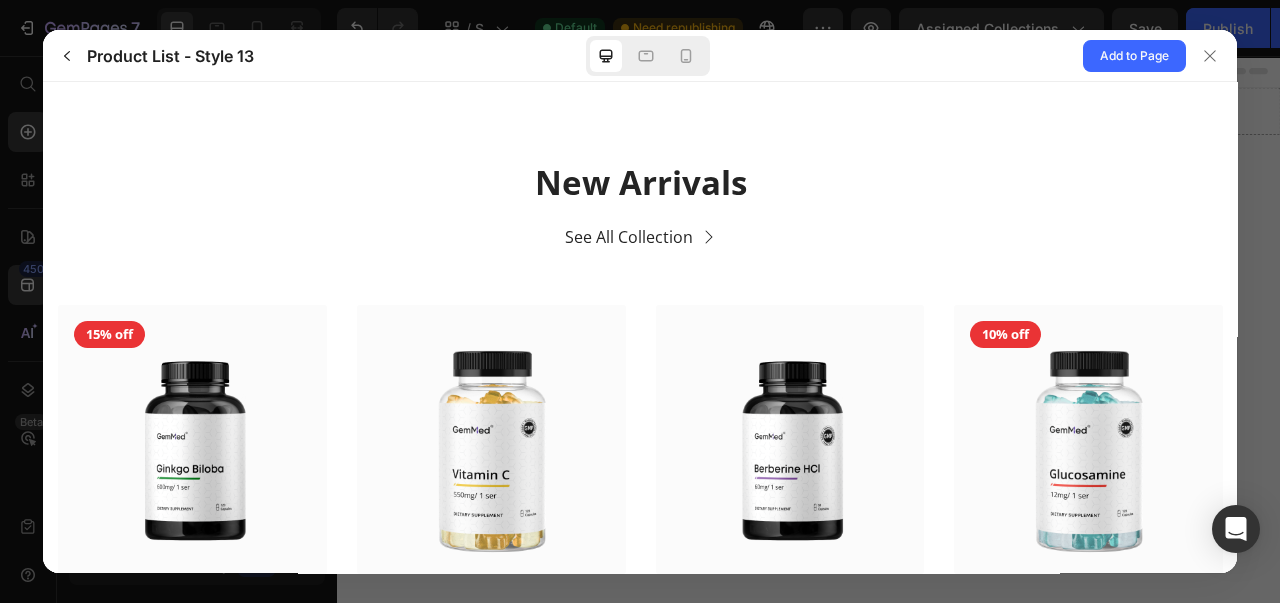 scroll, scrollTop: 0, scrollLeft: 0, axis: both 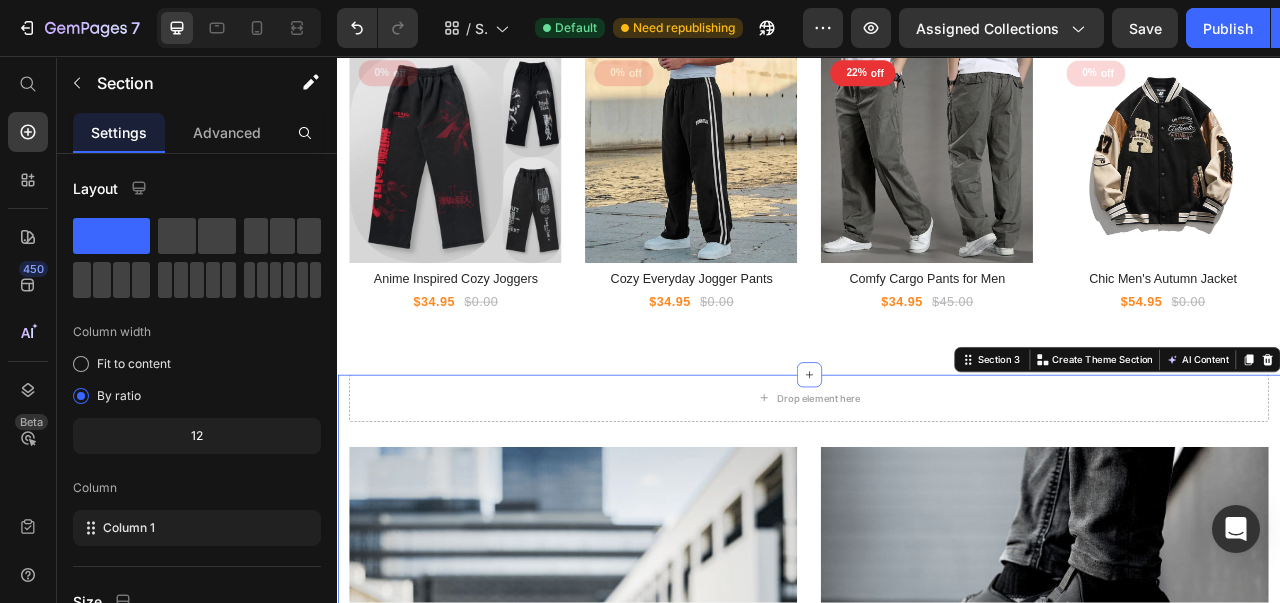 click 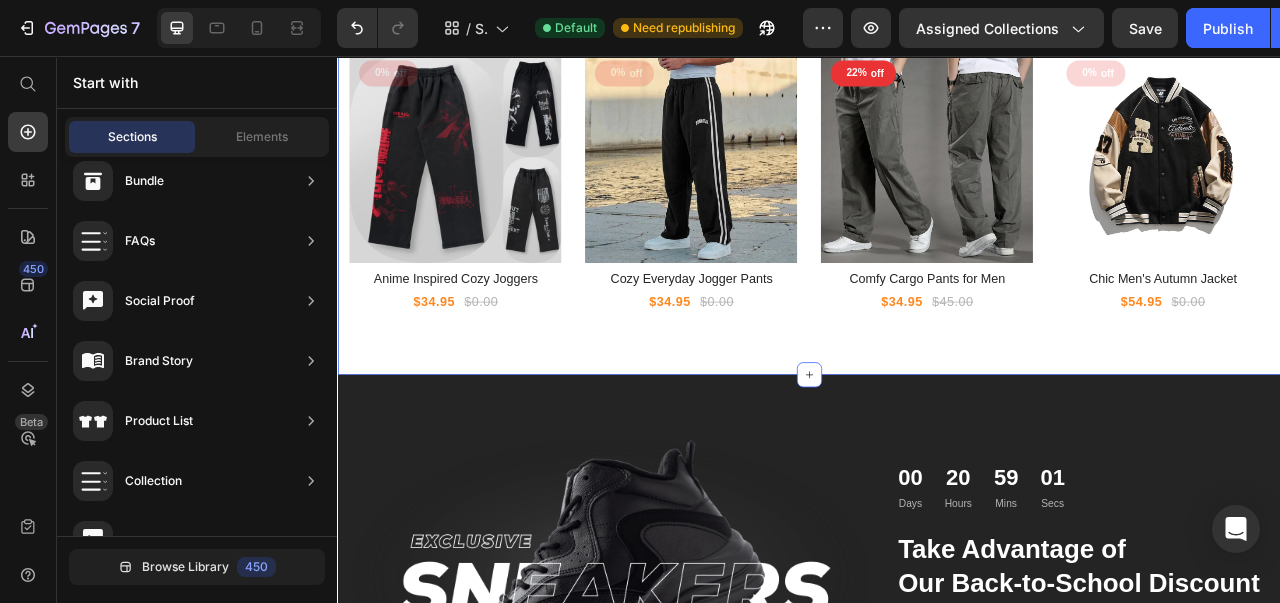 click at bounding box center (937, 462) 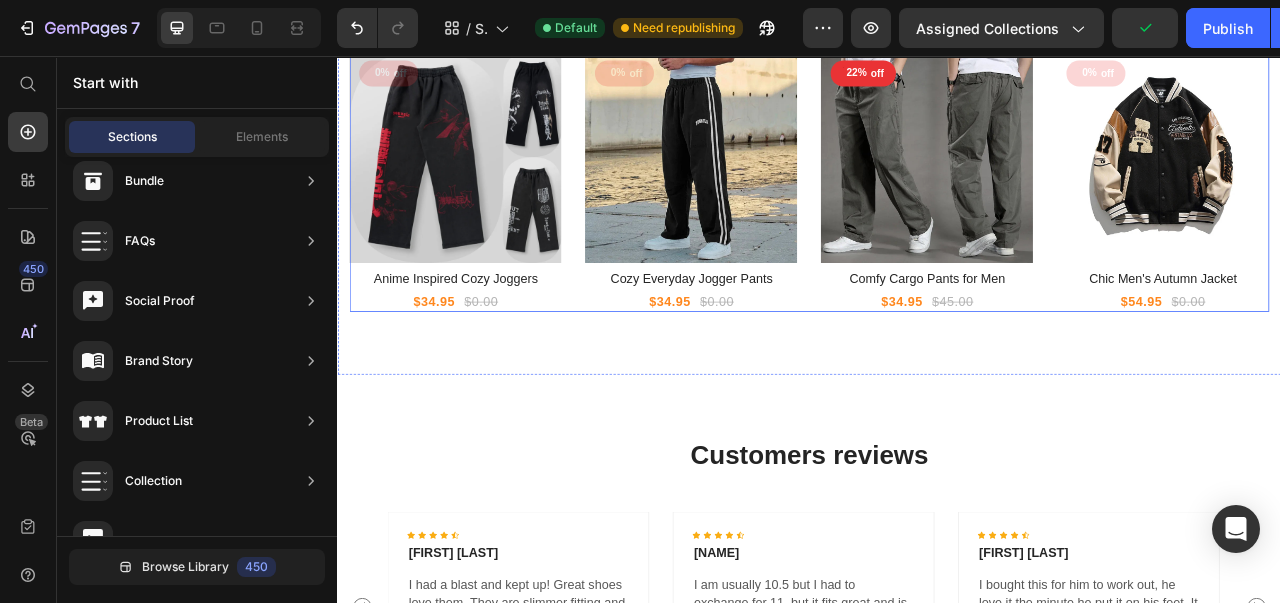 scroll, scrollTop: 0, scrollLeft: 0, axis: both 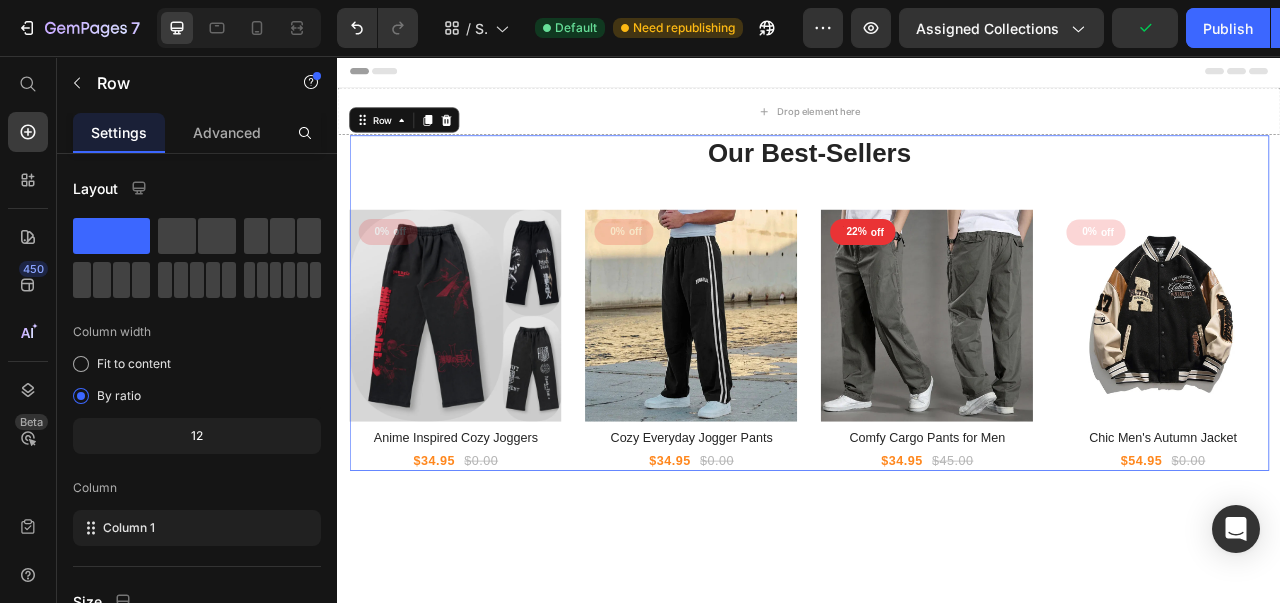 click on "Our Best-Sellers Heading 0% off Product Tag Product Images Row Anime Inspired Cozy Joggers Product Title $34.95 Product Price $0.00 Product Price Row 0% off Product Tag Product Images Row Cozy Everyday Jogger Pants Product Title $34.95 Product Price $0.00 Product Price Row 22% off Product Tag Product Images Row Comfy Cargo Pants for Men Product Title $34.95 Product Price $45.00 Product Price Row 0% off Product Tag Product Images Row Chic Men's Autumn Jacket Product Title $54.95 Product Price $0.00 Product Price Row Product List" at bounding box center (937, 370) 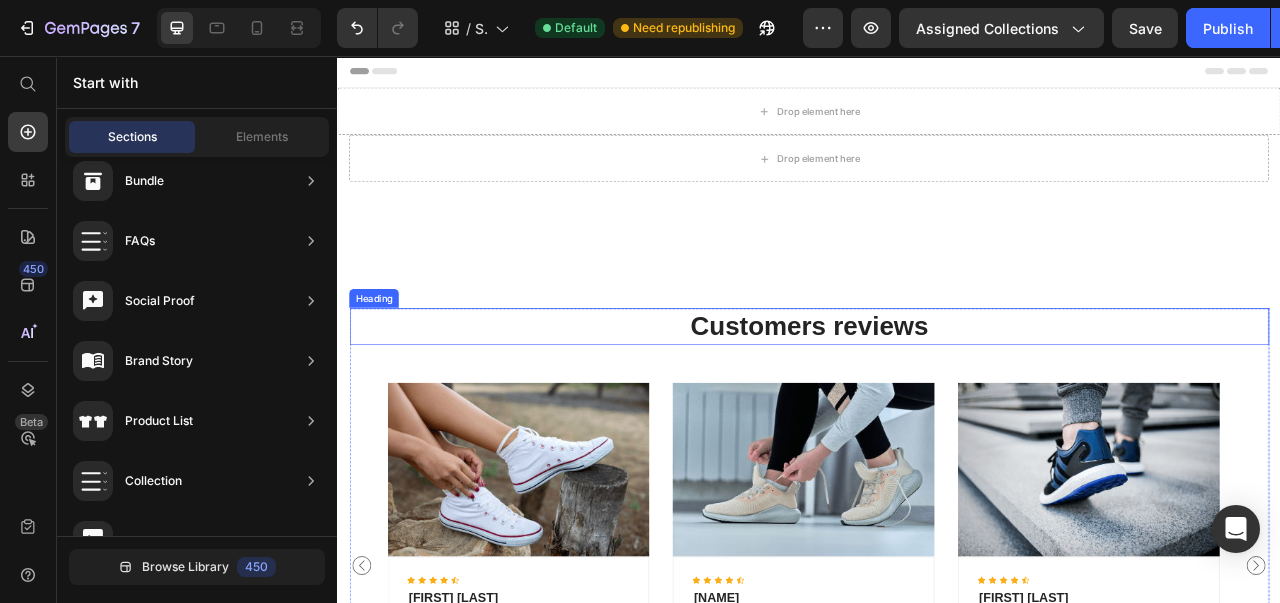 click on "Customers reviews" at bounding box center (937, 400) 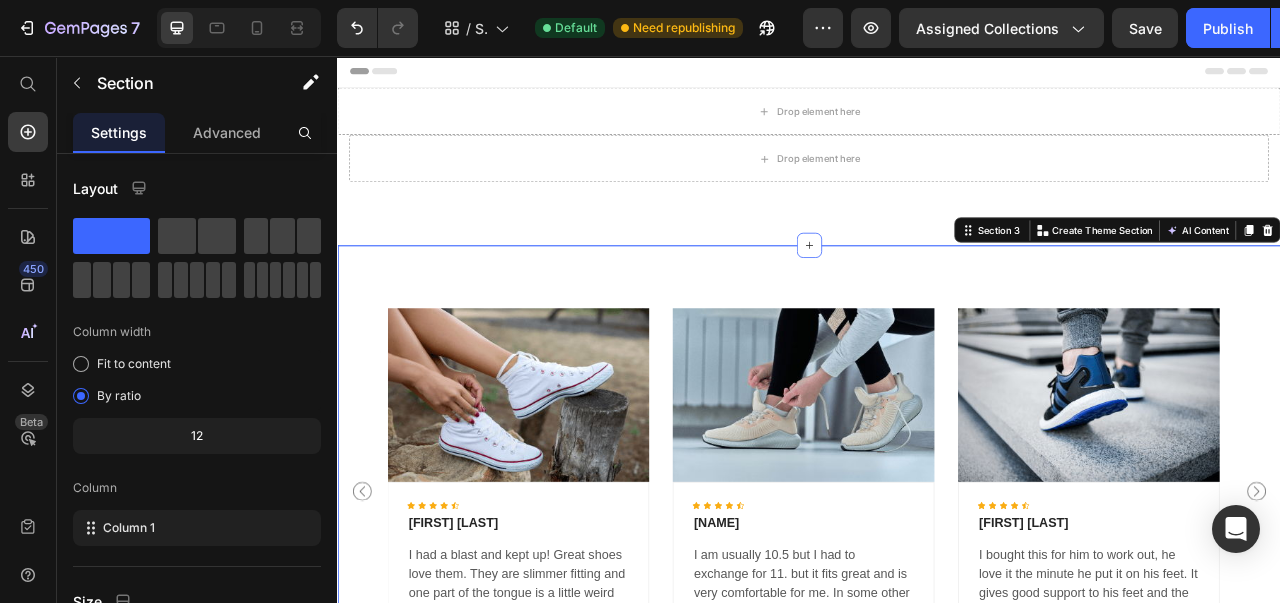 click at bounding box center (937, 940) 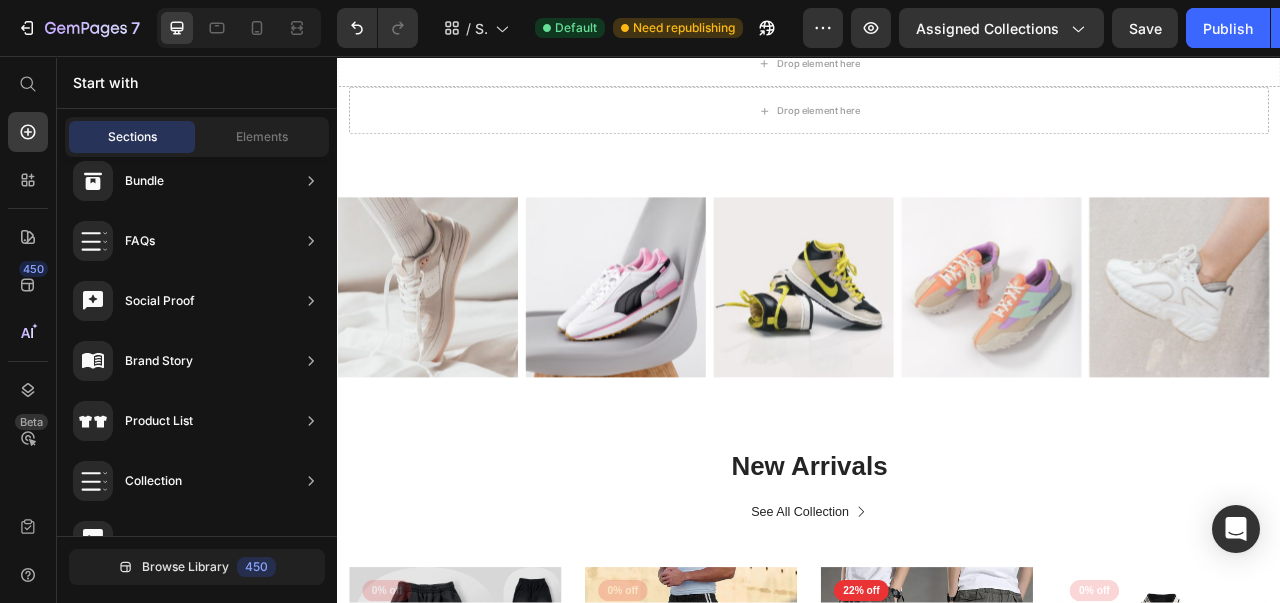scroll, scrollTop: 0, scrollLeft: 0, axis: both 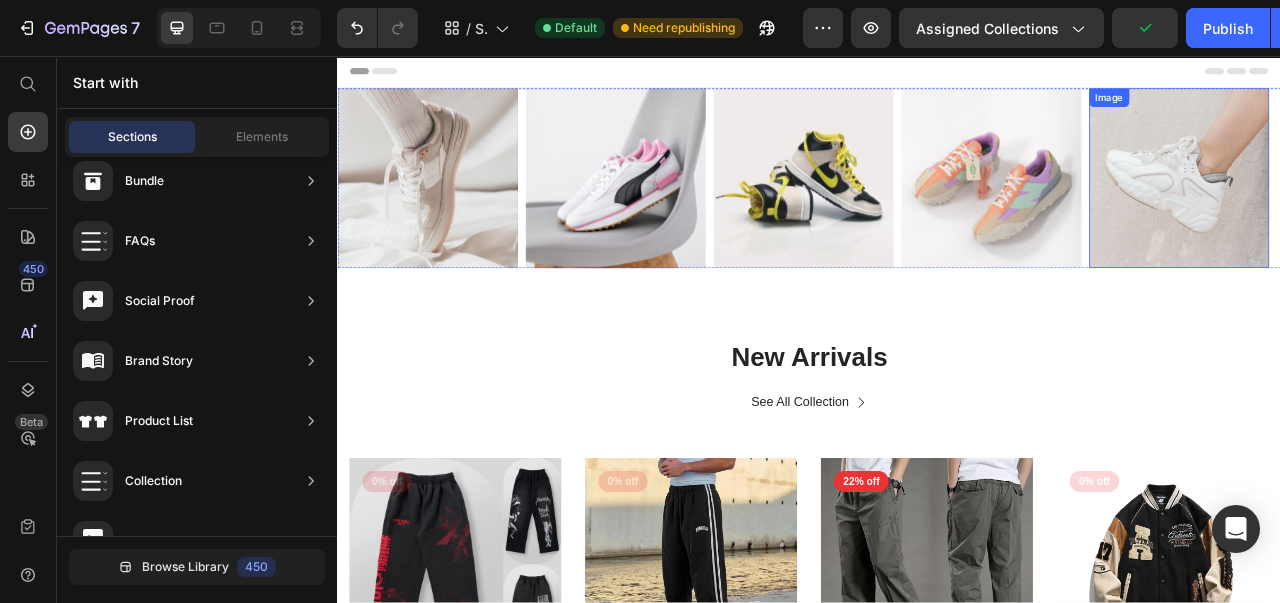click at bounding box center (1407, 211) 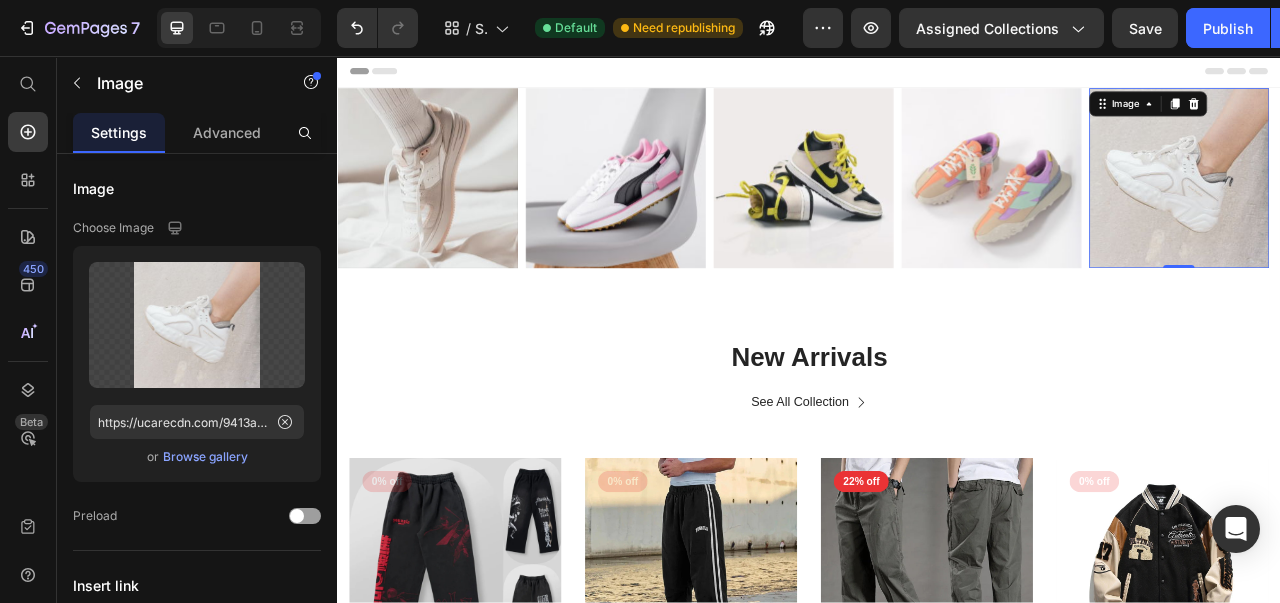 click at bounding box center (1426, 117) 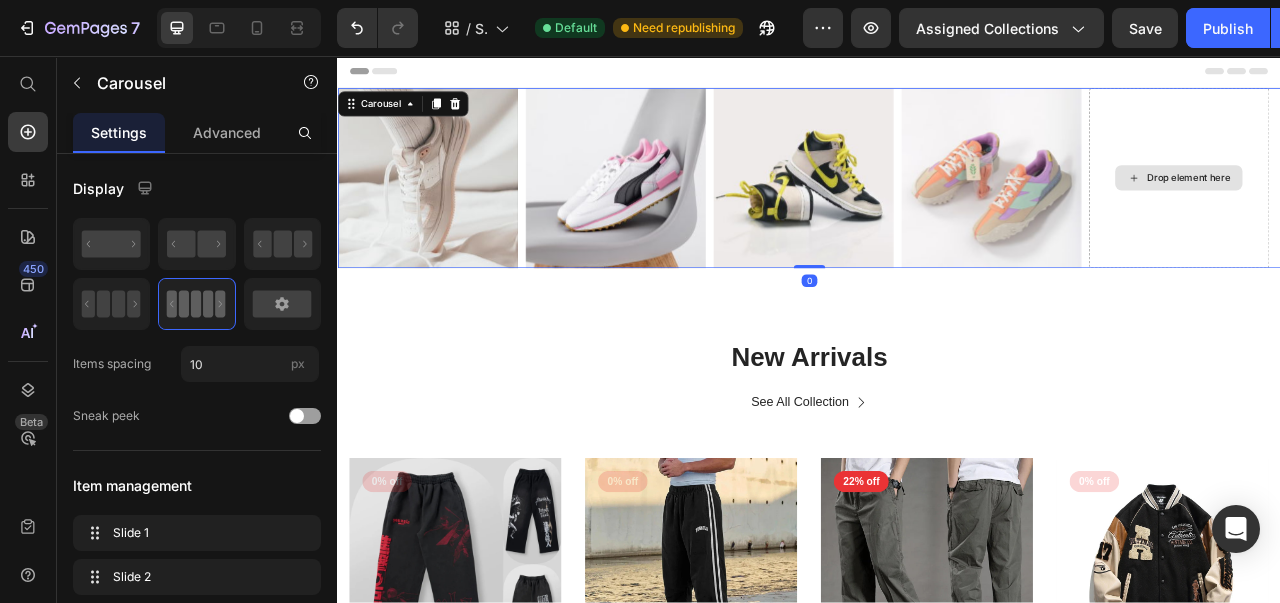 click on "Drop element here" at bounding box center [1407, 211] 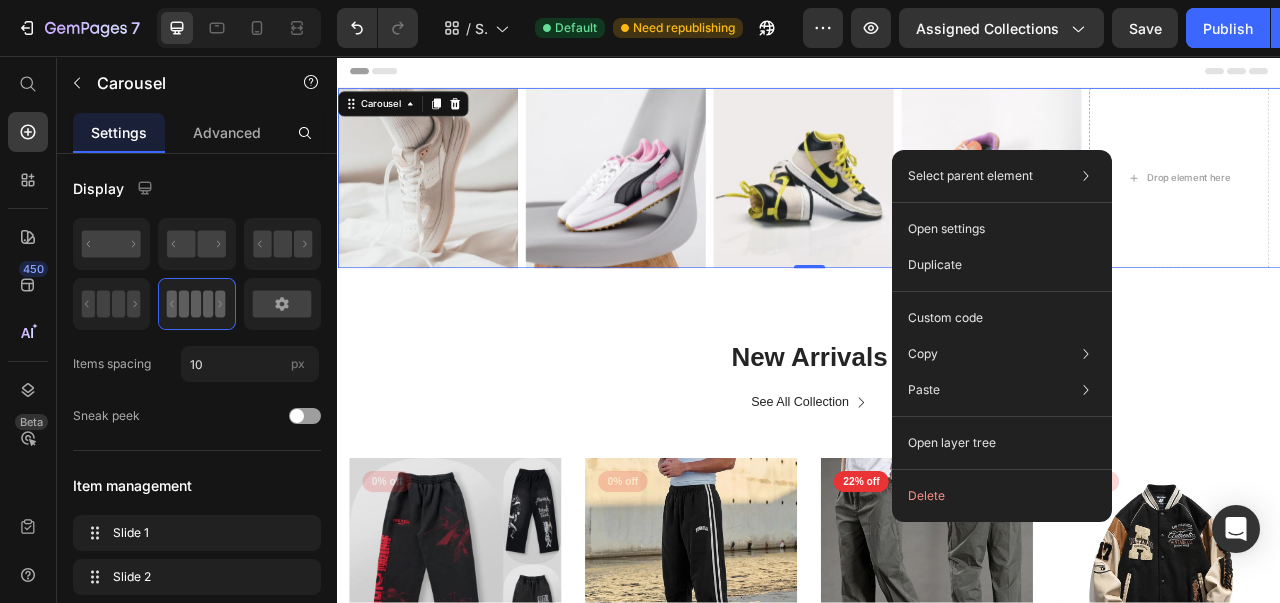 click on "Delete" 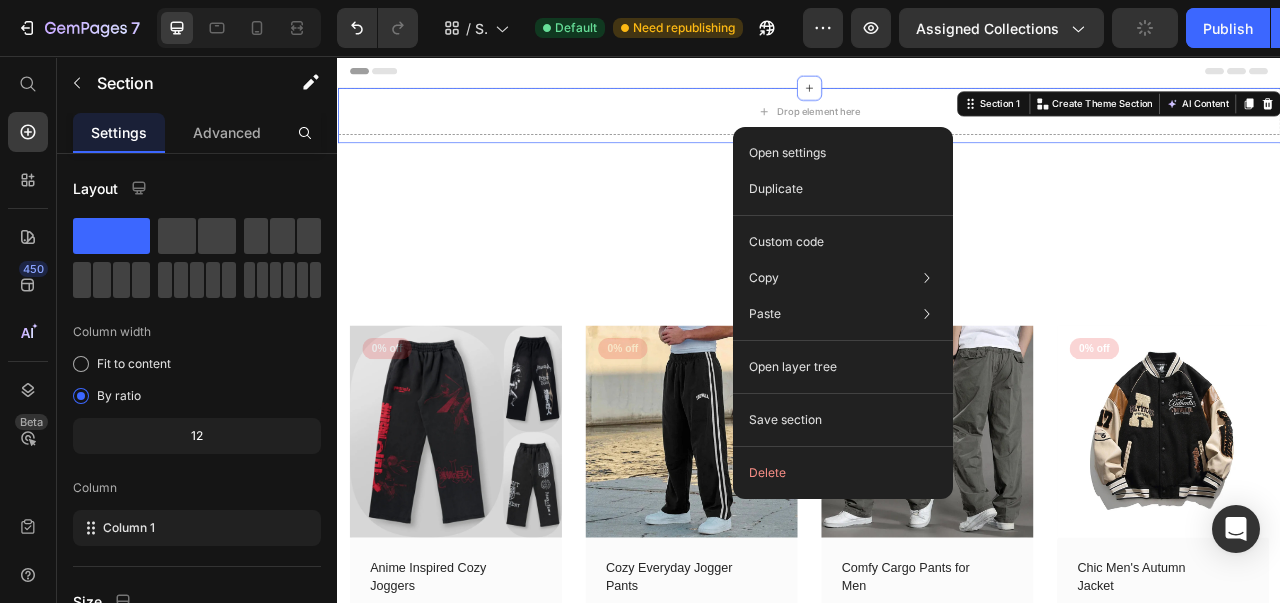 click on "Delete" 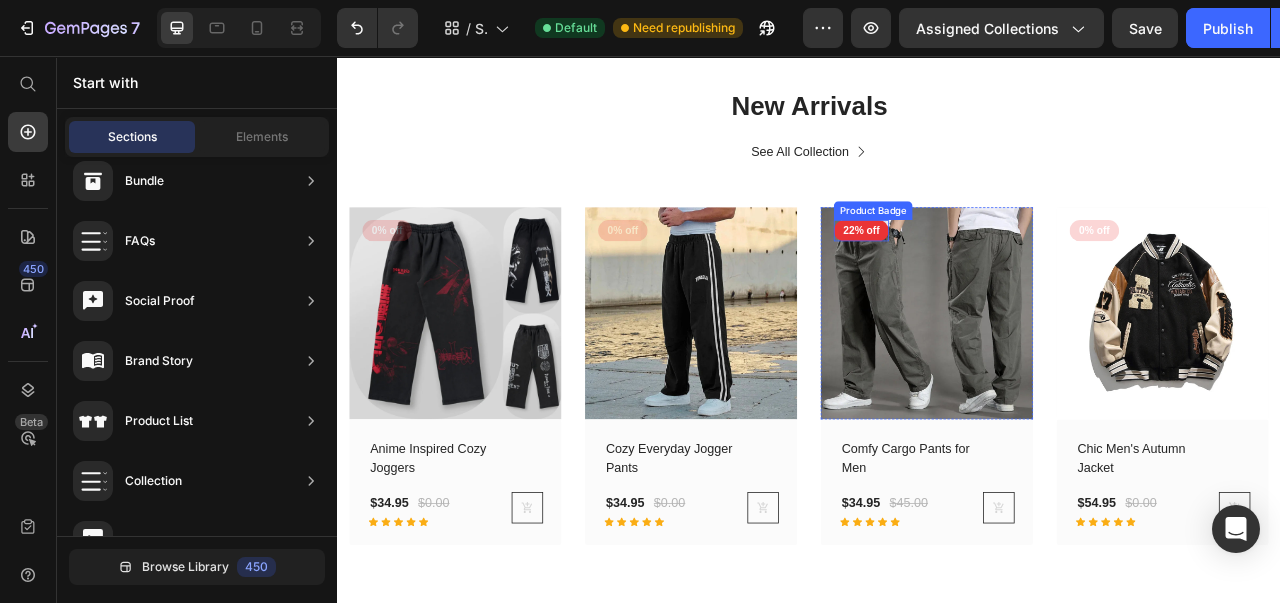 scroll, scrollTop: 71, scrollLeft: 0, axis: vertical 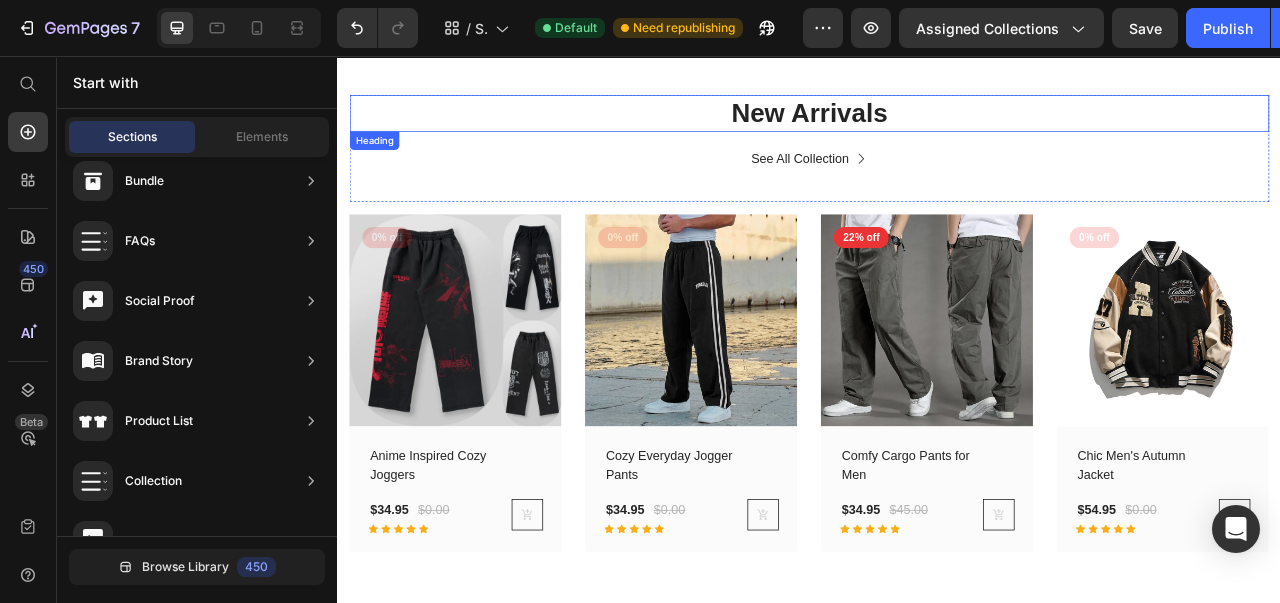 click on "New Arrivals" at bounding box center (937, 129) 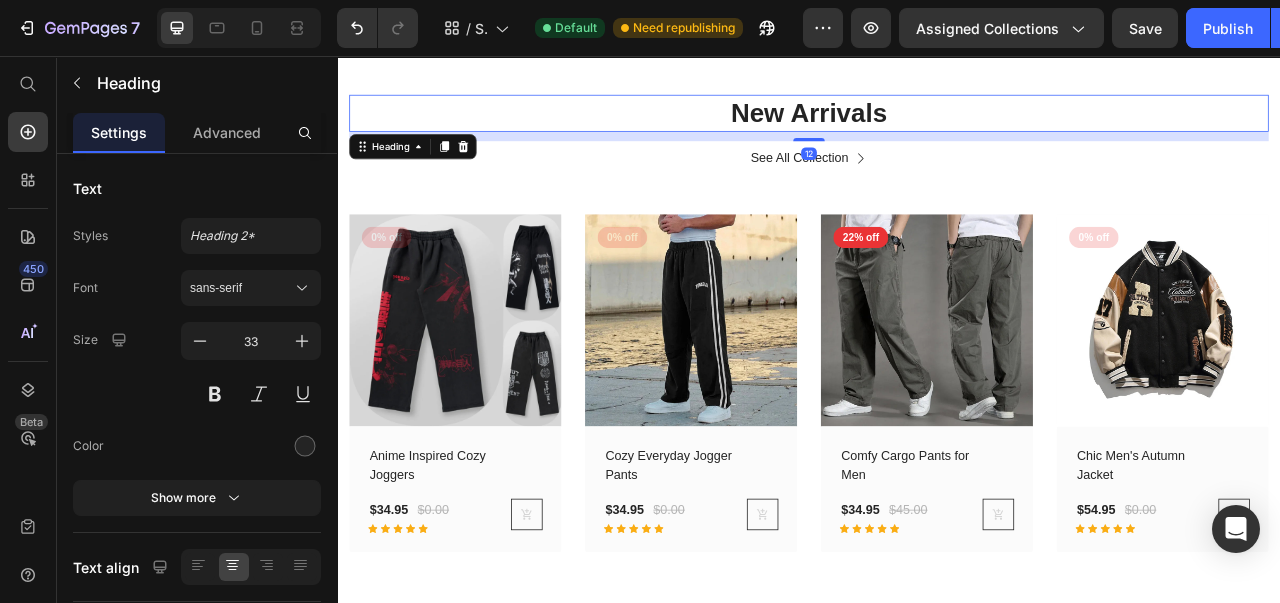 click on "New Arrivals" at bounding box center [937, 129] 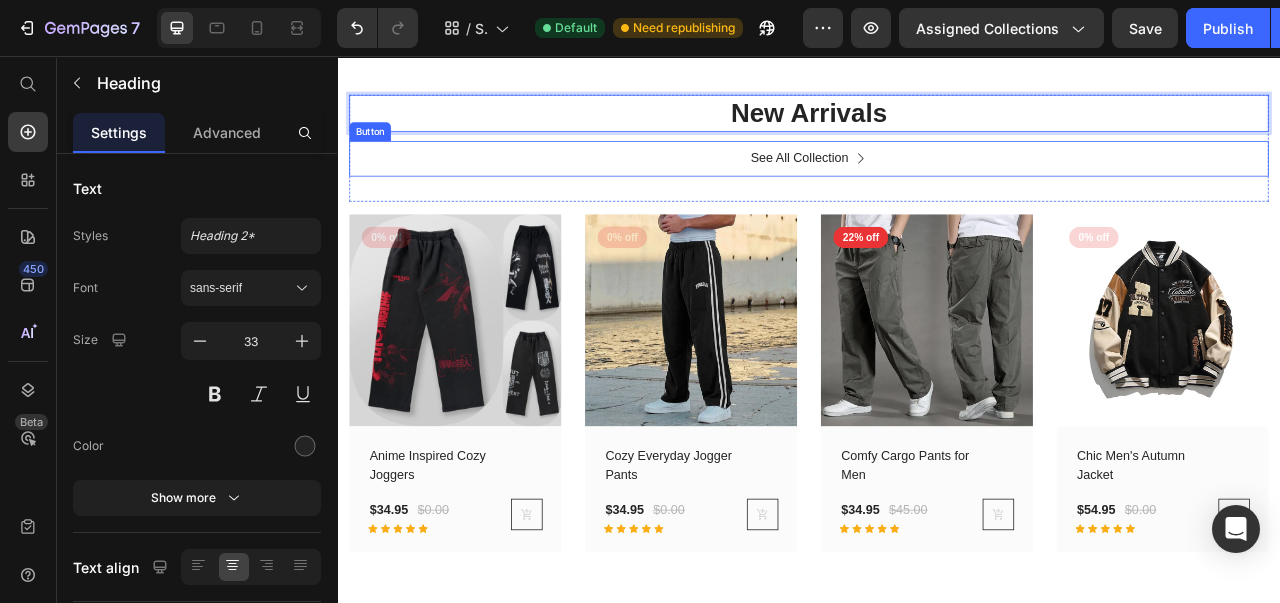 click at bounding box center [1003, 187] 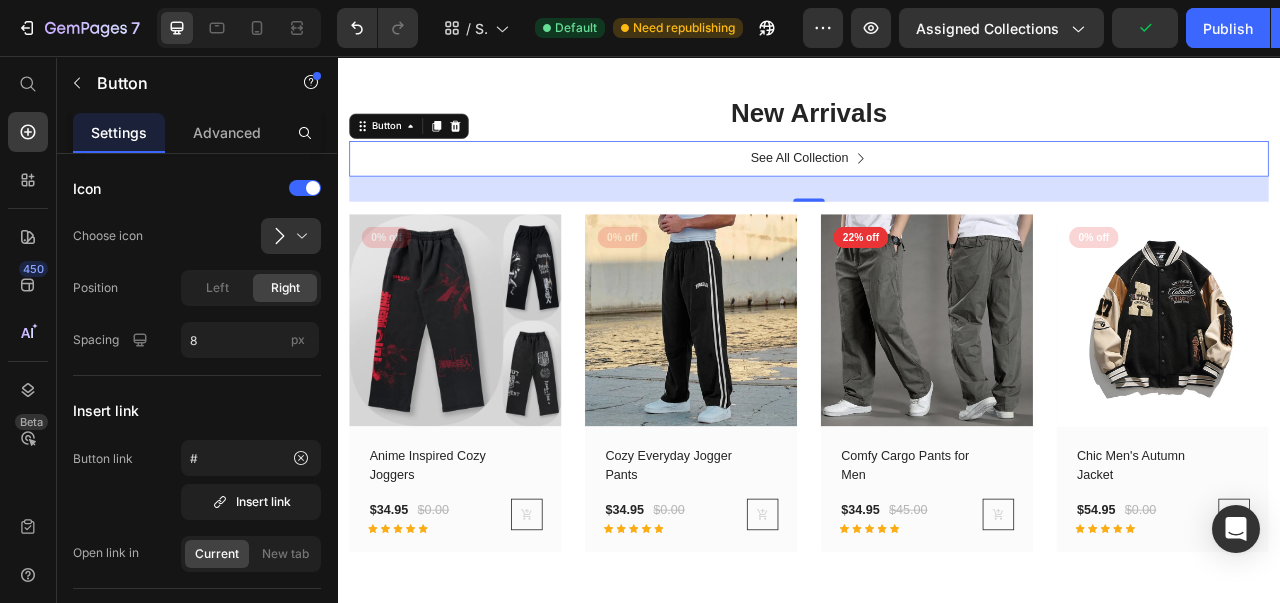 click 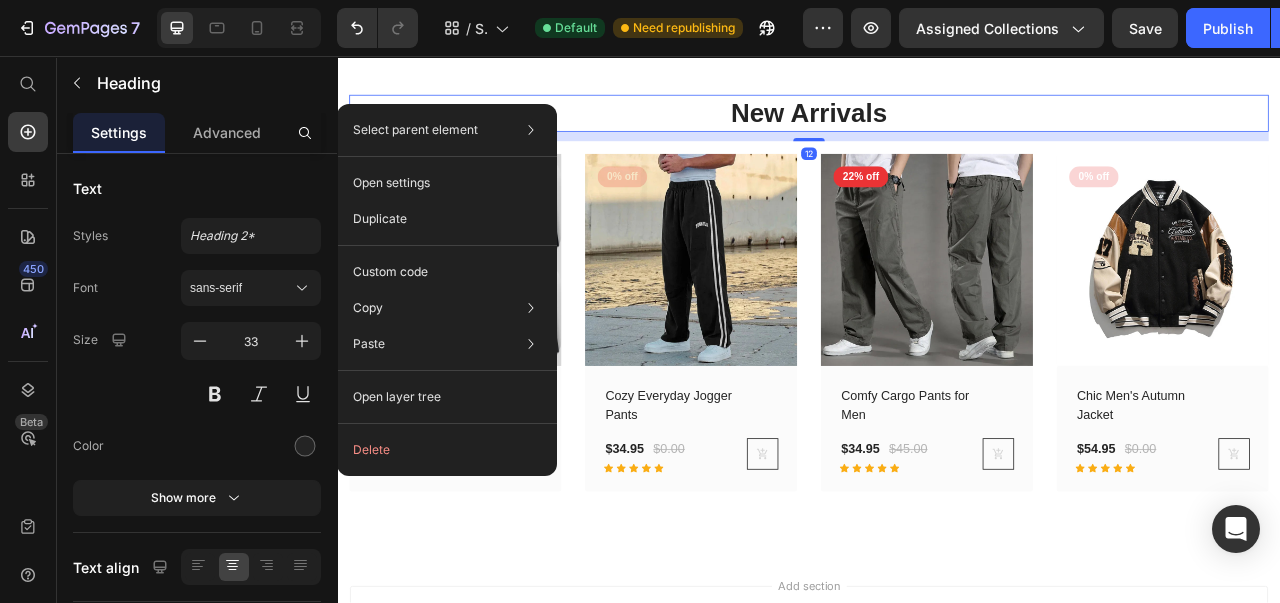 click on "Delete" 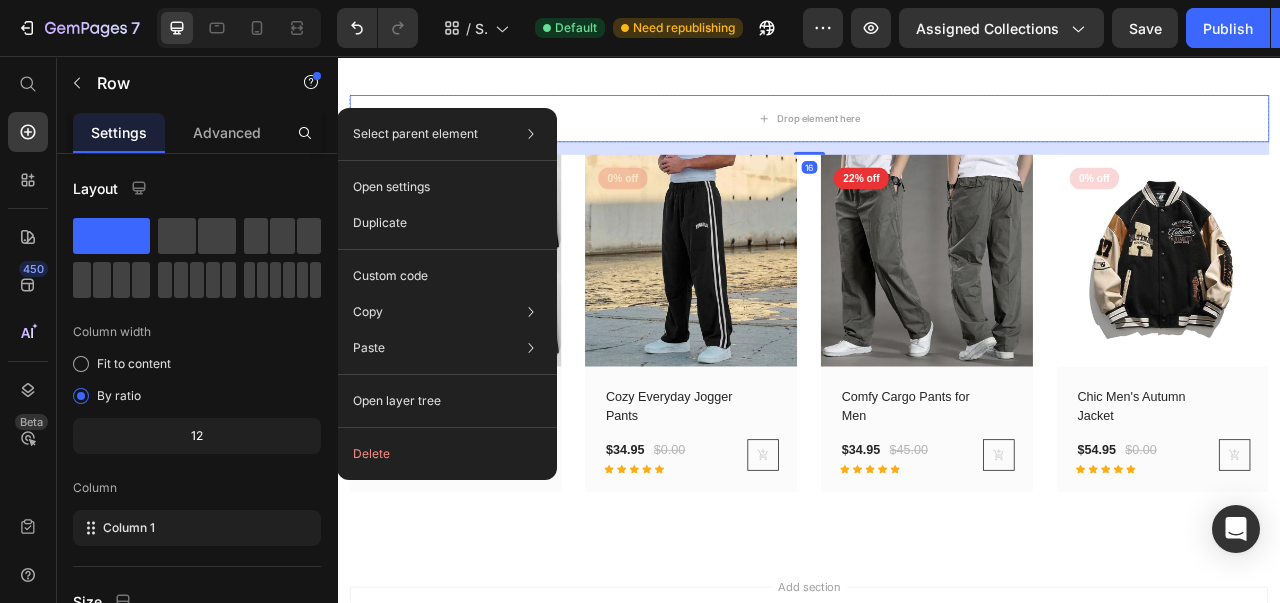 click on "Delete" 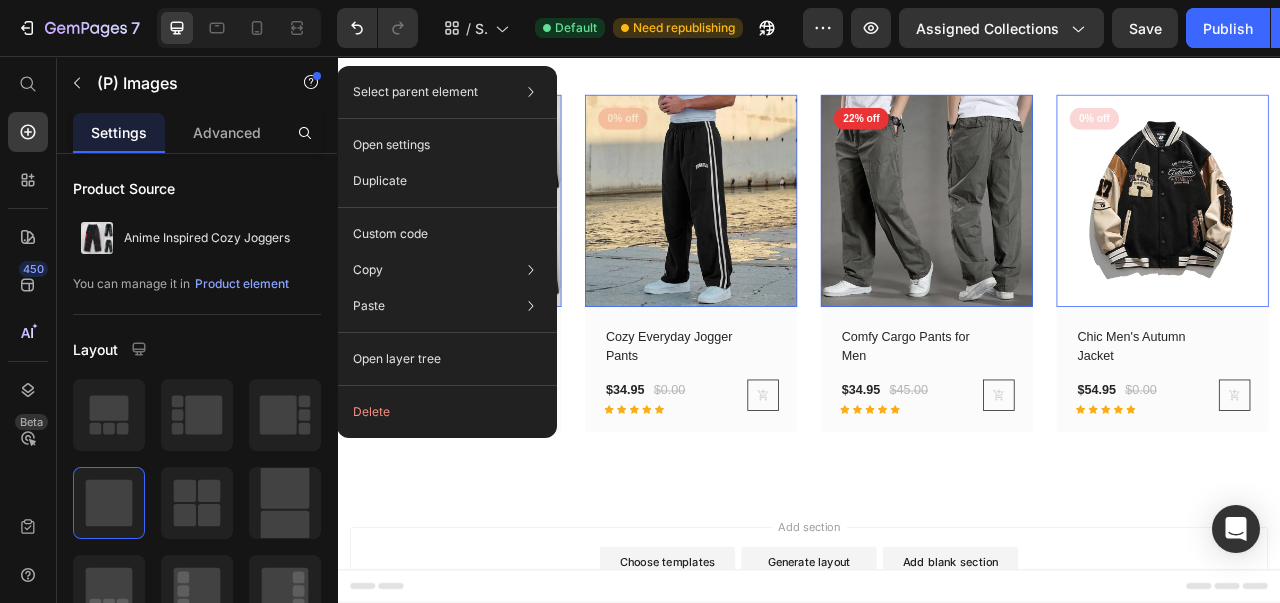 click on "Delete" 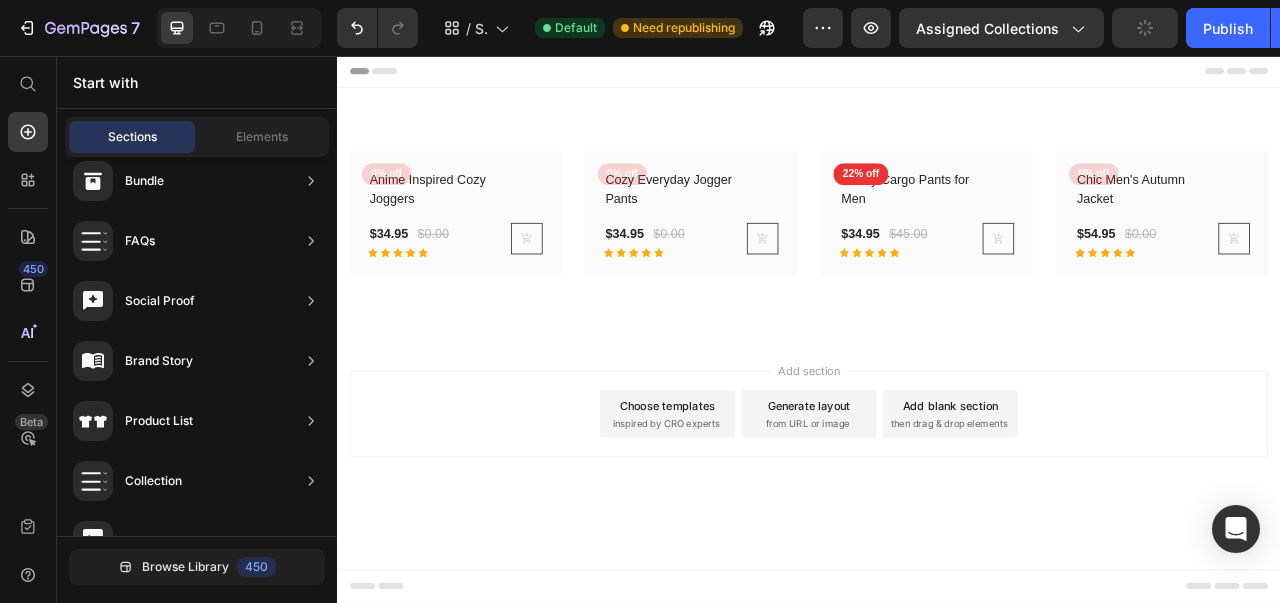 scroll, scrollTop: 0, scrollLeft: 0, axis: both 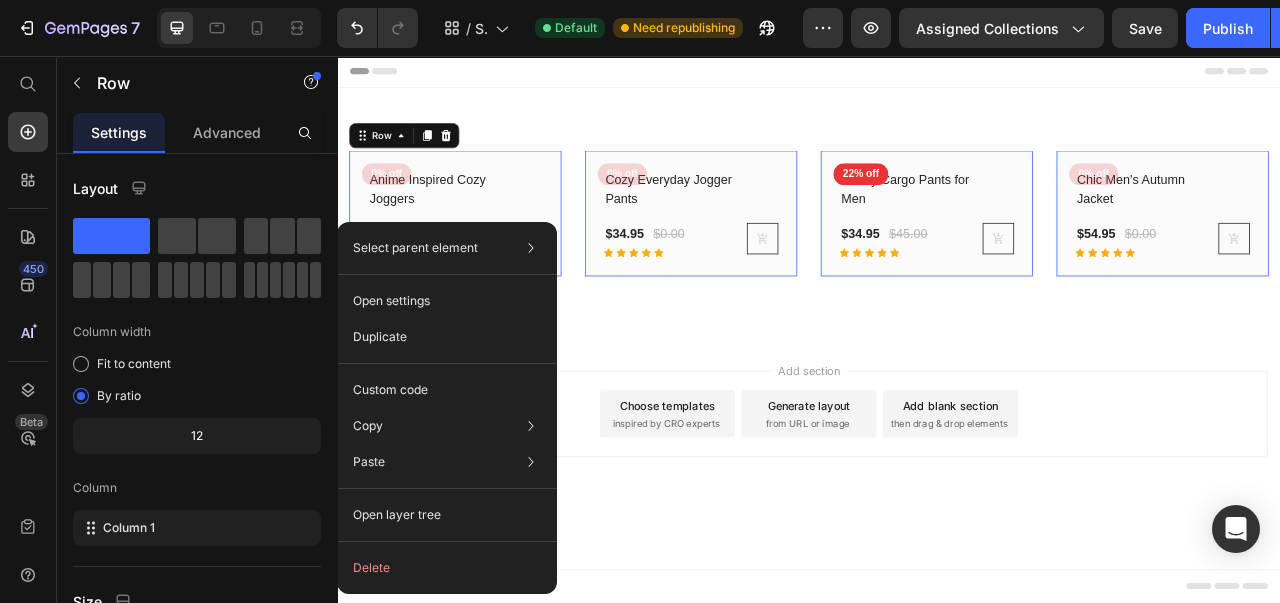 click on "Delete" 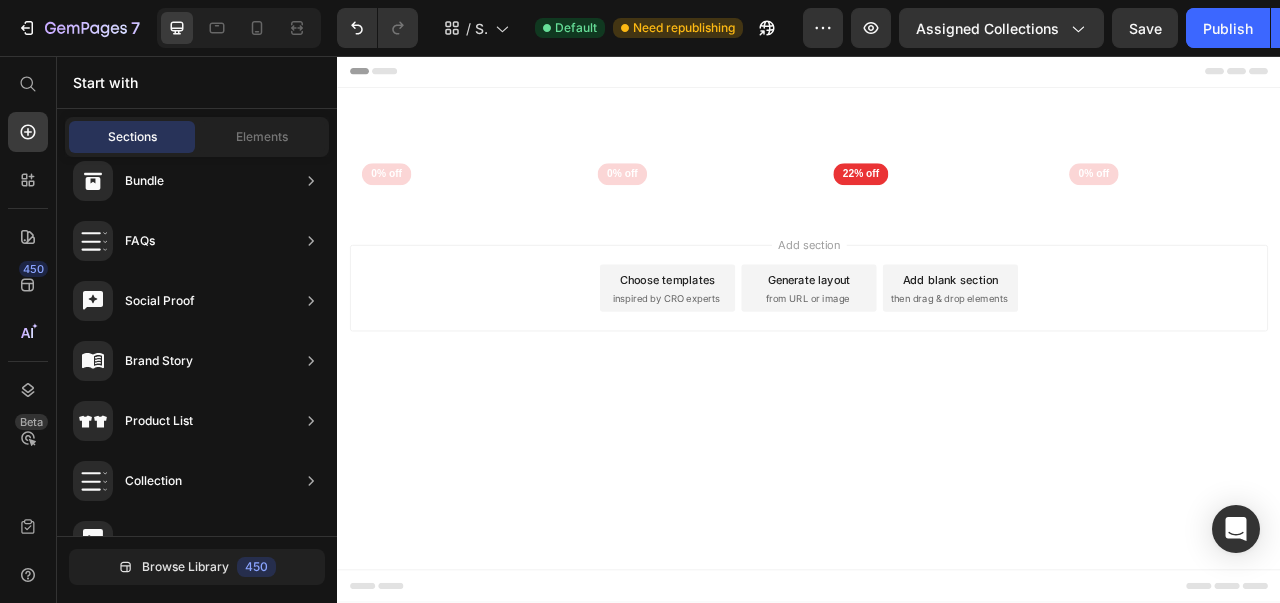 drag, startPoint x: 554, startPoint y: 273, endPoint x: 378, endPoint y: 641, distance: 407.92157 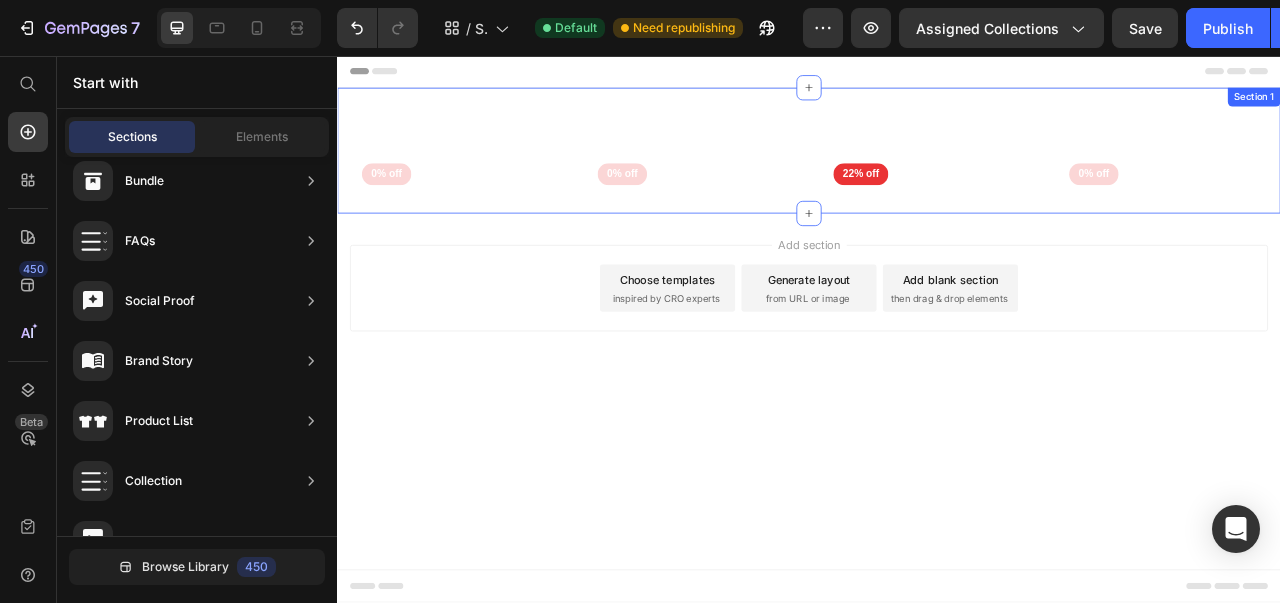 click on "0% off Product Badge Row 0% off Product Badge Row 22% off Product Badge Row 0% off Product Badge Row Product List Row Section 1" at bounding box center [937, 177] 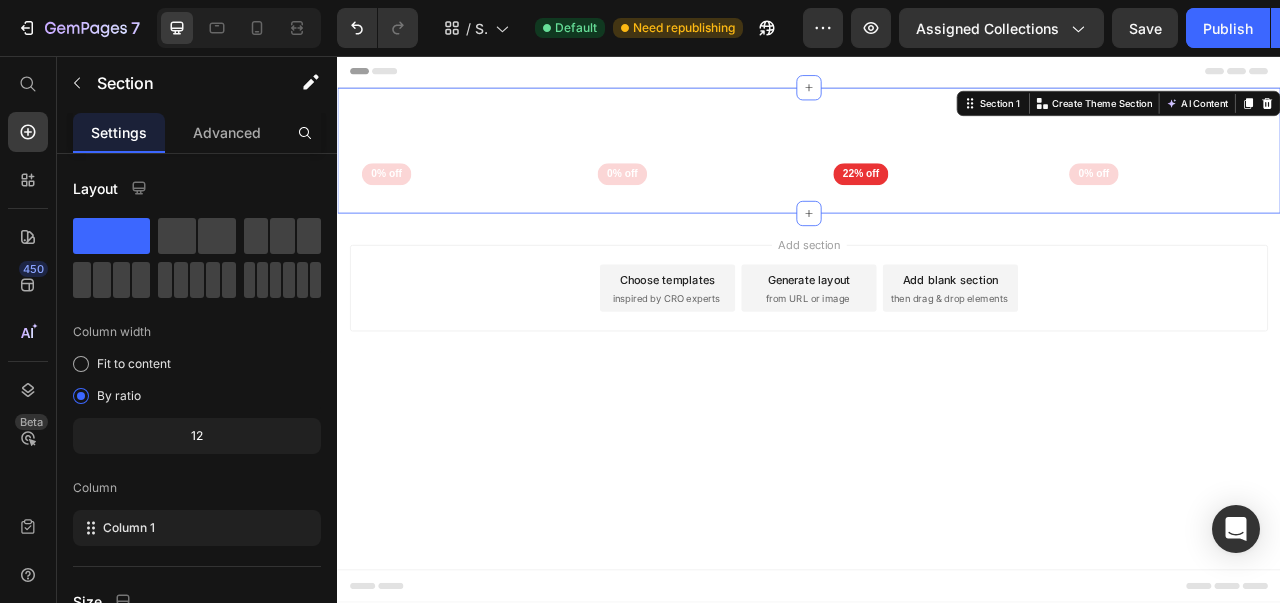 click 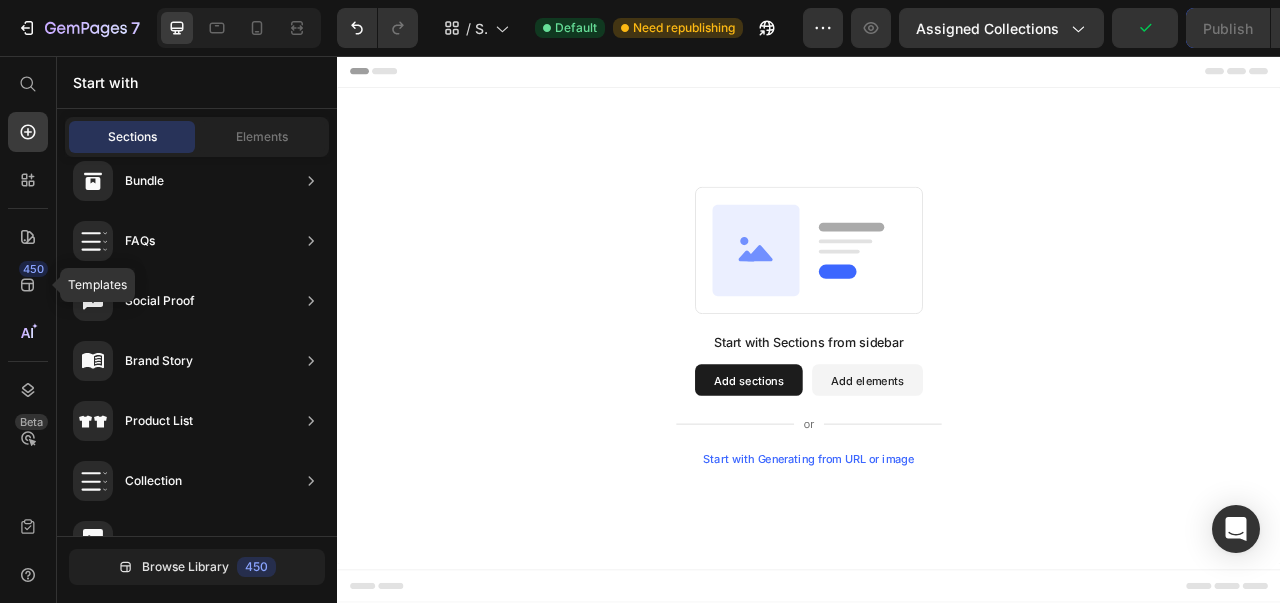 click on "450" at bounding box center [33, 269] 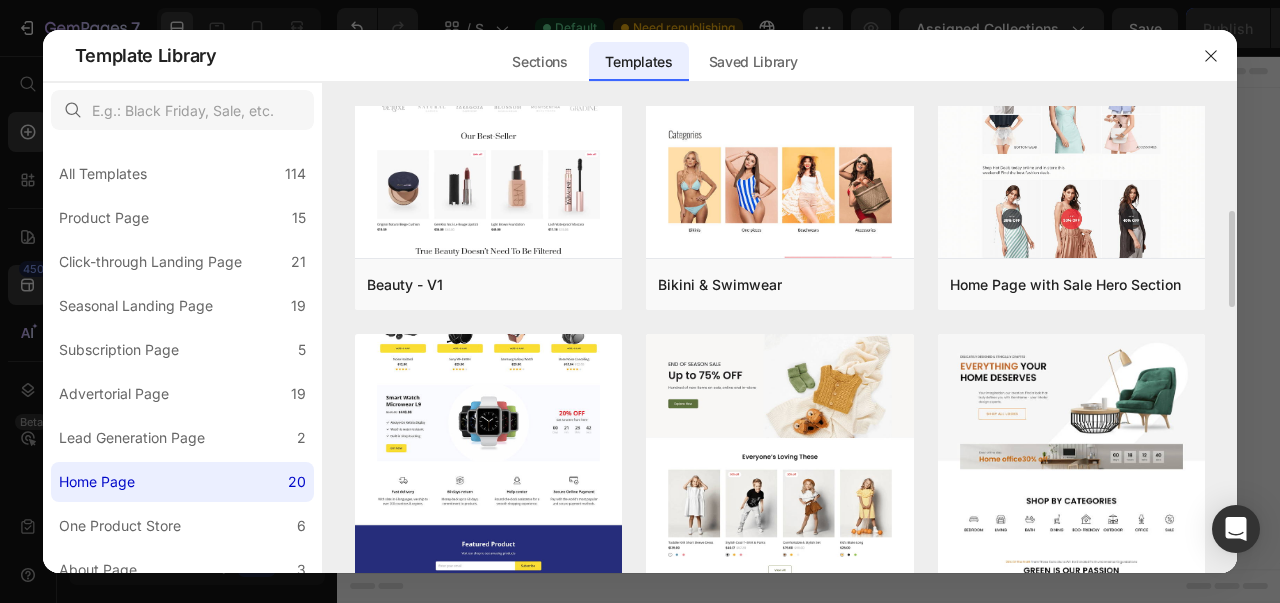 scroll, scrollTop: 526, scrollLeft: 0, axis: vertical 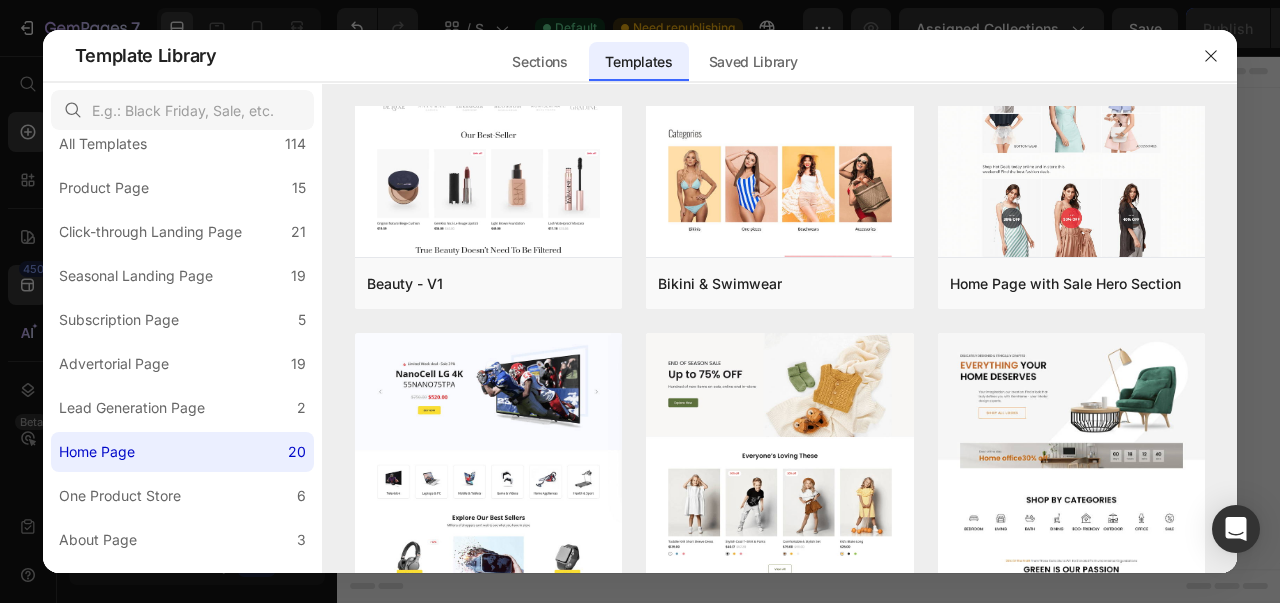 click on "Product Page 15" 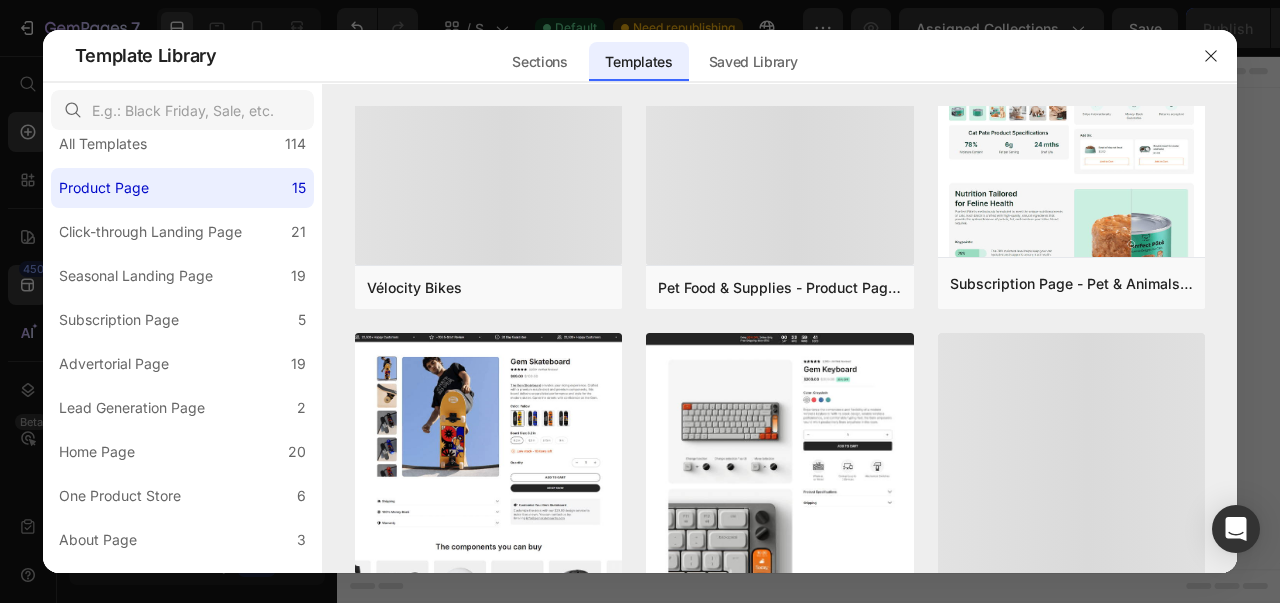 scroll, scrollTop: 0, scrollLeft: 0, axis: both 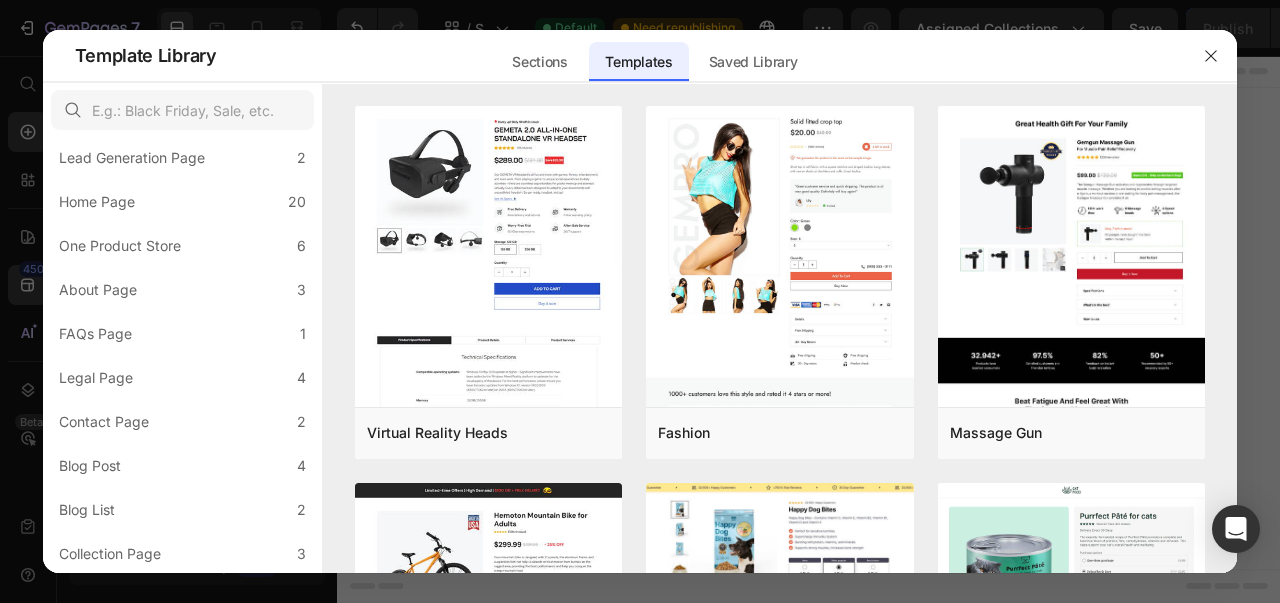 click on "Collection Page" at bounding box center [110, 554] 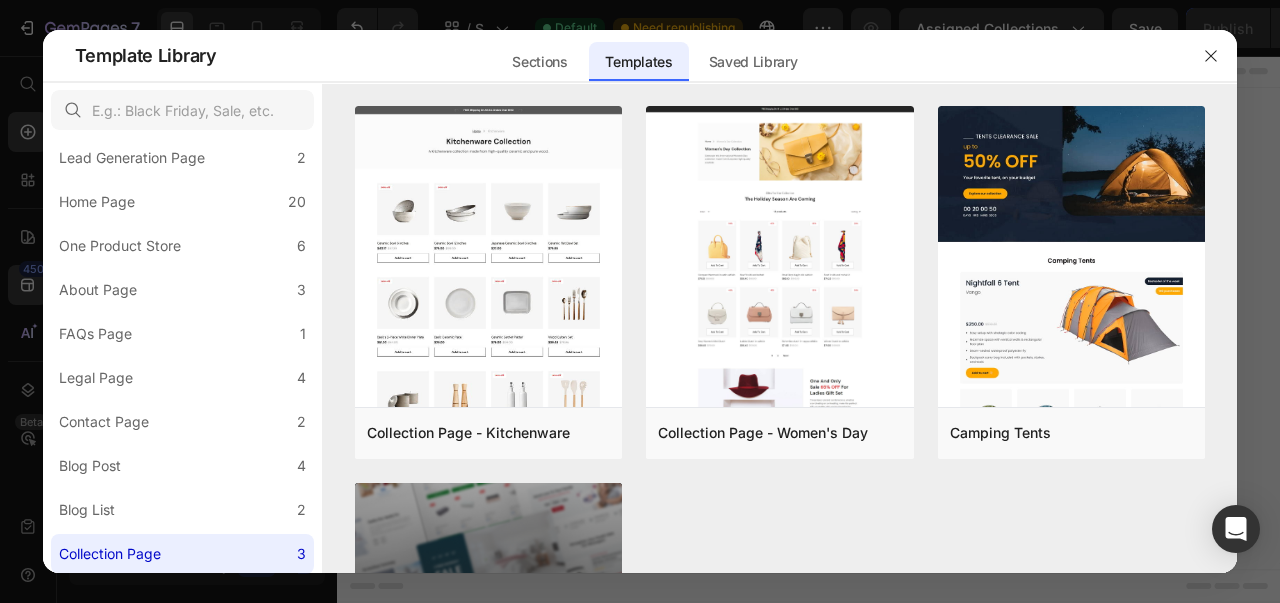click on "Preview" at bounding box center (0, 0) 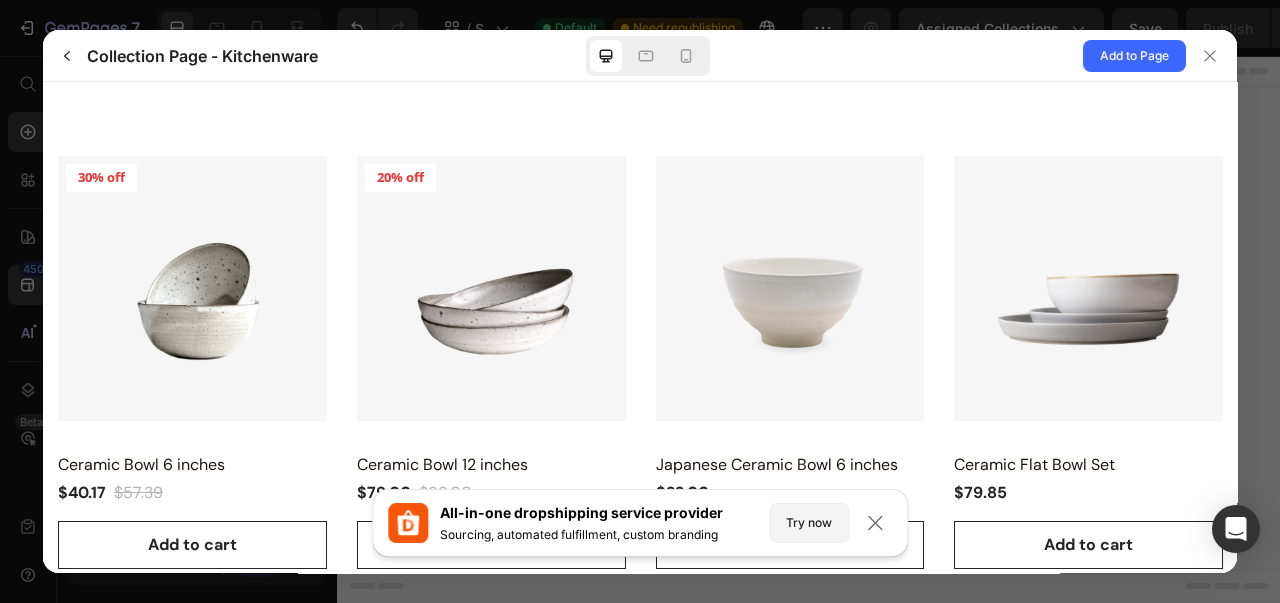 scroll, scrollTop: 324, scrollLeft: 0, axis: vertical 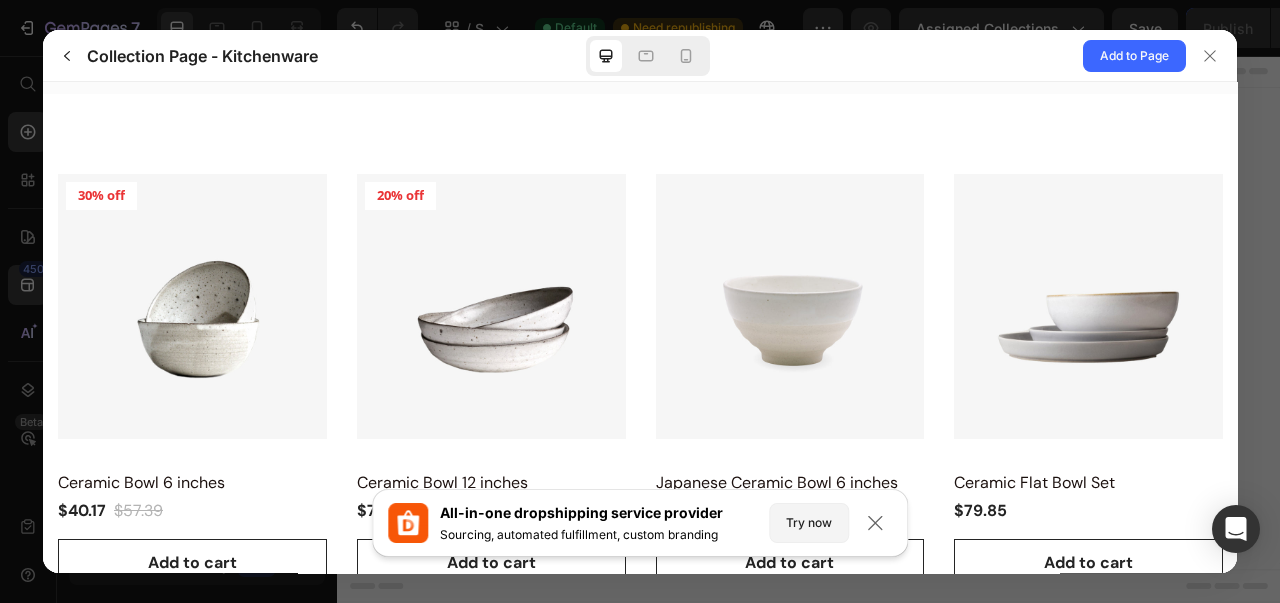 click on "Add to Page" 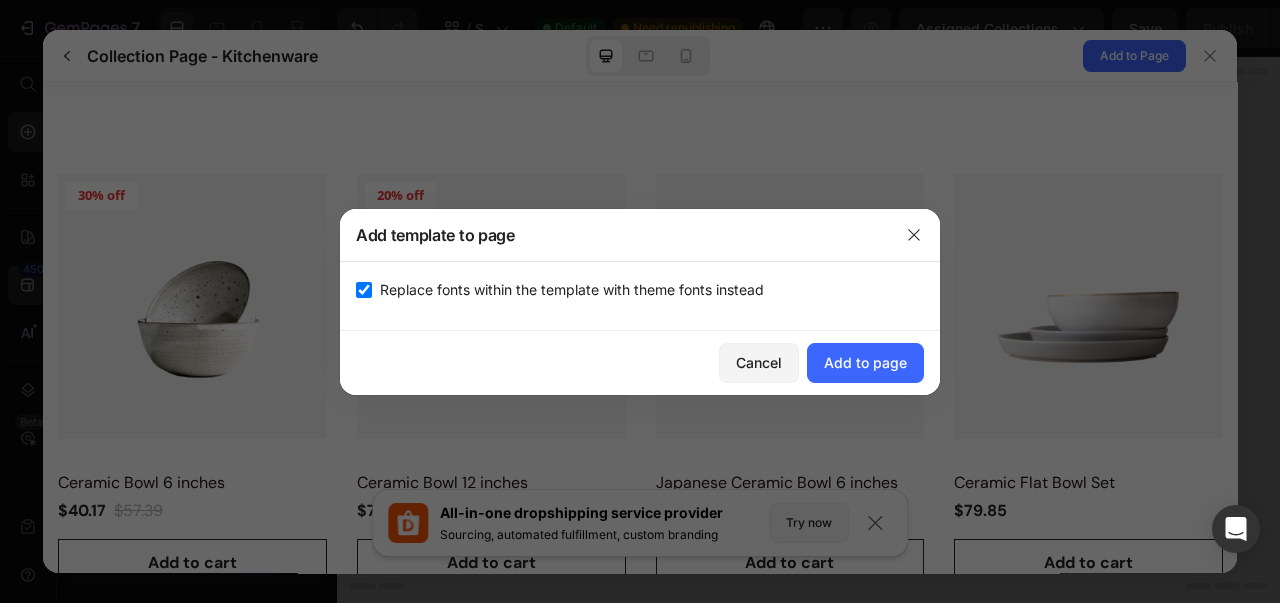 click on "Add to page" at bounding box center (865, 362) 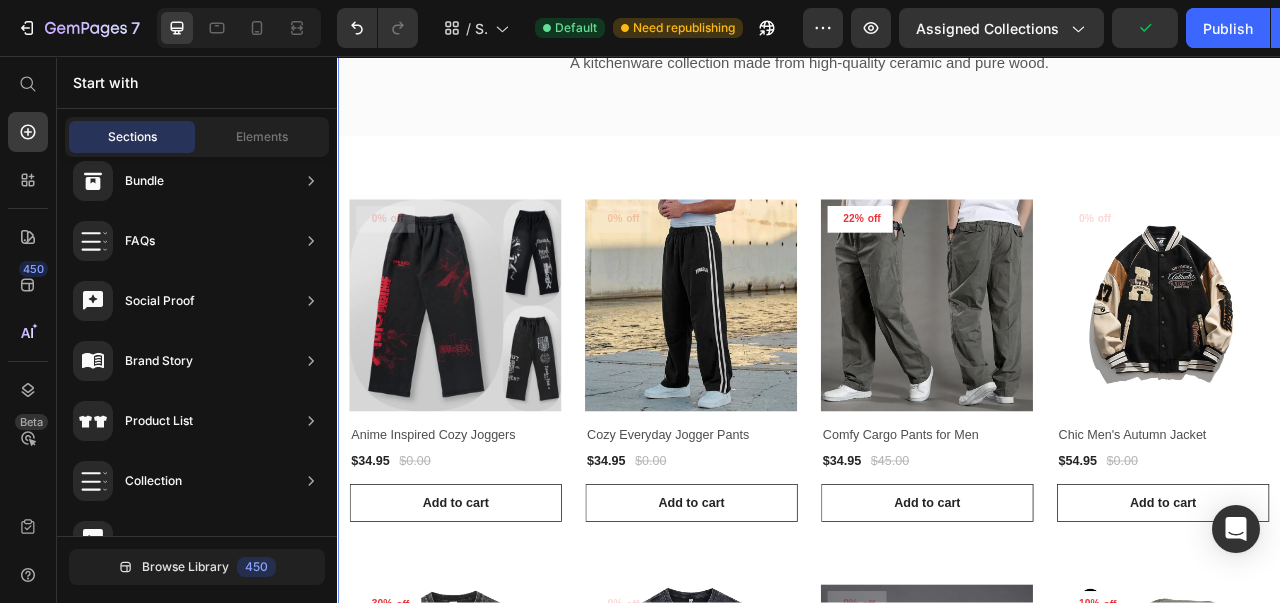 scroll, scrollTop: 0, scrollLeft: 0, axis: both 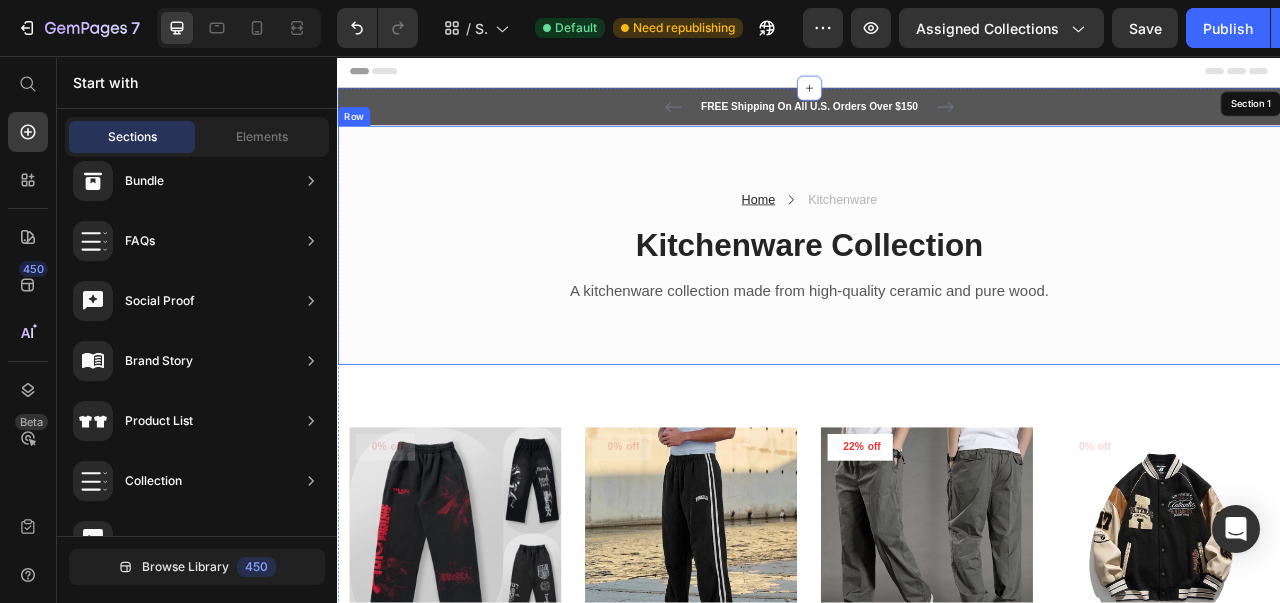click on "Home Text block
Icon Kitchenware Text block Row Kitchenware Collection Heading A kitchenware collection made from high-quality ceramic and pure wood. Text block Row Row Row" at bounding box center (937, 297) 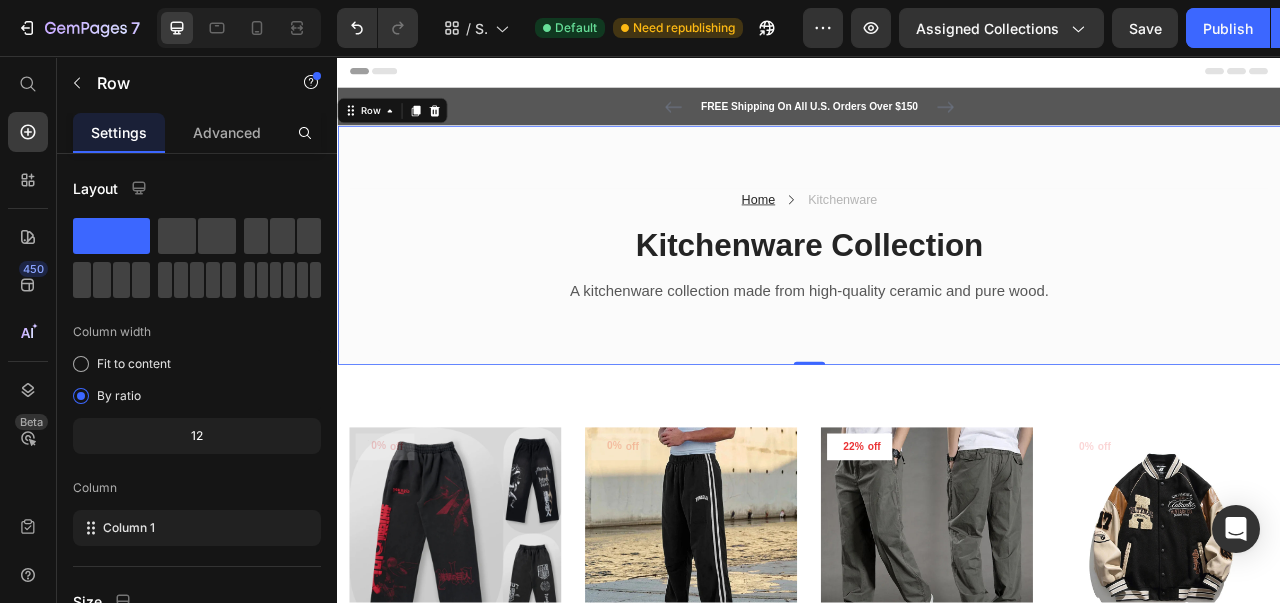 click at bounding box center (460, 126) 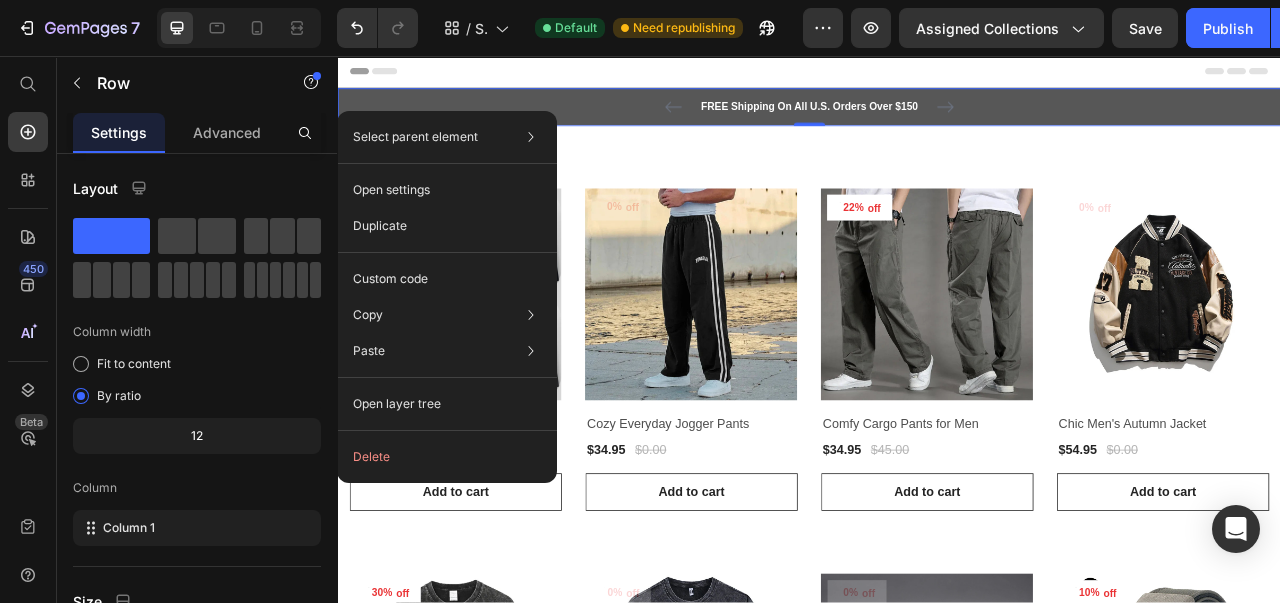 click on "Delete" 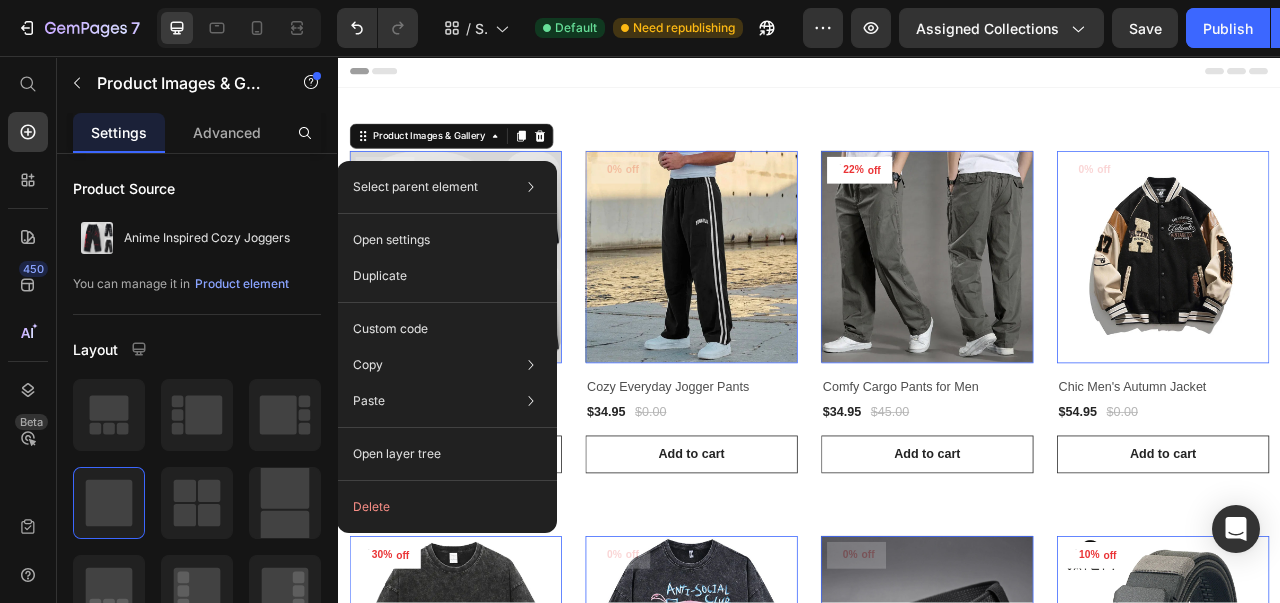 click on "Delete" 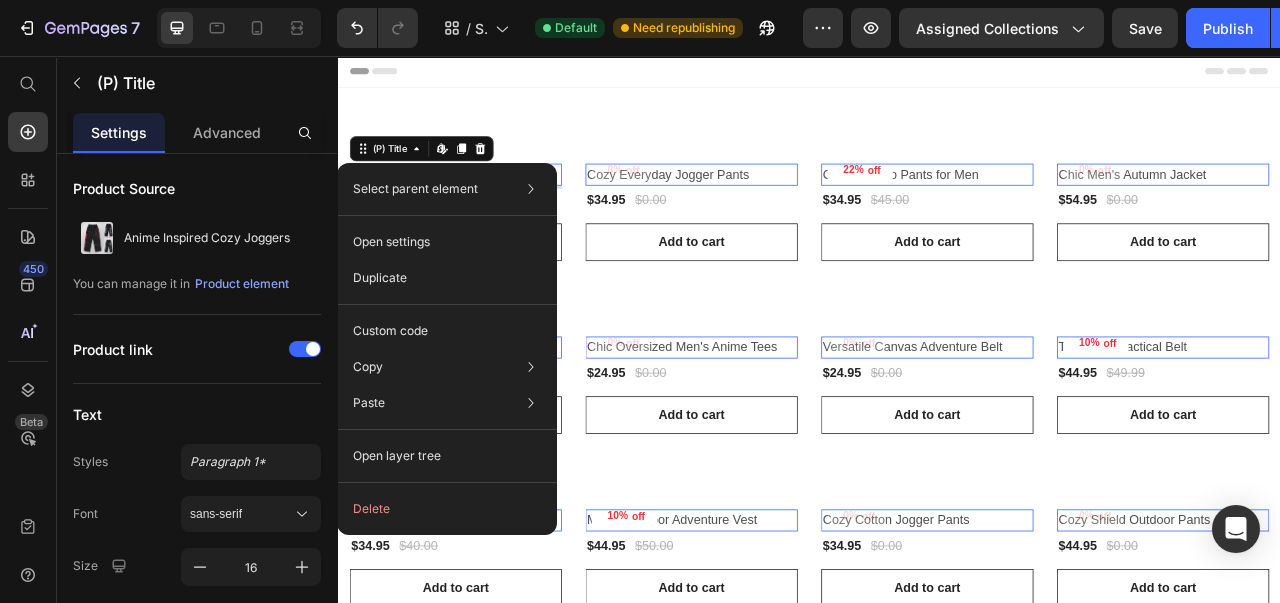 click on "Delete" 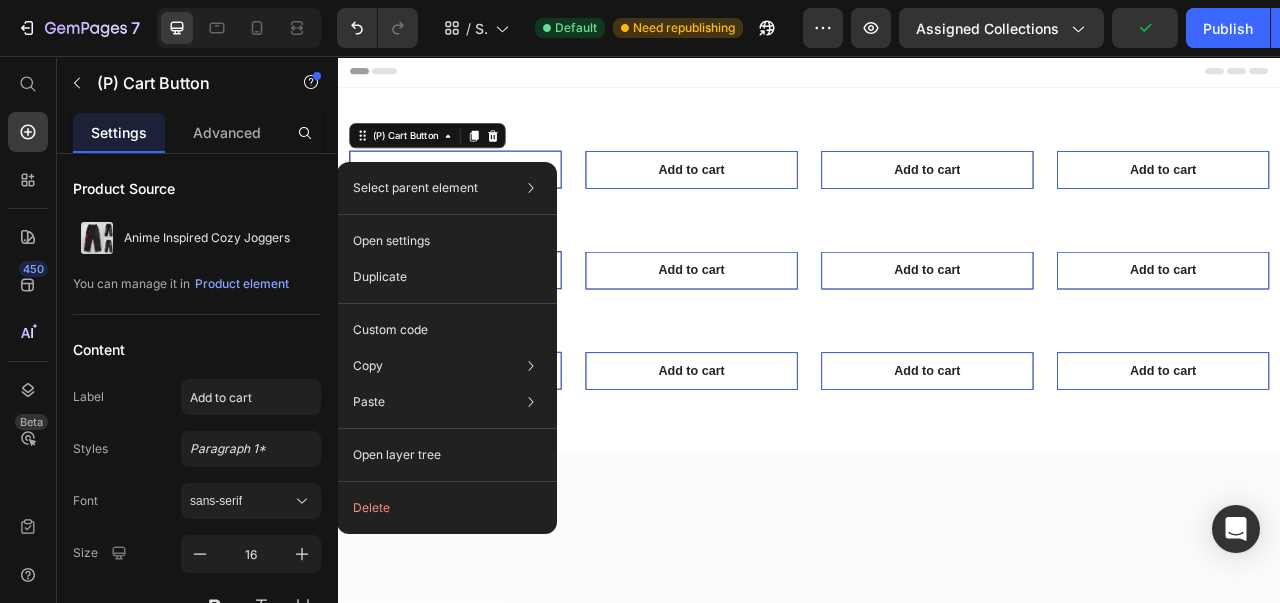 click on "Delete" 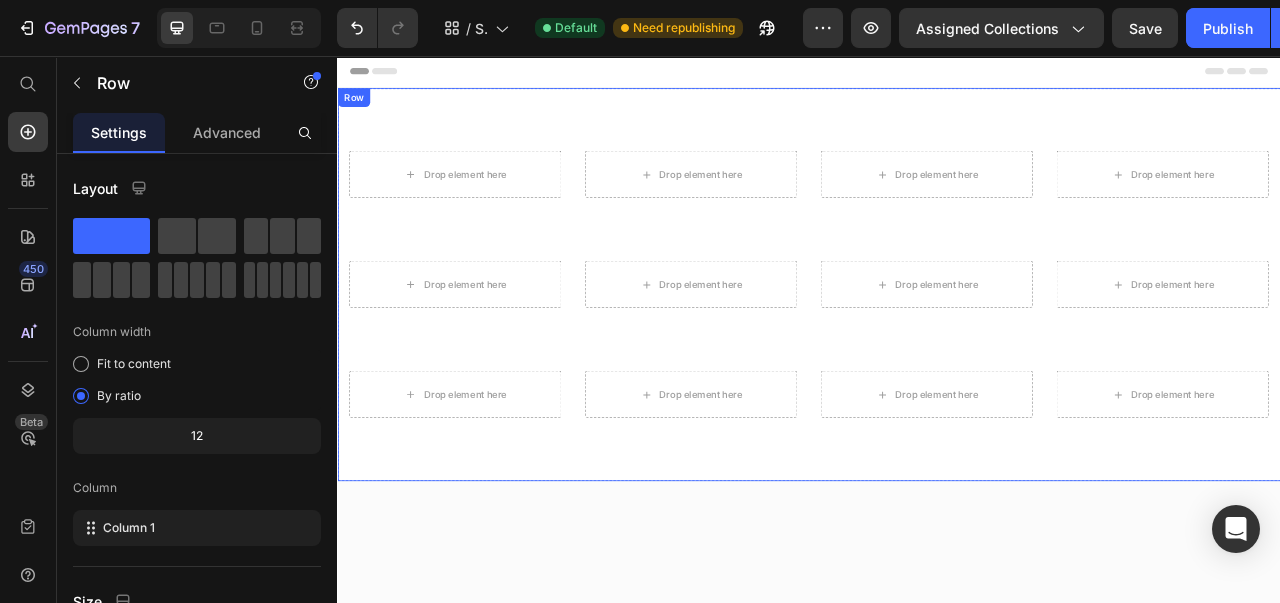 click on "Drop element here
Drop element here
Drop element here
Drop element here
Drop element here
Drop element here
Drop element here
Drop element here
Drop element here
Drop element here
Drop element here
Drop element here Product List Row Row" at bounding box center [937, 347] 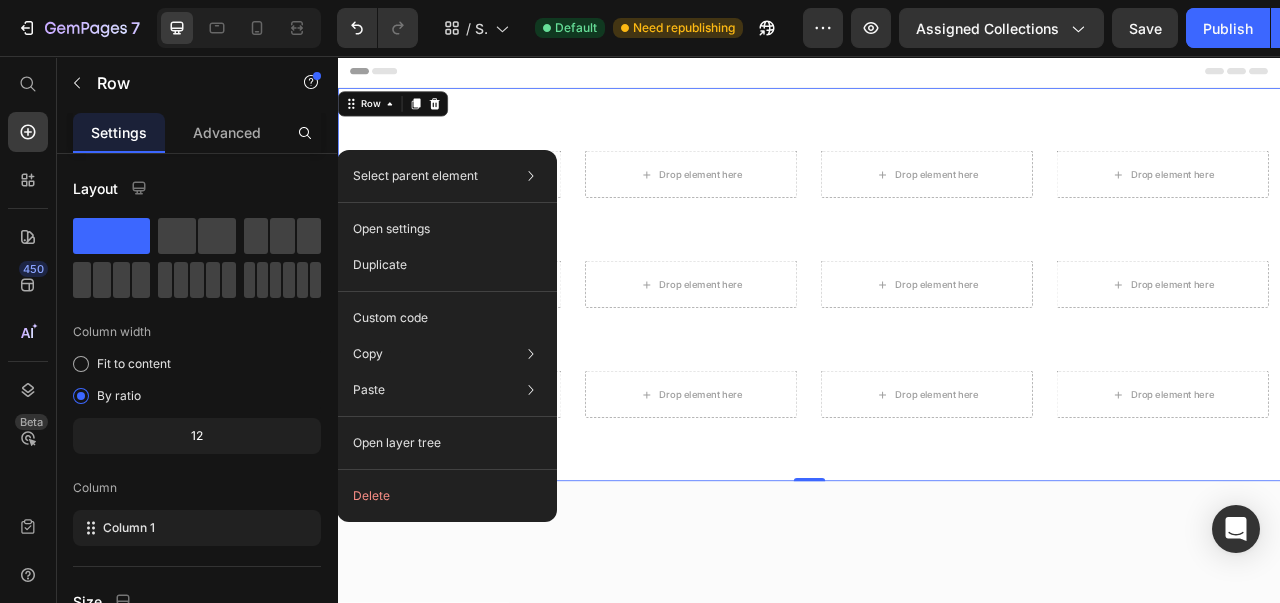 click 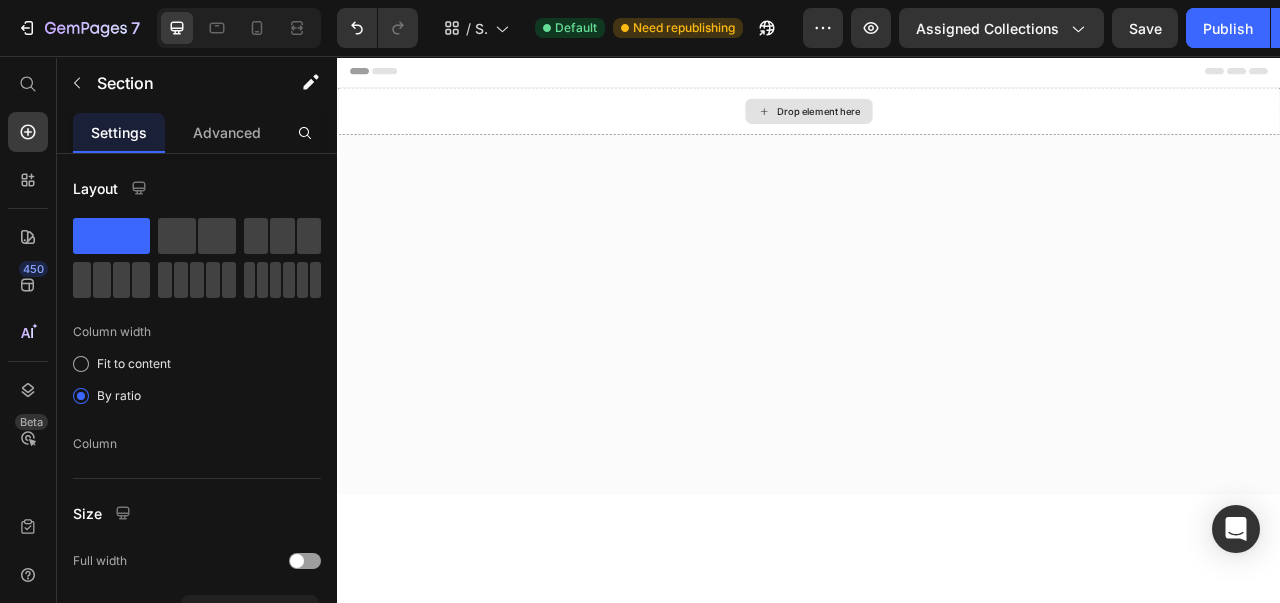 click on "Drop element here" at bounding box center (937, 127) 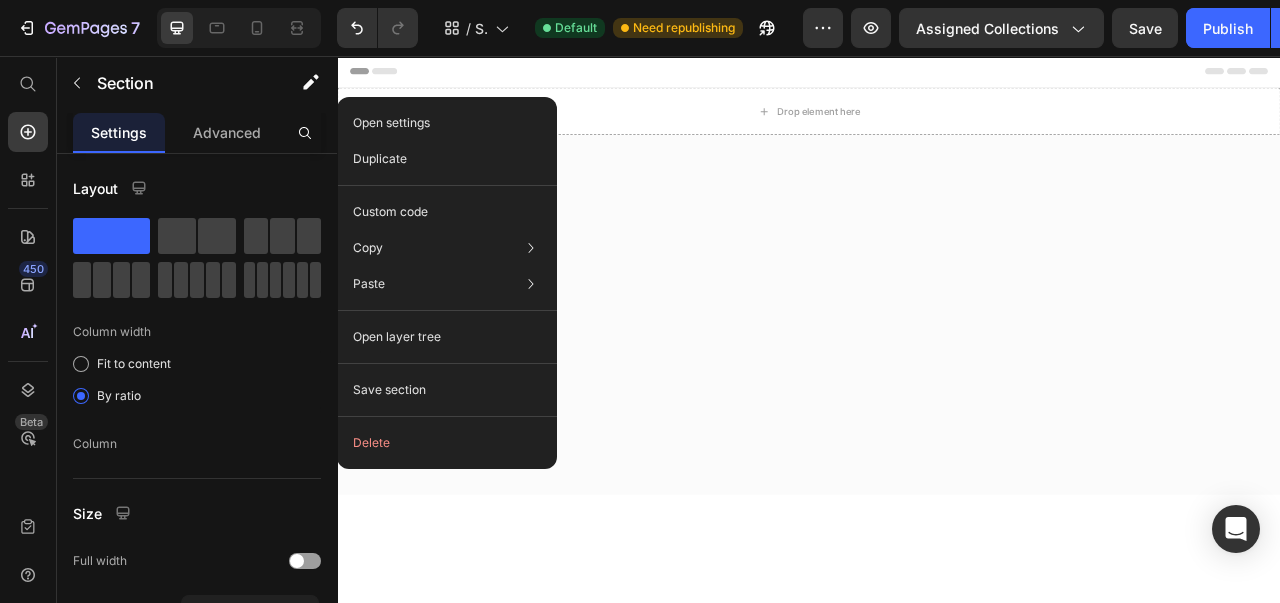 click on "Delete" 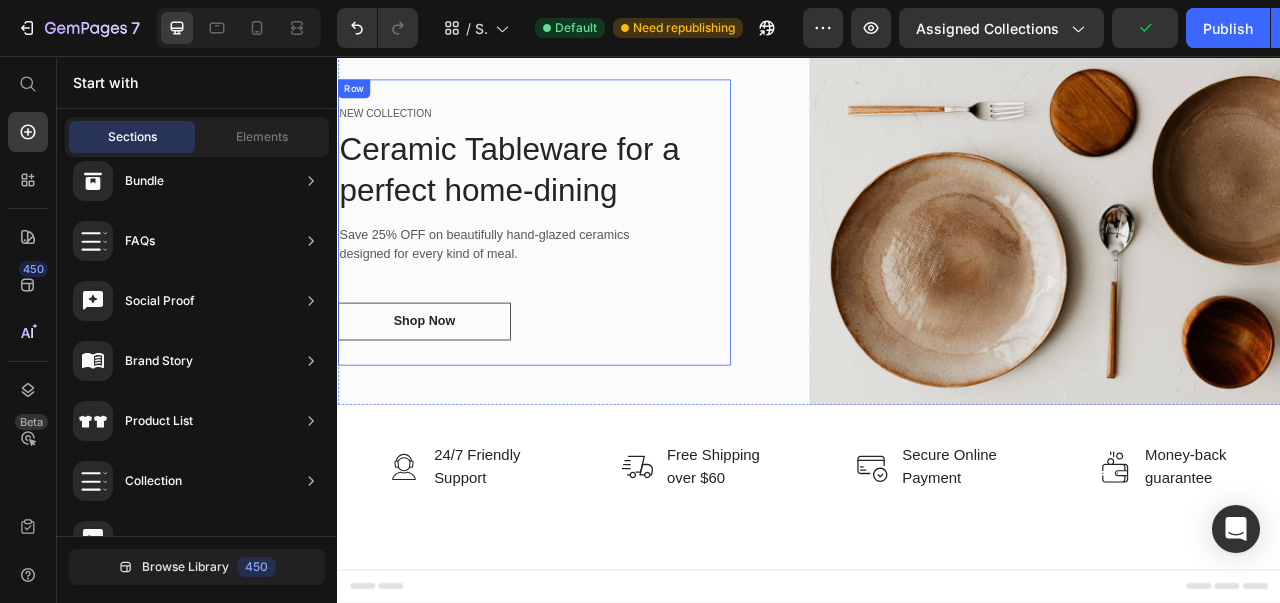 scroll, scrollTop: 0, scrollLeft: 0, axis: both 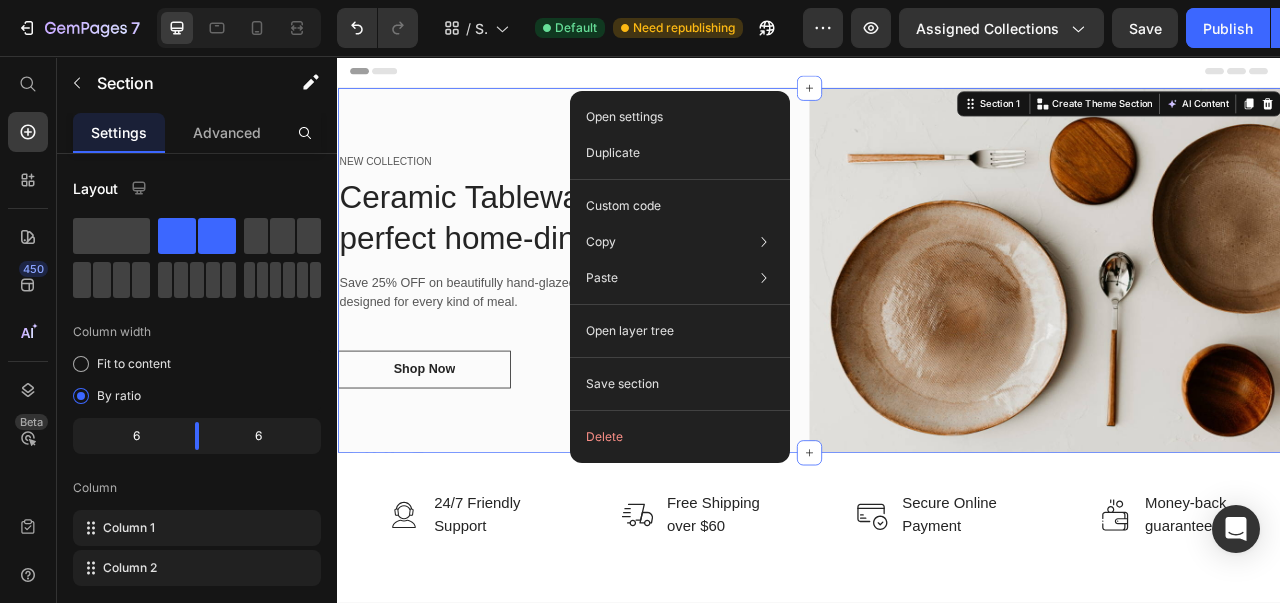 click on "Delete" 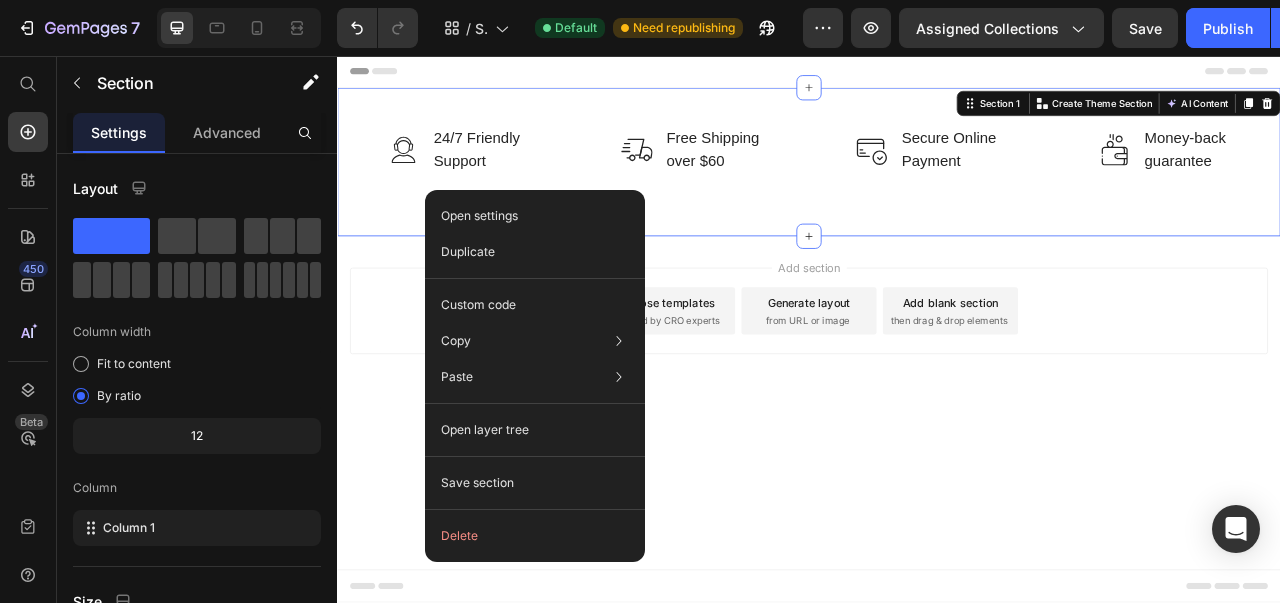 click on "Delete" 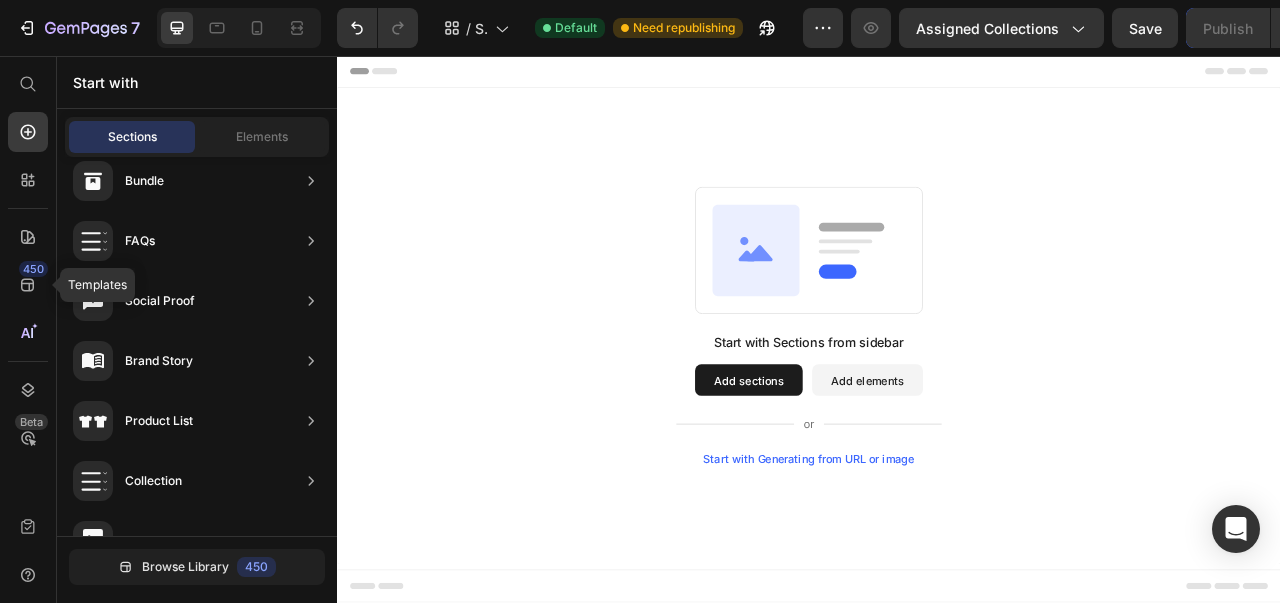 click on "450" 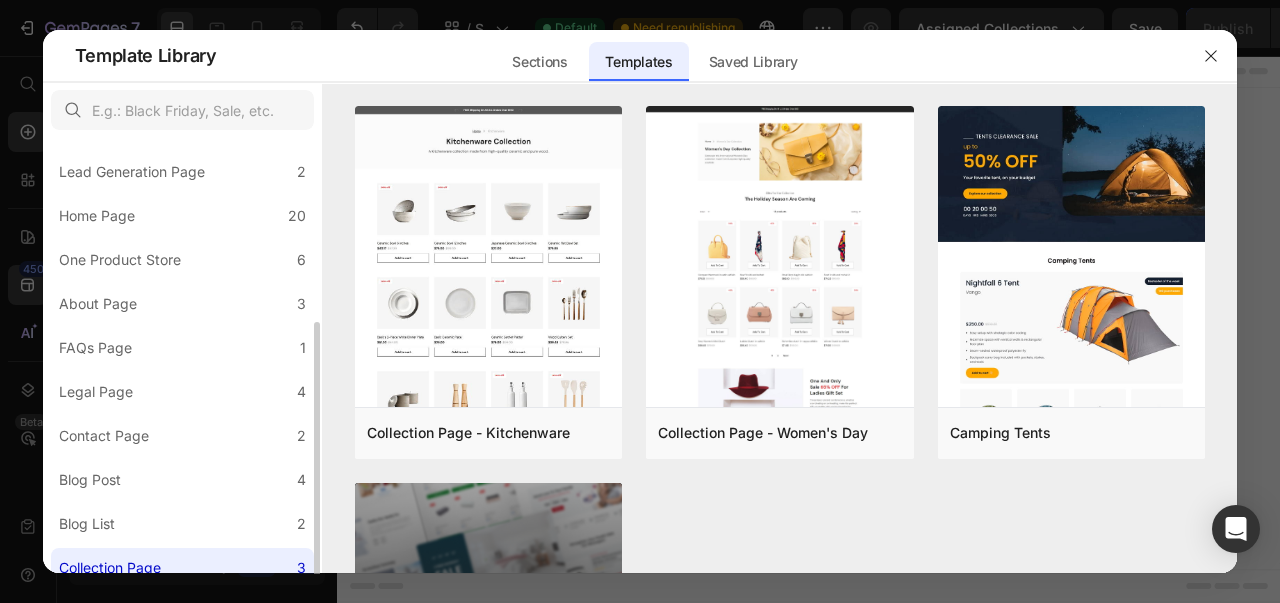 scroll, scrollTop: 280, scrollLeft: 0, axis: vertical 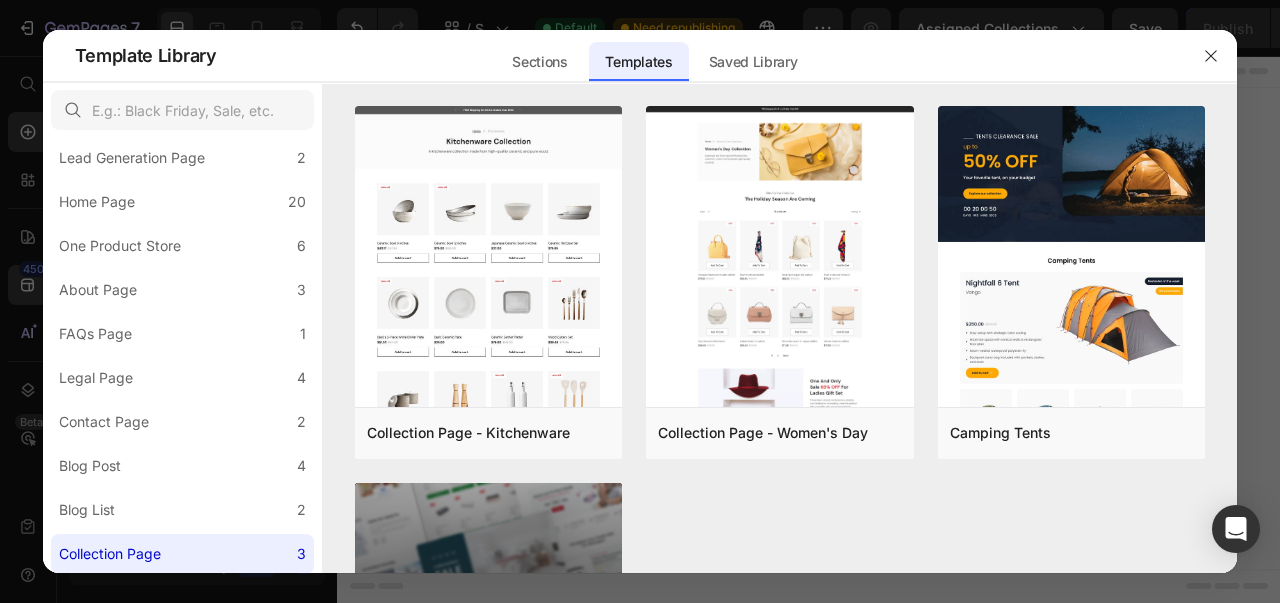 click on "Collection Page 3" 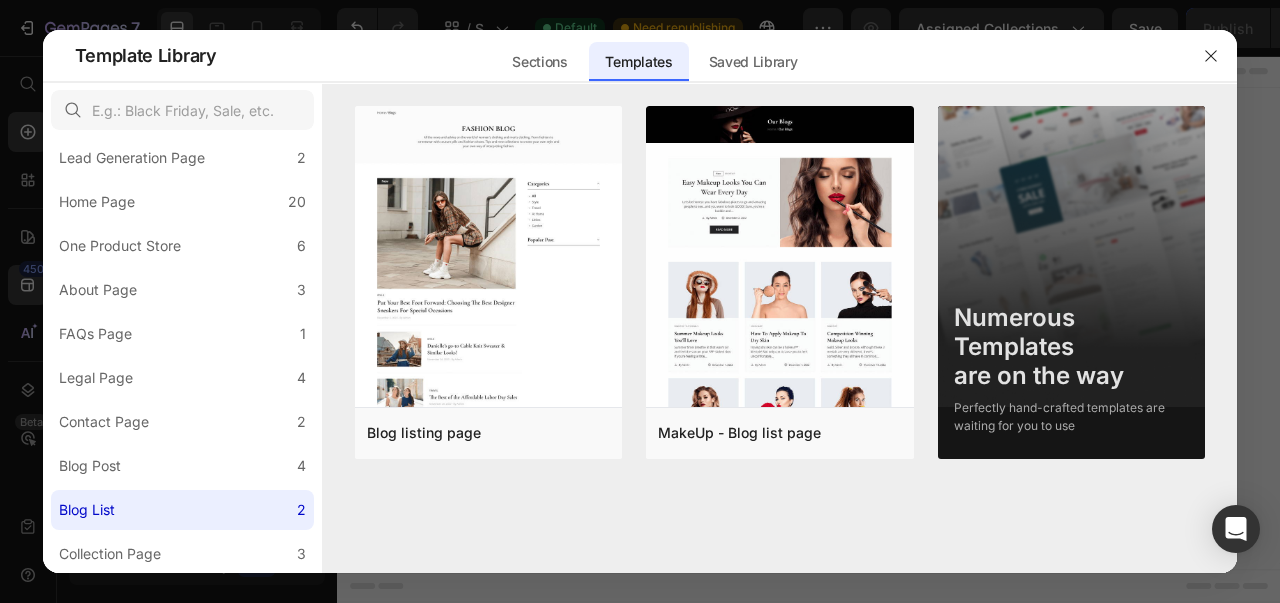 click on "One Product Store" at bounding box center [120, 246] 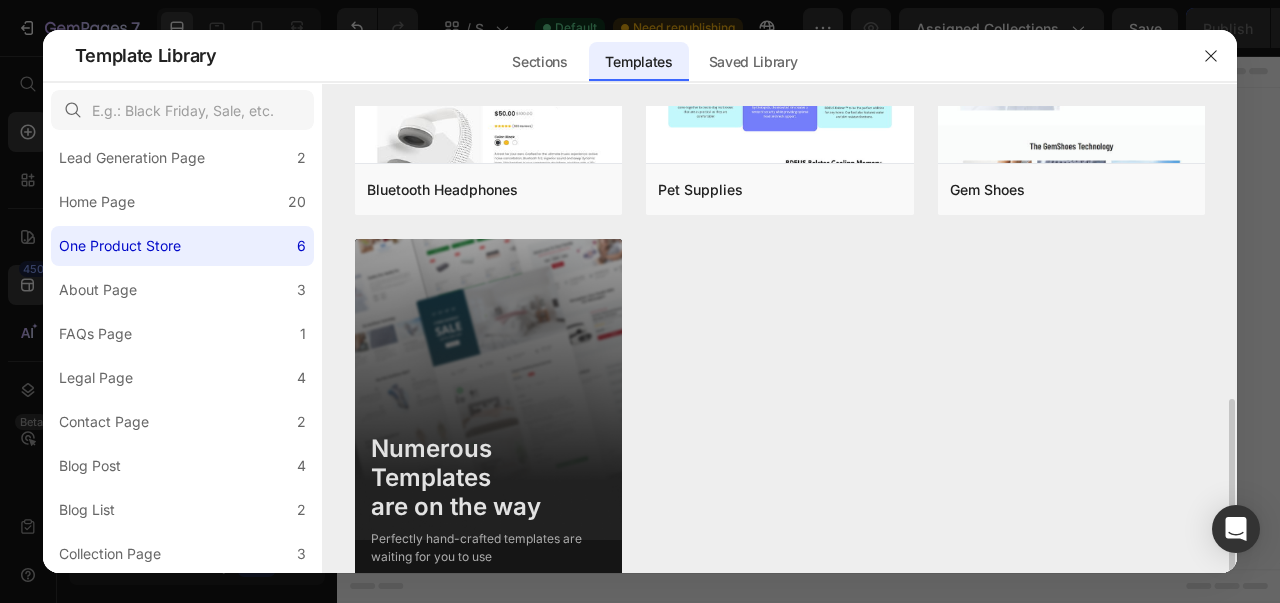 scroll, scrollTop: 660, scrollLeft: 0, axis: vertical 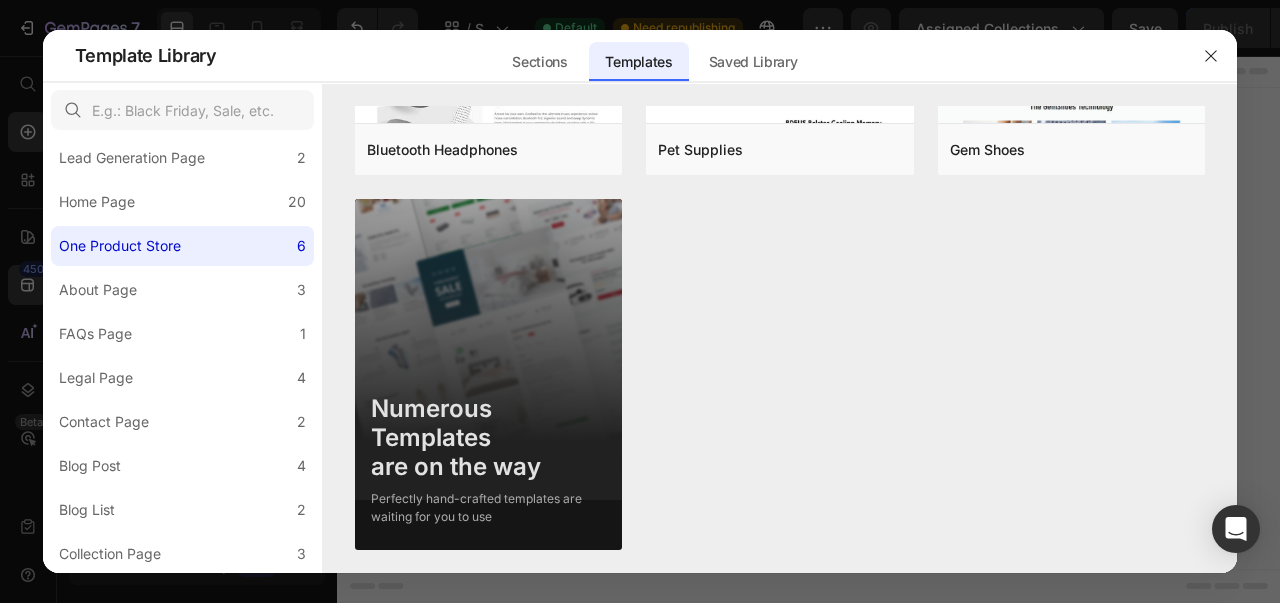 click on "Home Page 20" 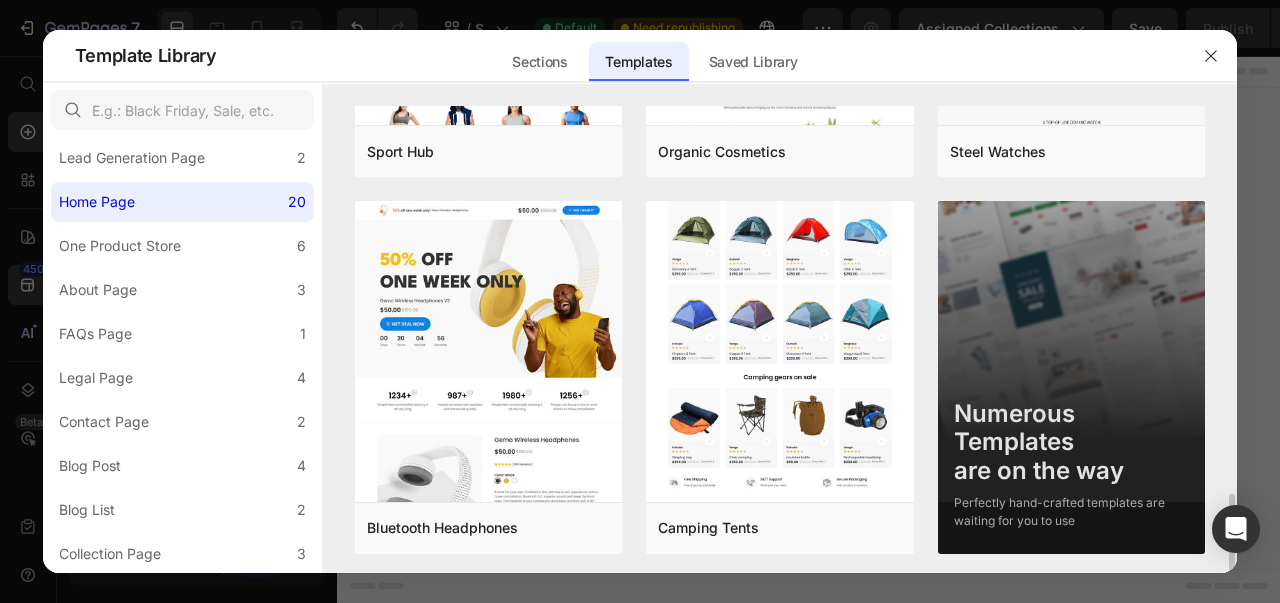 scroll, scrollTop: 2168, scrollLeft: 0, axis: vertical 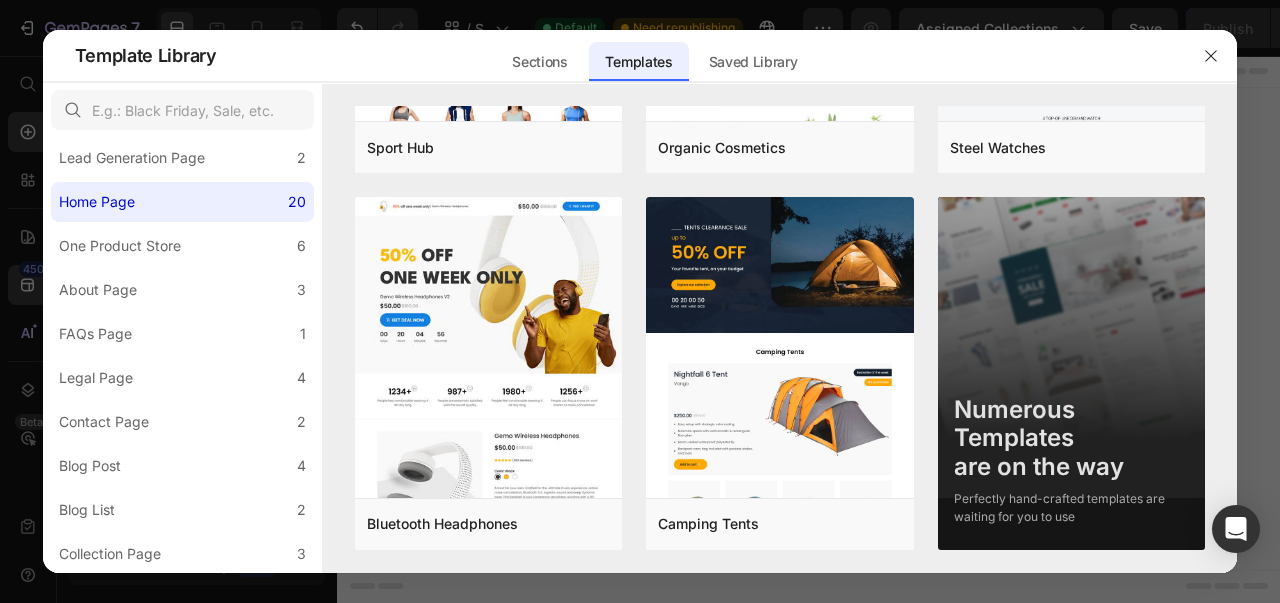 click on "Lead Generation Page" at bounding box center (132, 158) 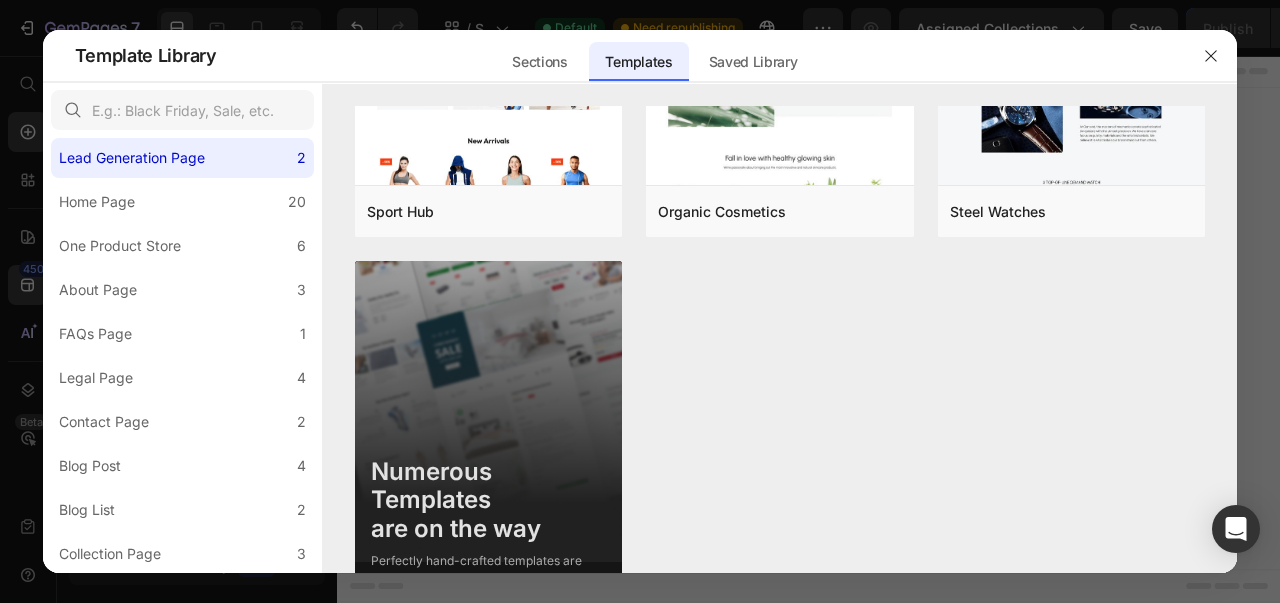 scroll, scrollTop: 0, scrollLeft: 0, axis: both 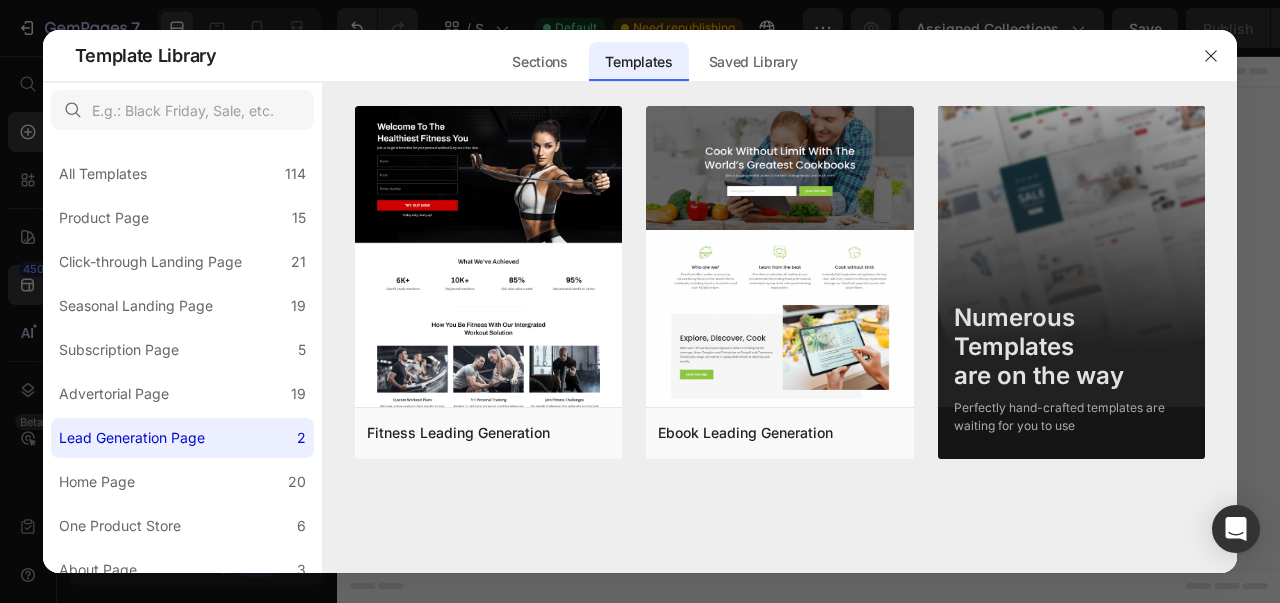 click on "Product Page 15" 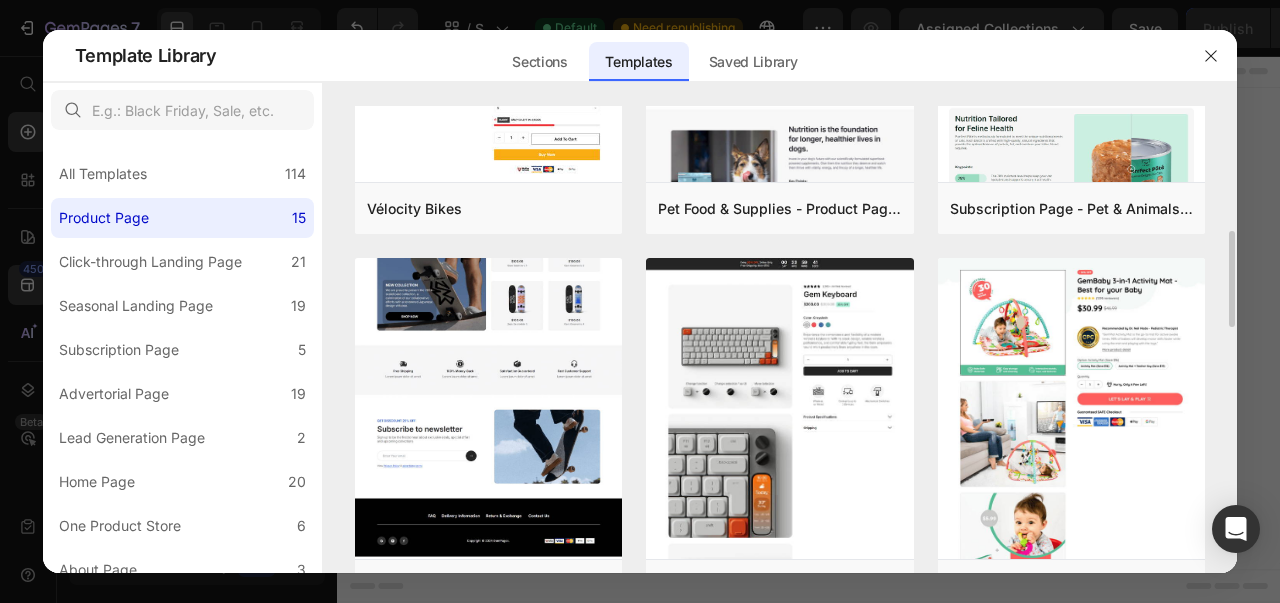 scroll, scrollTop: 602, scrollLeft: 0, axis: vertical 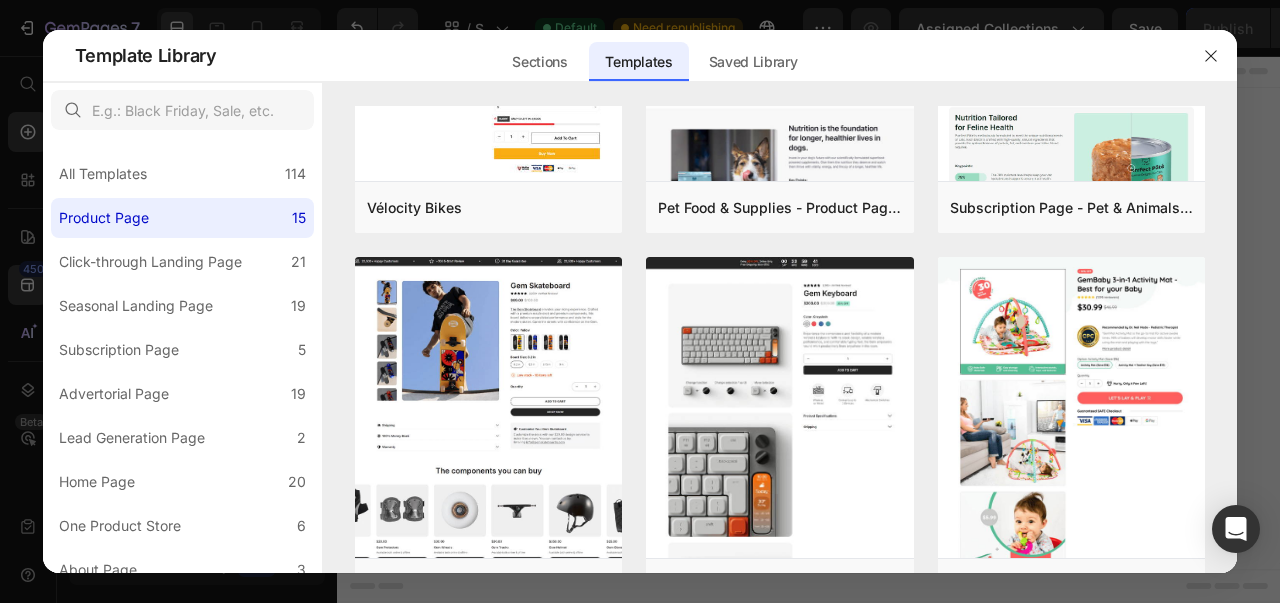 click on "Click-through Landing Page 21" 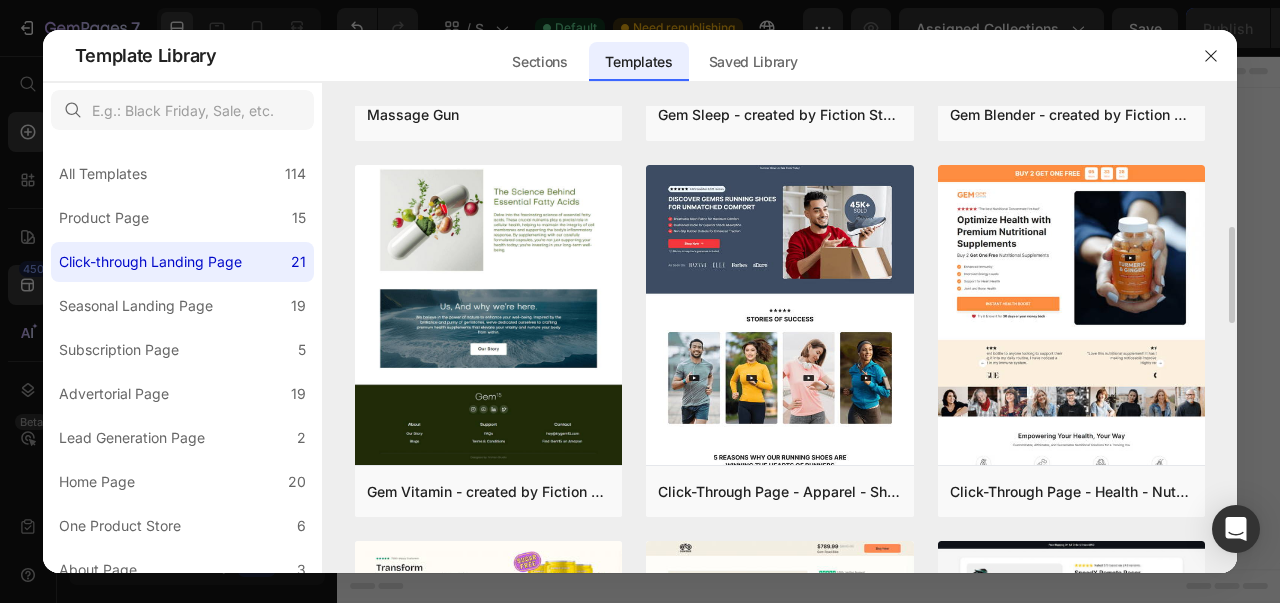scroll, scrollTop: 406, scrollLeft: 0, axis: vertical 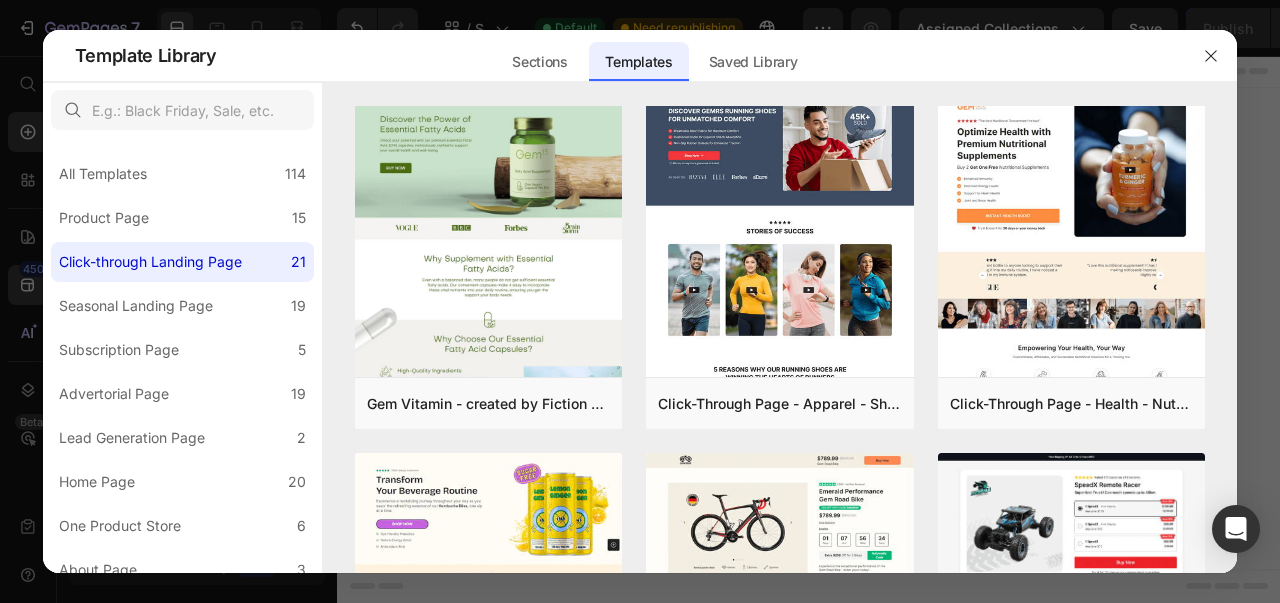 click on "Subscription Page" at bounding box center (119, 350) 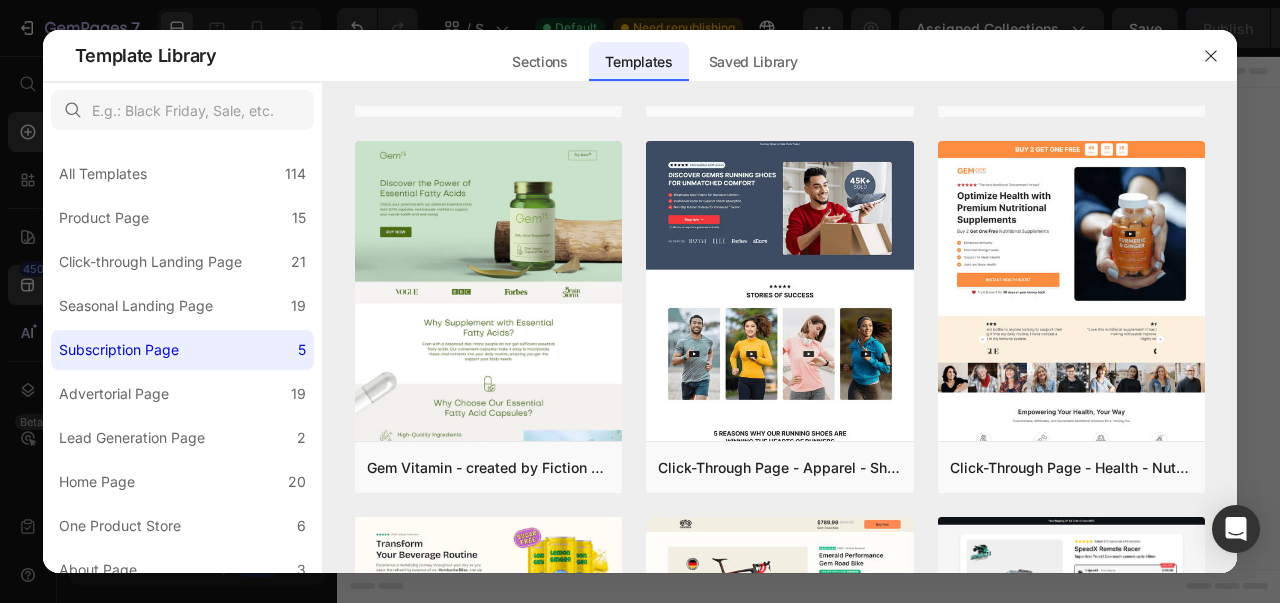 scroll, scrollTop: 0, scrollLeft: 0, axis: both 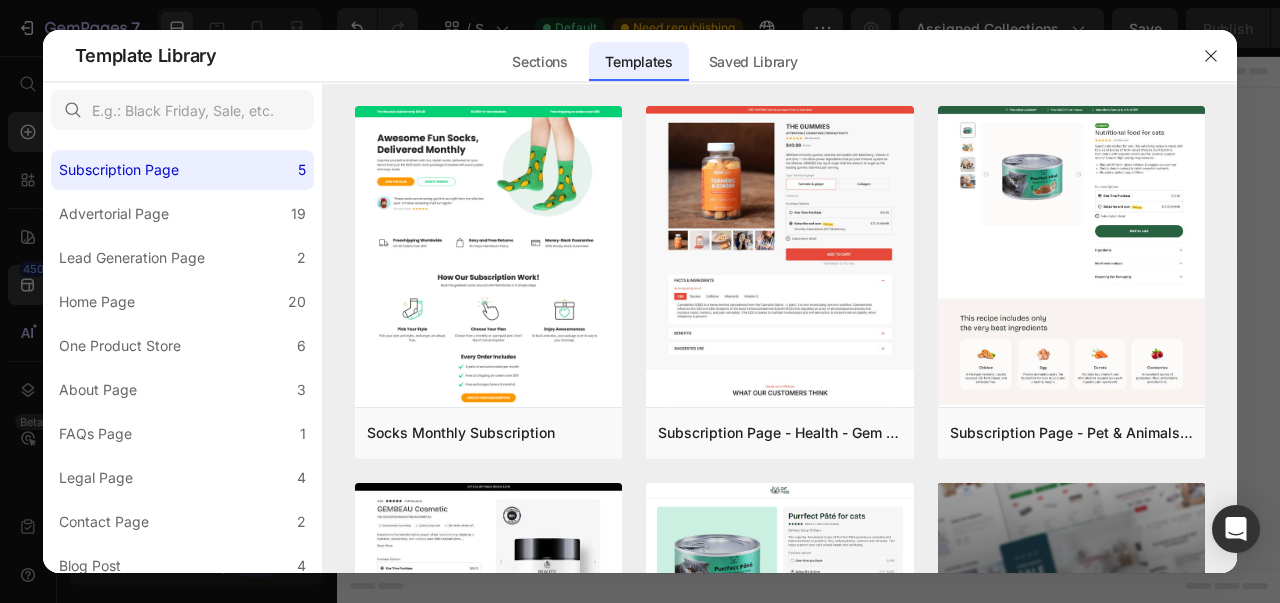 click on "One Product Store" at bounding box center [120, 346] 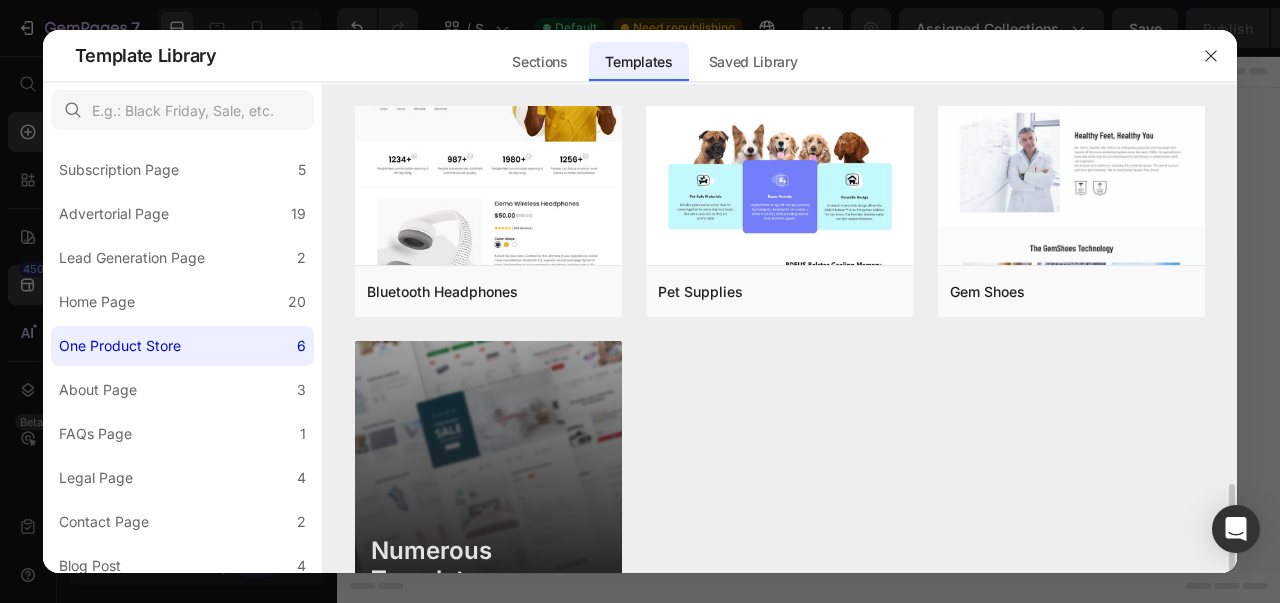 scroll, scrollTop: 660, scrollLeft: 0, axis: vertical 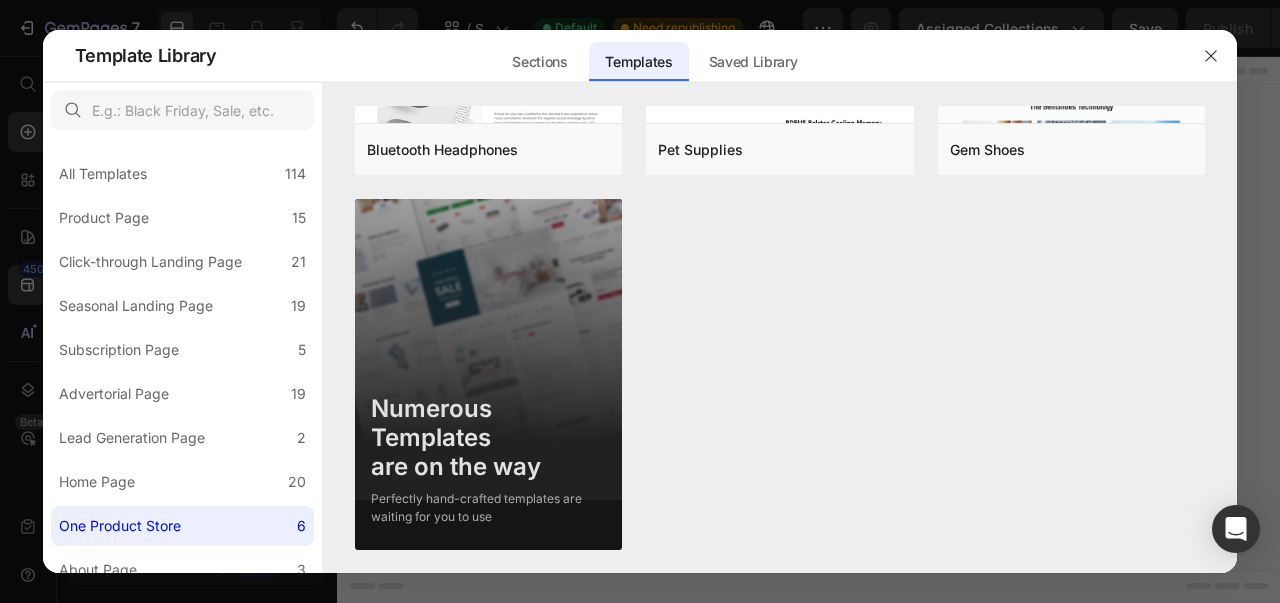 click 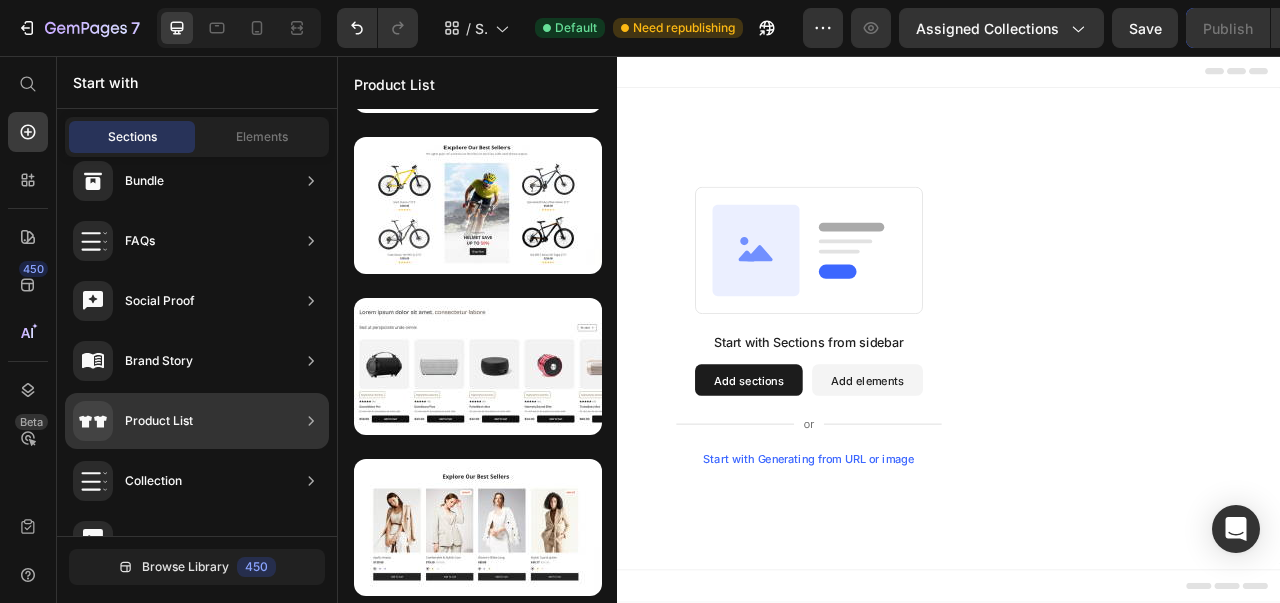 click on "Product List" 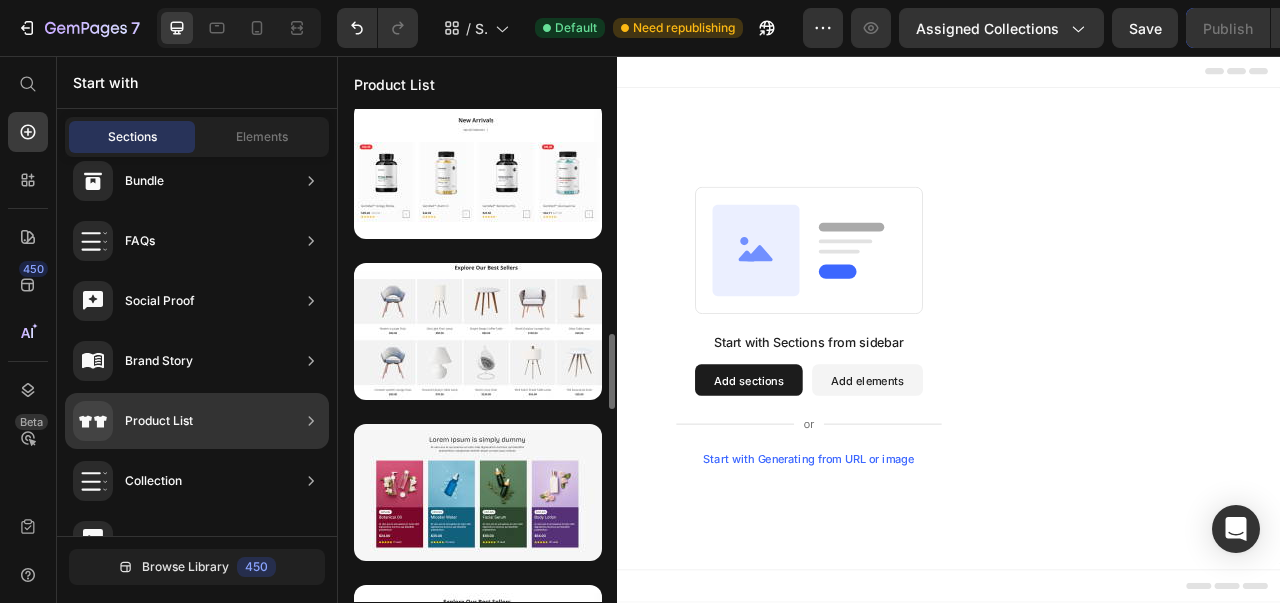 scroll, scrollTop: 1460, scrollLeft: 0, axis: vertical 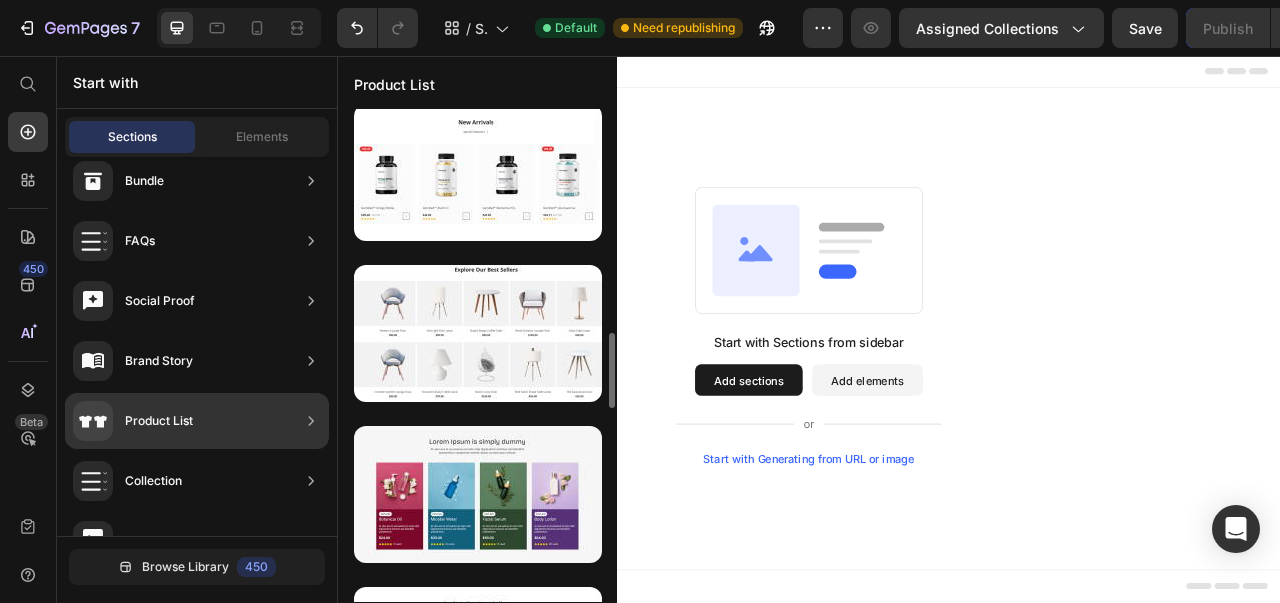 click at bounding box center [478, 333] 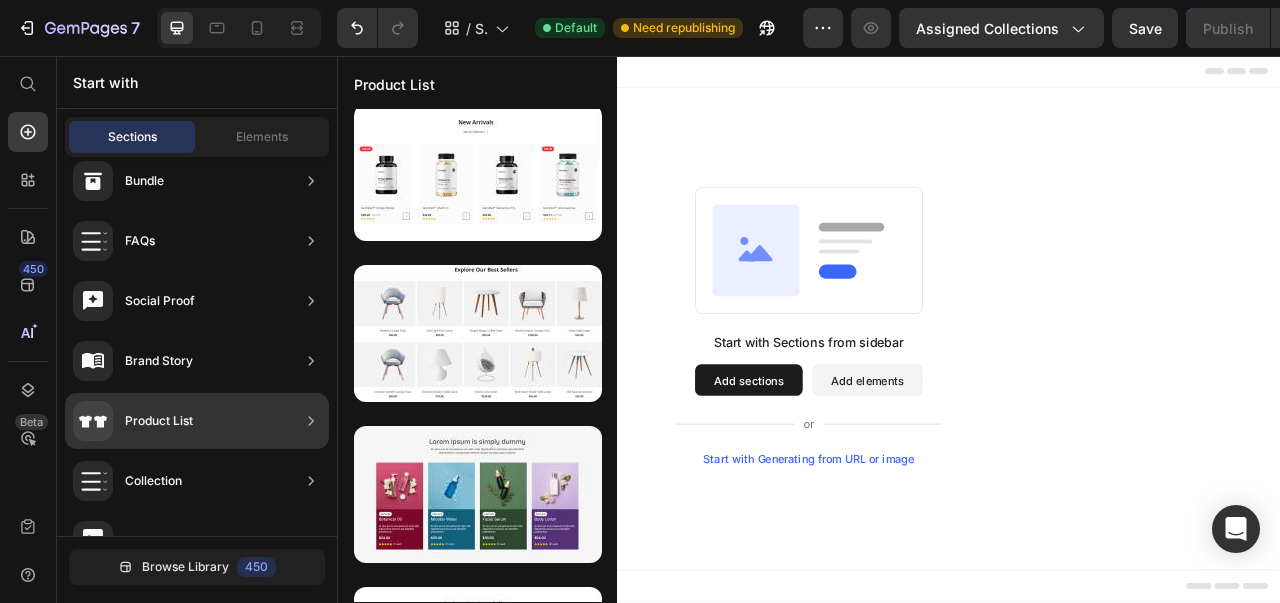 drag, startPoint x: 491, startPoint y: 347, endPoint x: 405, endPoint y: 363, distance: 87.47571 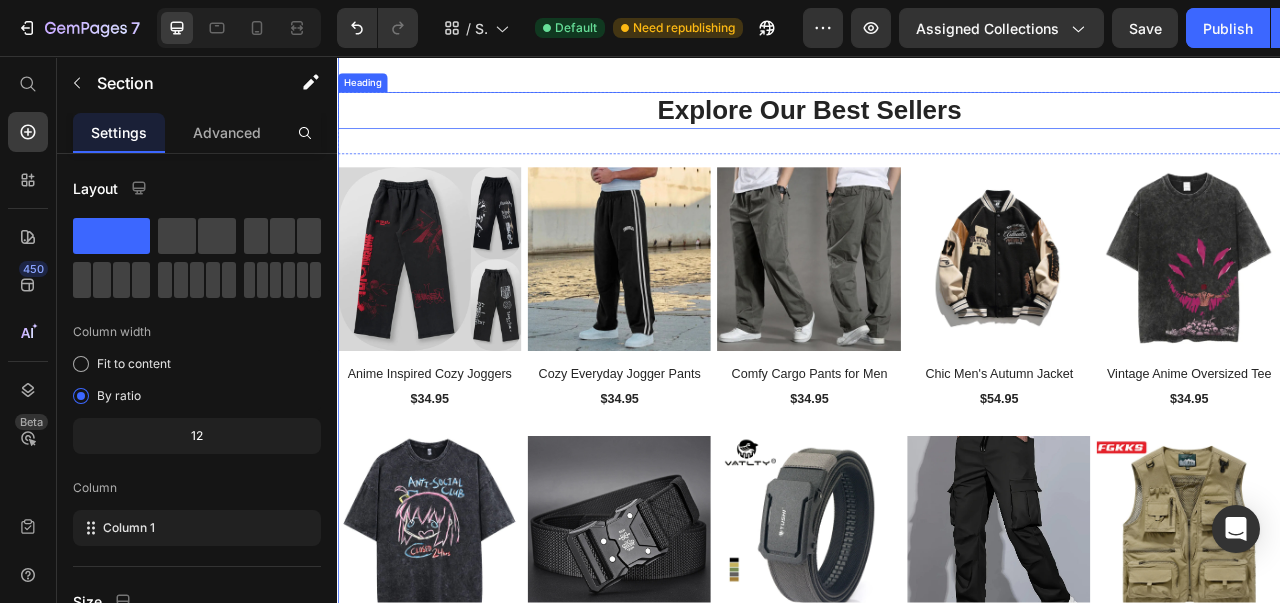scroll, scrollTop: 0, scrollLeft: 0, axis: both 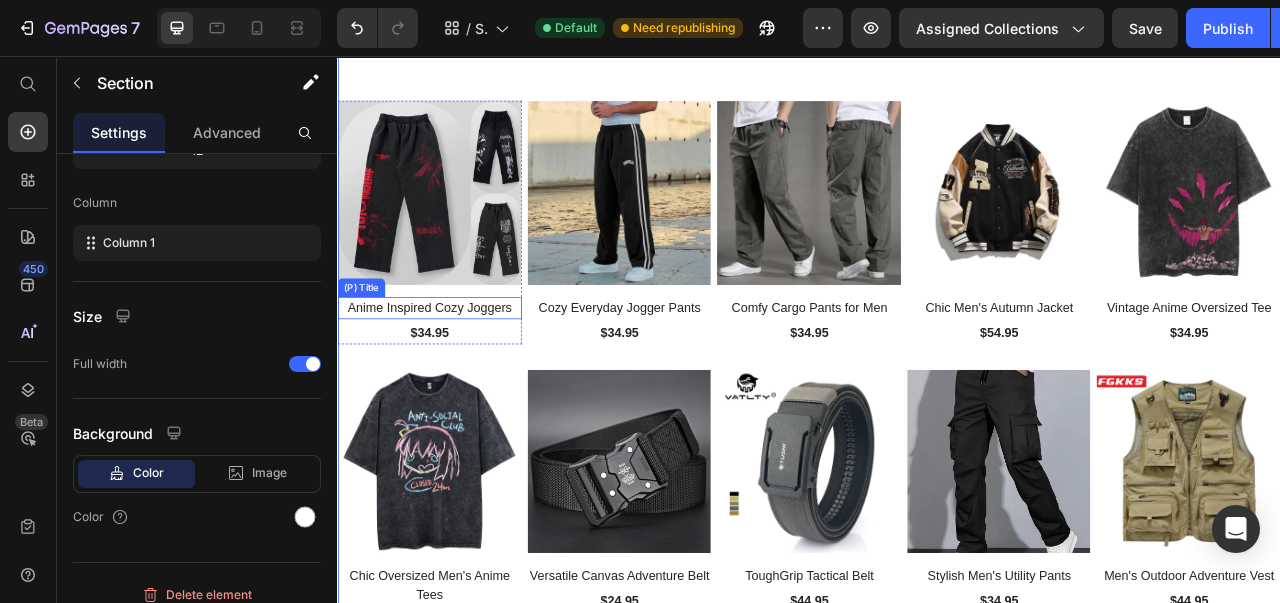 click on "Anime Inspired Cozy Joggers" at bounding box center (454, 378) 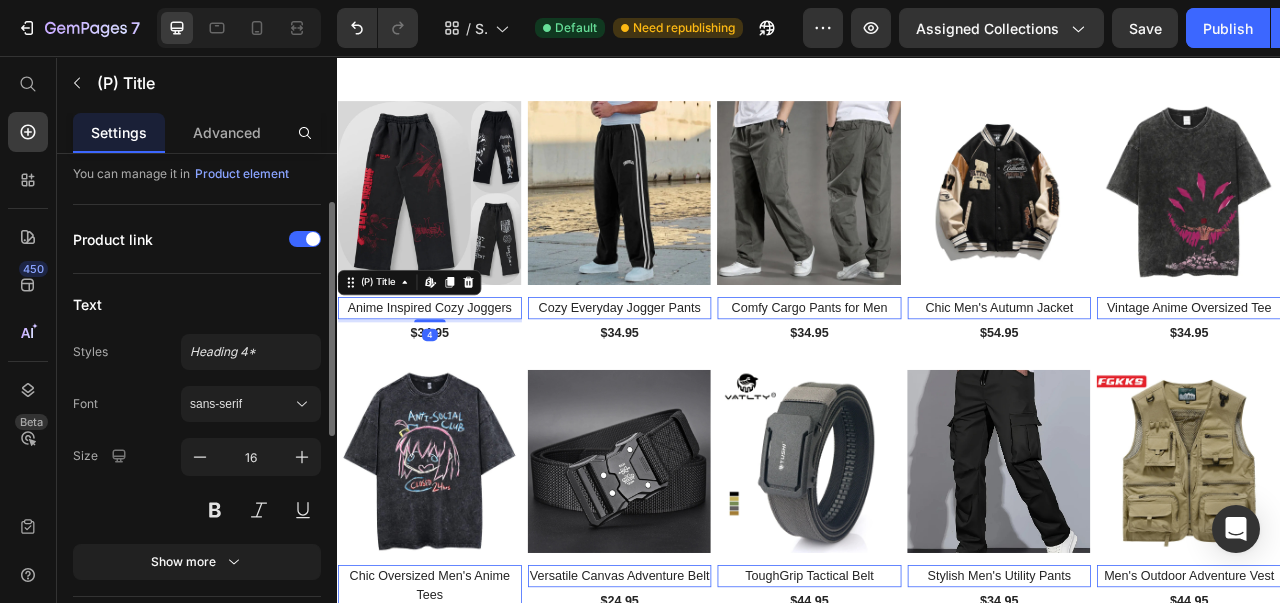scroll, scrollTop: 111, scrollLeft: 0, axis: vertical 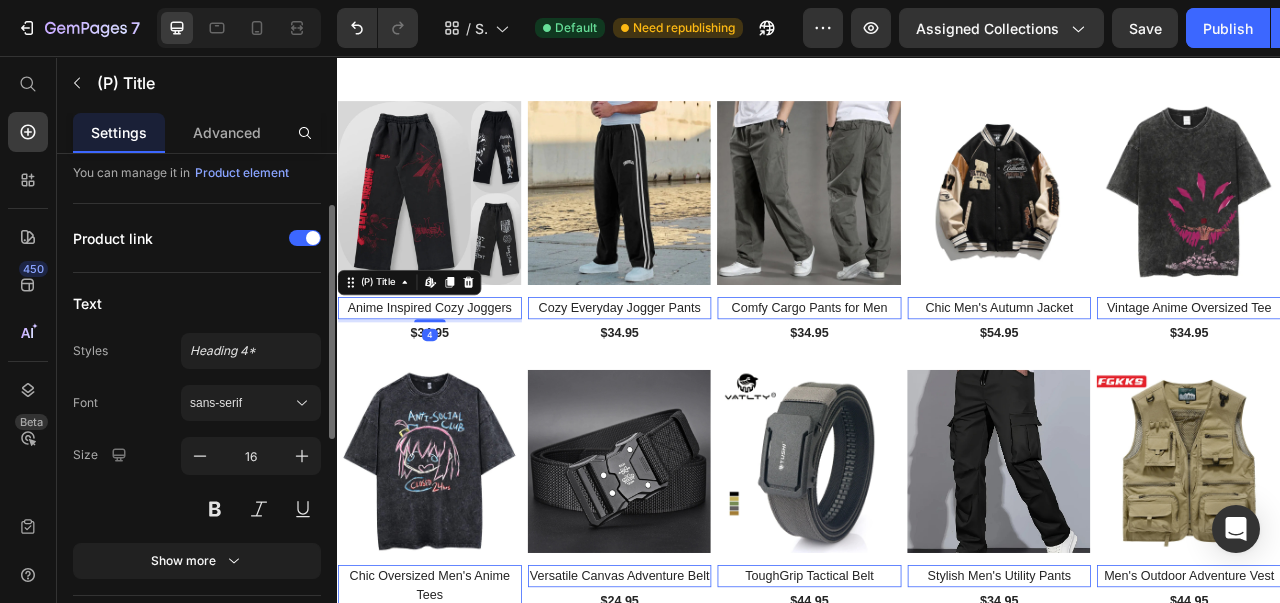 click on "sans-serif" at bounding box center [251, 403] 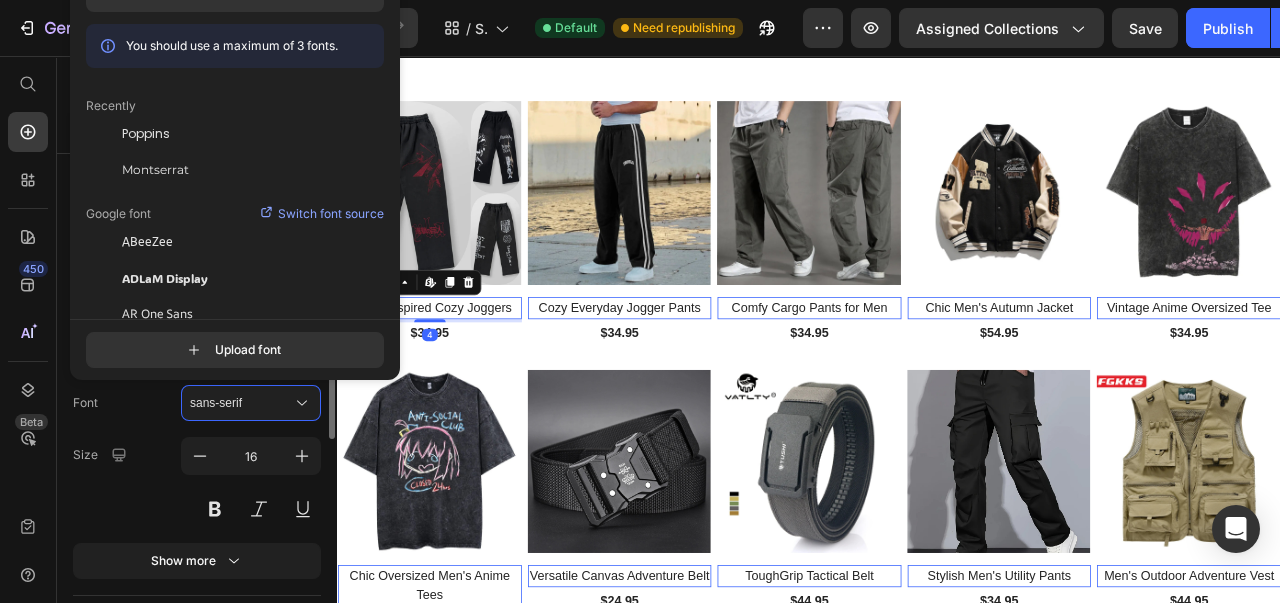 click on "sans-serif" at bounding box center [251, 403] 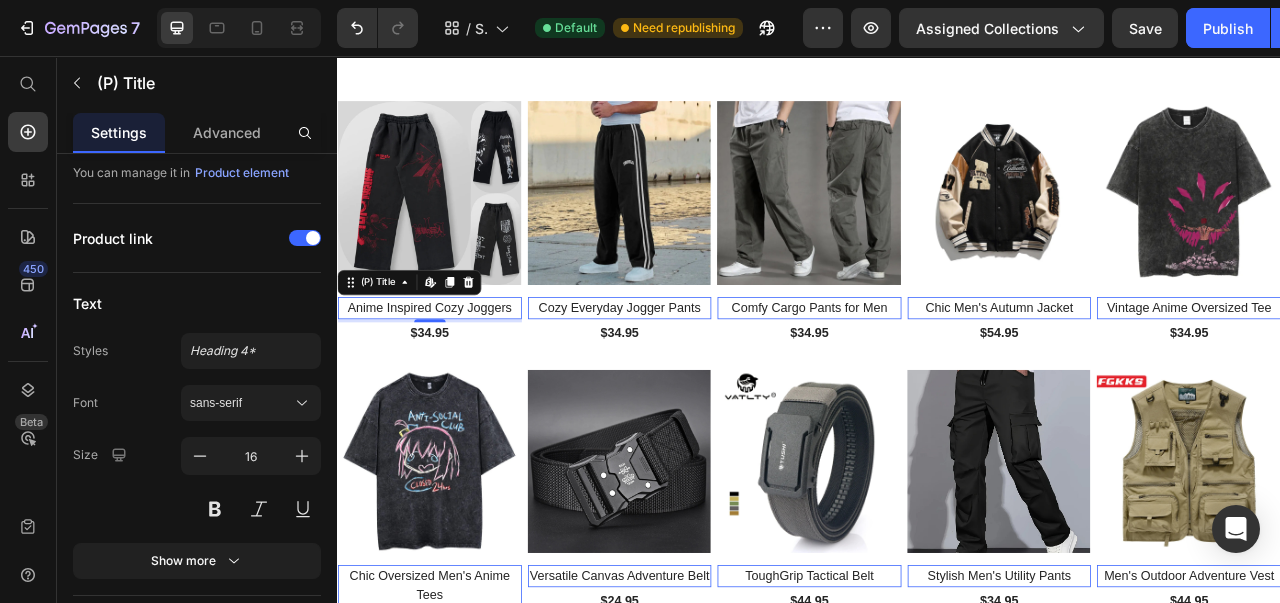 click on "sans-serif" at bounding box center [241, 403] 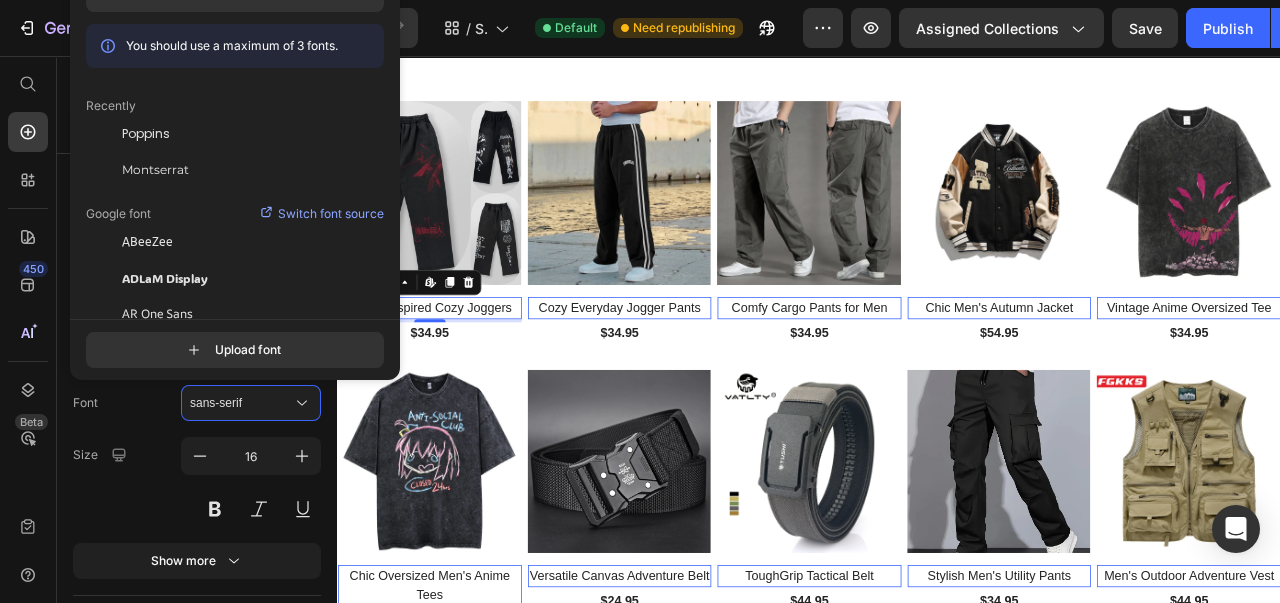 click on "Poppins" 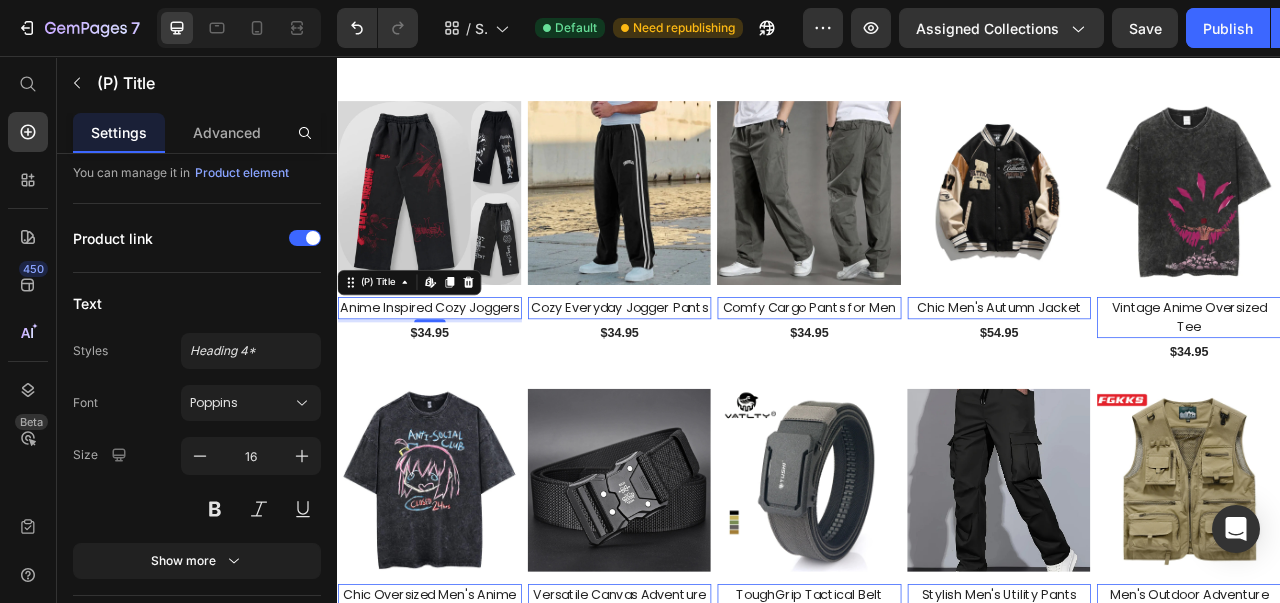 click 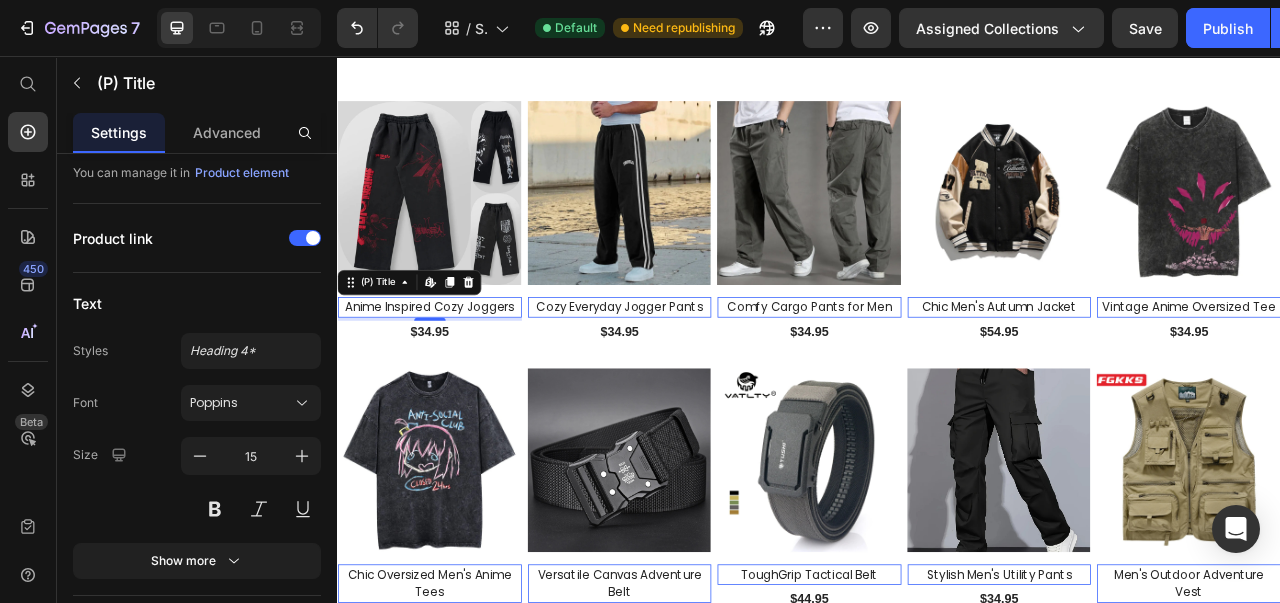 click 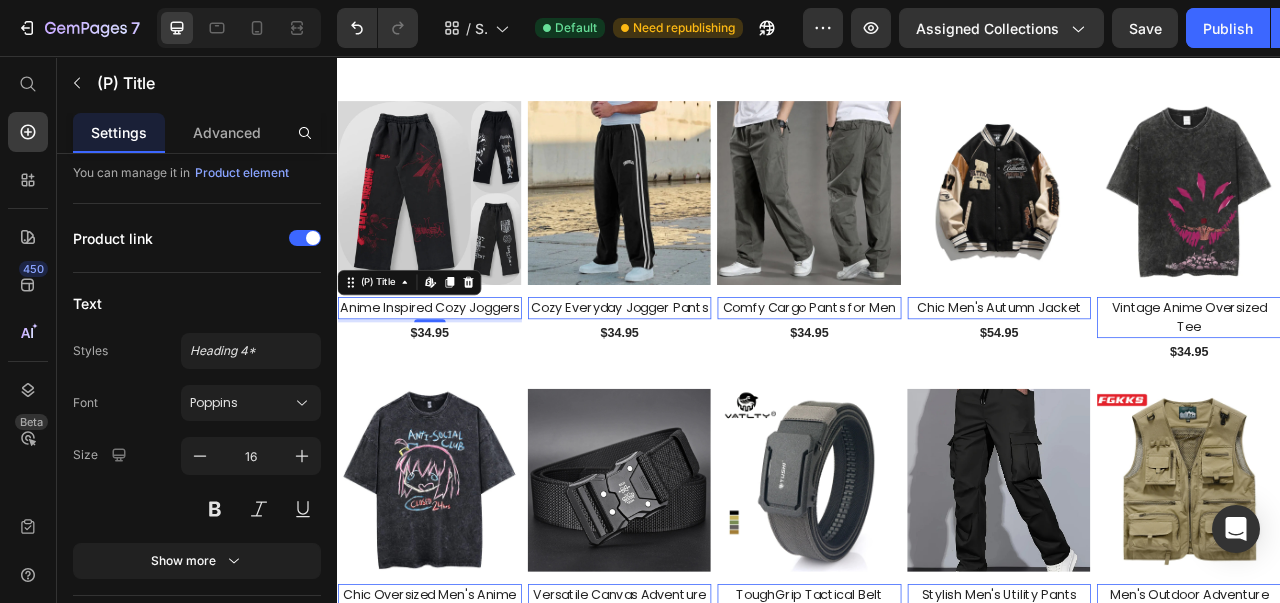 click 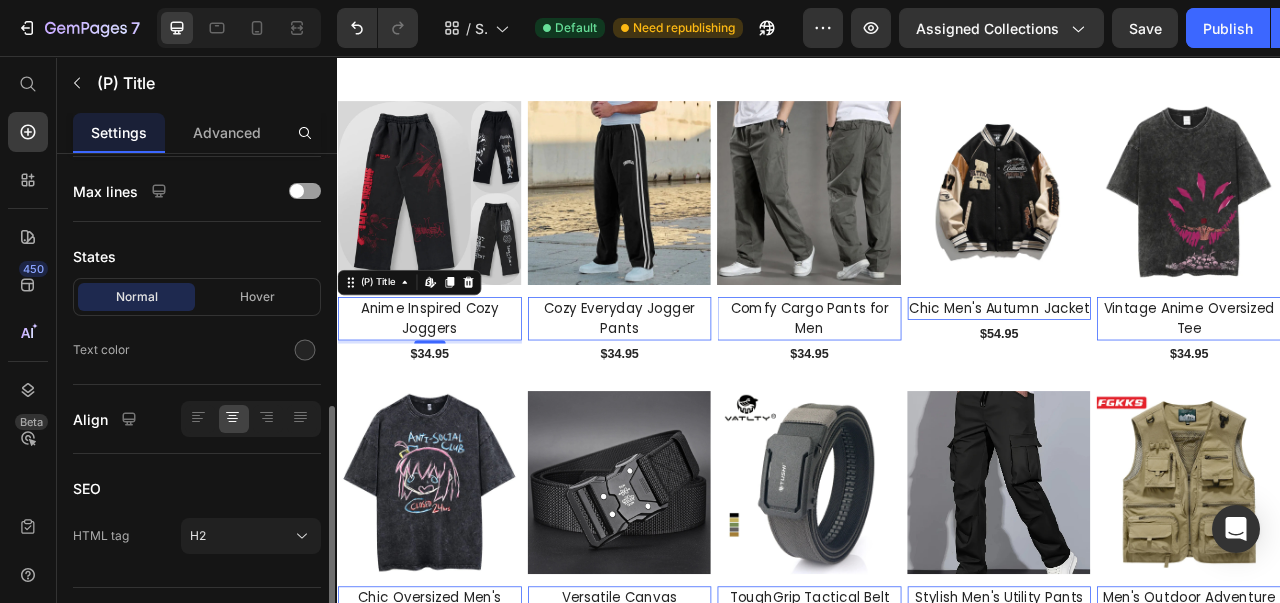 scroll, scrollTop: 551, scrollLeft: 0, axis: vertical 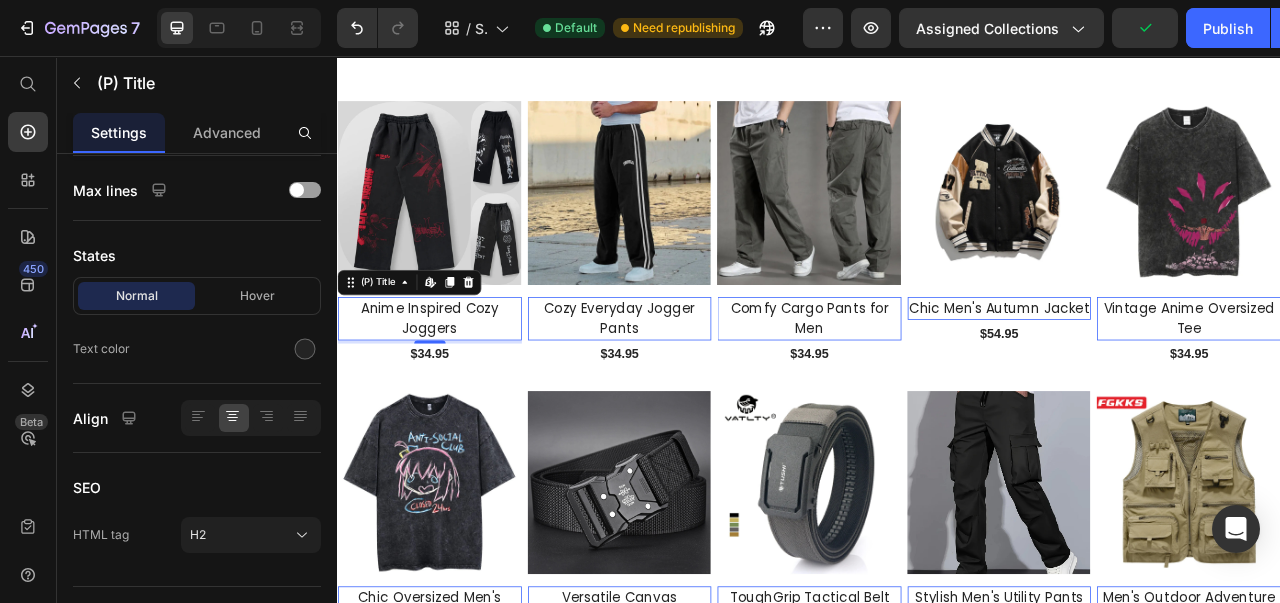 click on "4" at bounding box center (454, 439) 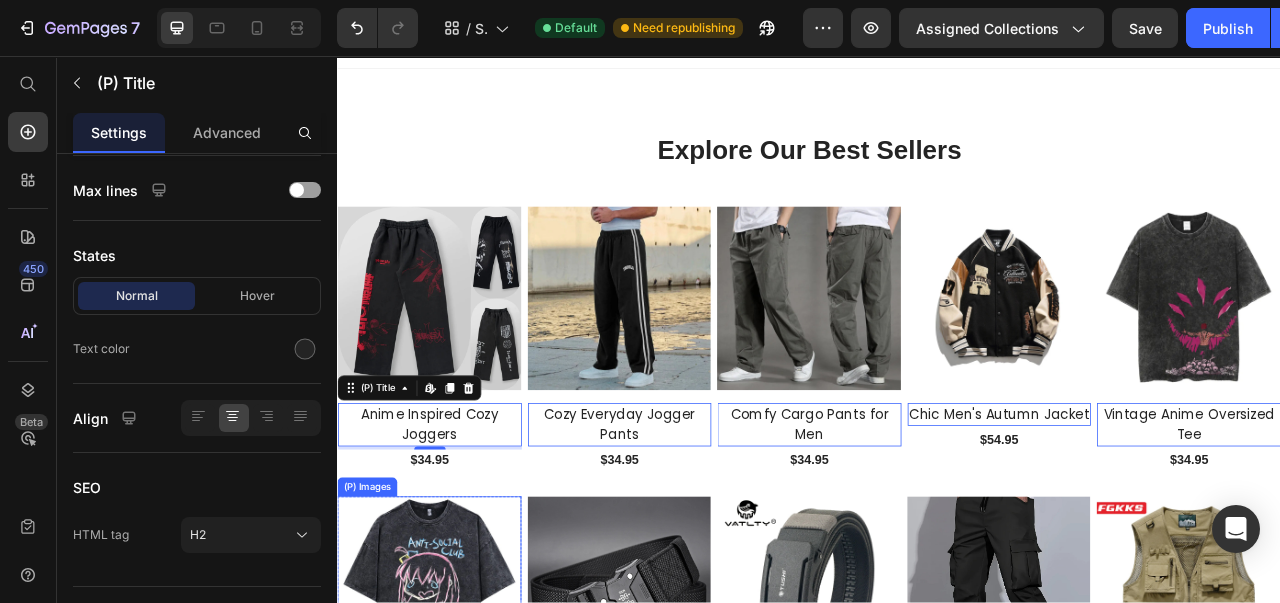 scroll, scrollTop: 0, scrollLeft: 0, axis: both 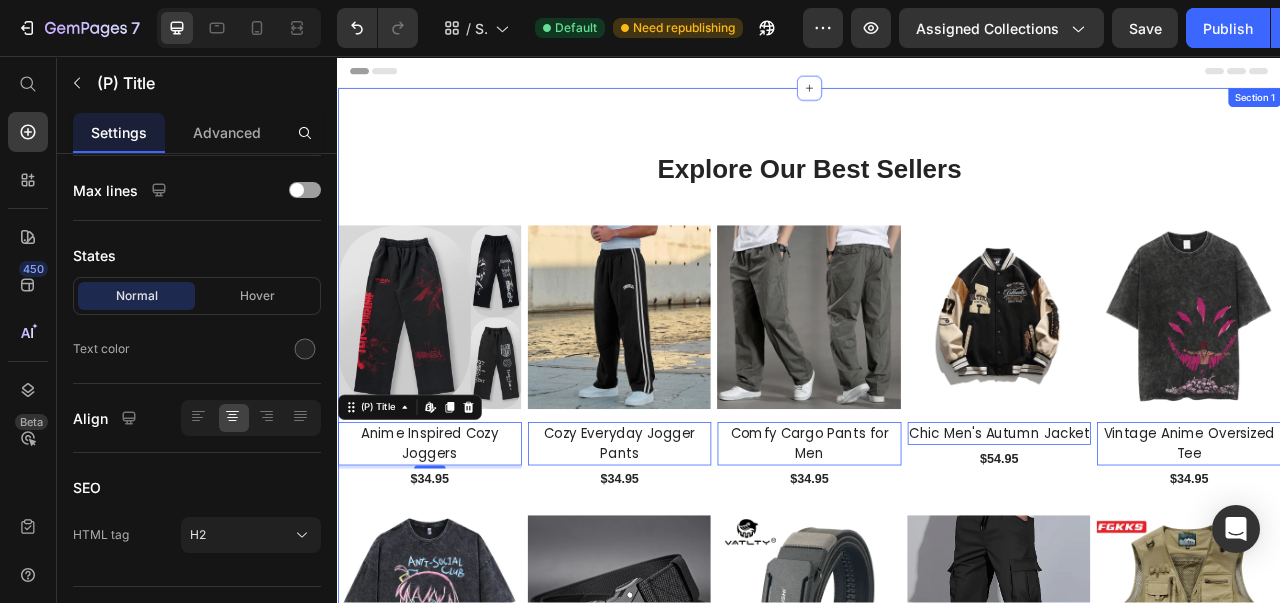 click on "Explore Our Best Sellers Heading Row (P) Images Anime Inspired Cozy Joggers (P) Title   Edit content in Shopify 4 $34.95 (P) Price Row (P) Images Cozy Everyday Jogger Pants (P) Title   Edit content in Shopify 0 $34.95 (P) Price Row (P) Images Comfy Cargo Pants for Men (P) Title   Edit content in Shopify 0 $34.95 (P) Price Row (P) Images Chic Men's Autumn Jacket (P) Title   Edit content in Shopify 0 $54.95 (P) Price Row (P) Images Vintage Anime Oversized Tee (P) Title   Edit content in Shopify 0 $34.95 (P) Price Row (P) Images Chic Oversized Men's Anime Tees (P) Title   Edit content in Shopify 0 $24.95 (P) Price Row (P) Images Versatile Canvas Adventure Belt (P) Title   Edit content in Shopify 0 $24.95 (P) Price Row (P) Images ToughGrip Tactical Belt (P) Title   Edit content in Shopify 0 $44.95 (P) Price Row (P) Images Stylish Men's Utility Pants (P) Title   Edit content in Shopify 0 $34.95 (P) Price Row (P) Images Men's Outdoor Adventure Vest (P) Title   Edit content in Shopify 0 $44.95 (P) Price Row" at bounding box center (937, 577) 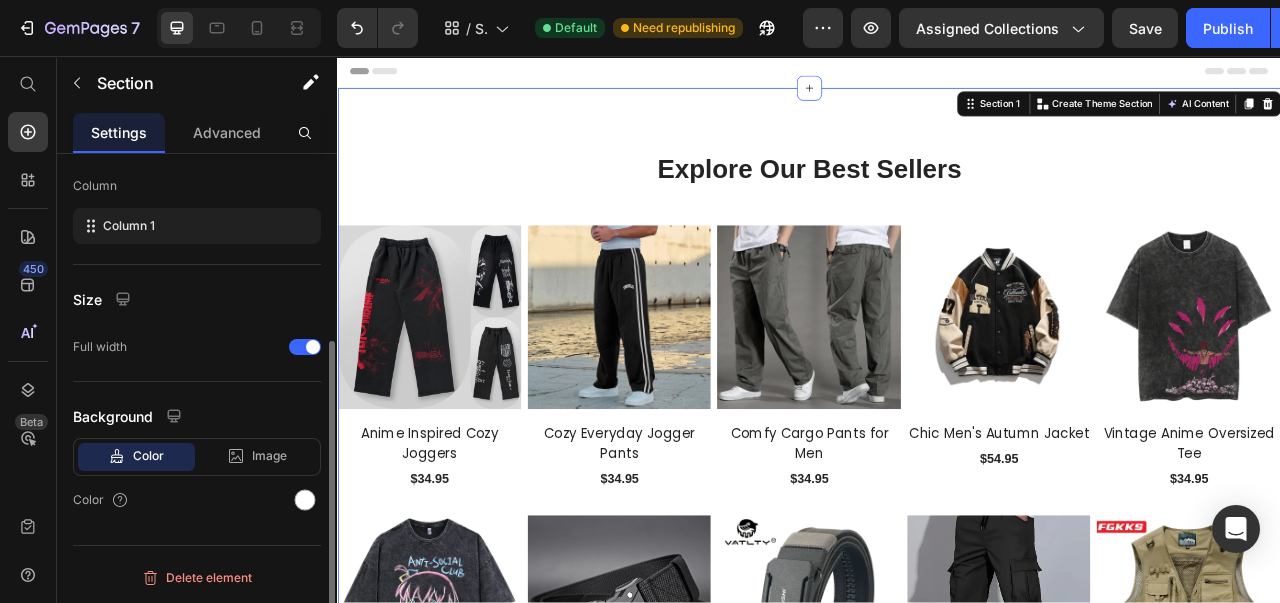 scroll, scrollTop: 0, scrollLeft: 0, axis: both 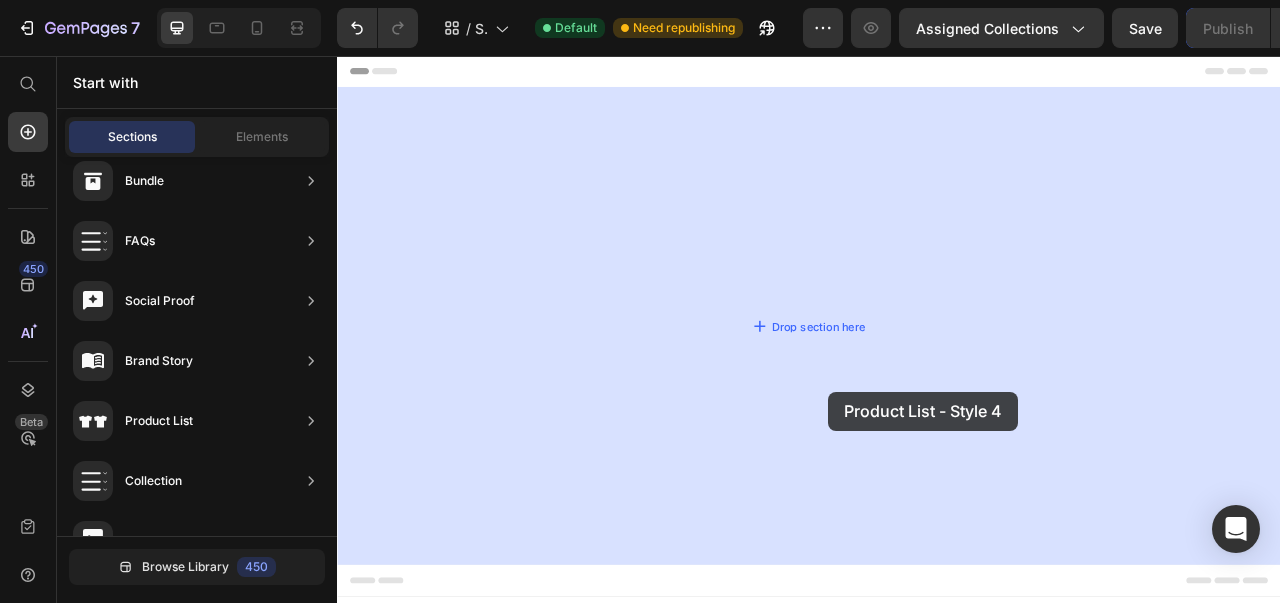 drag, startPoint x: 833, startPoint y: 546, endPoint x: 962, endPoint y: 483, distance: 143.56183 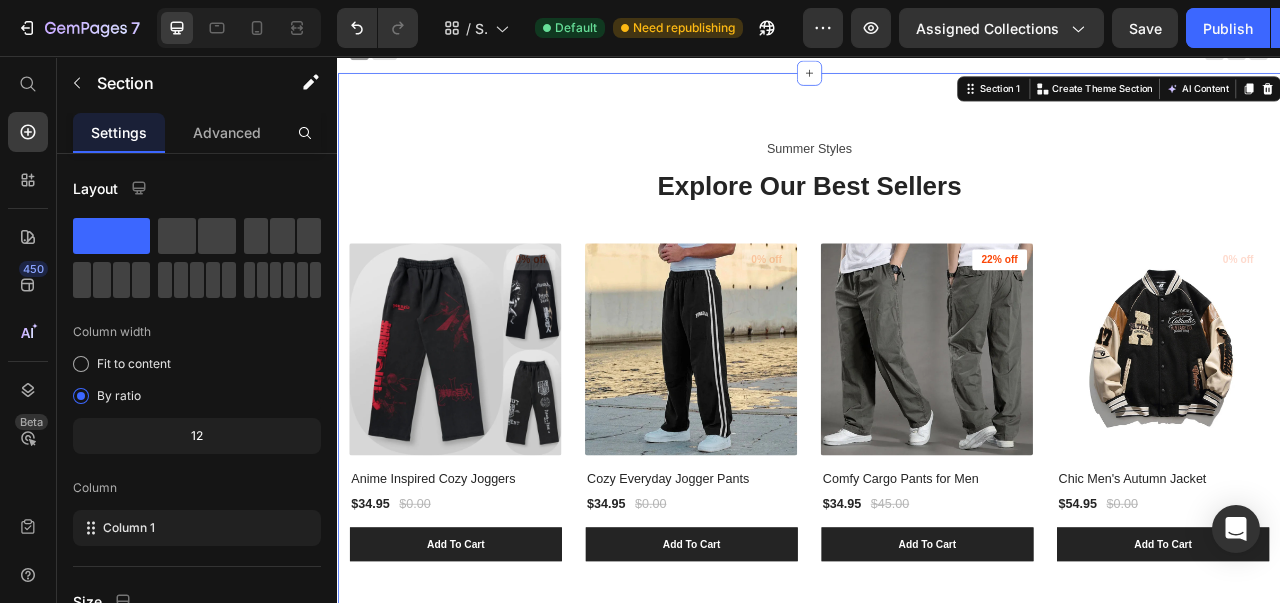 scroll, scrollTop: 0, scrollLeft: 0, axis: both 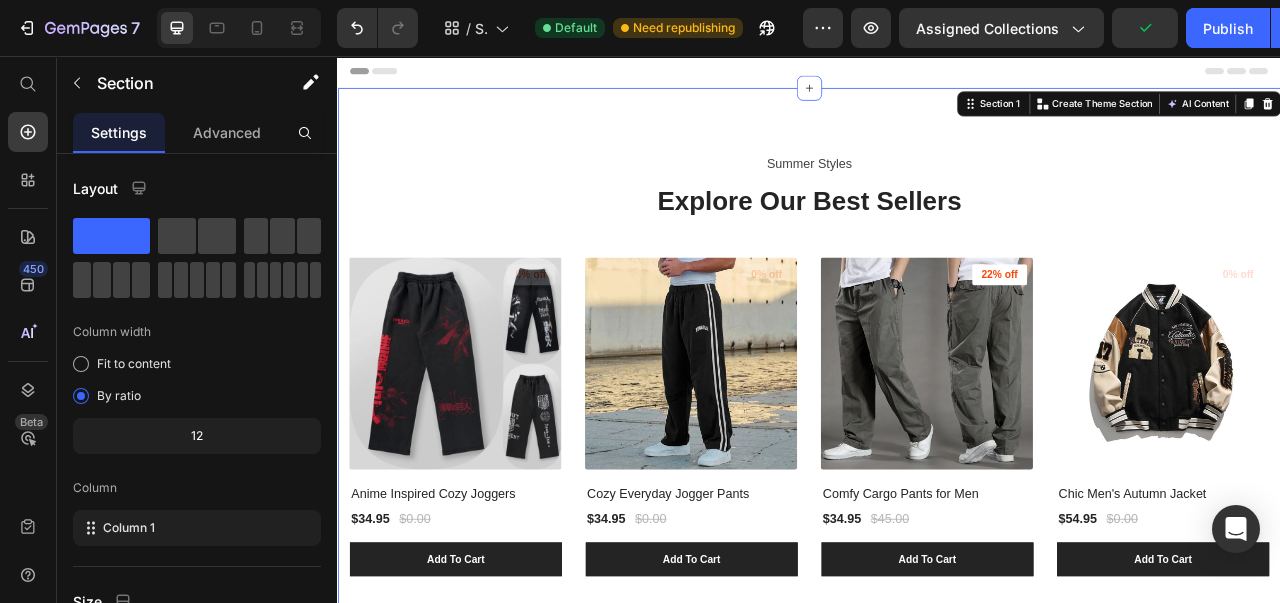 click 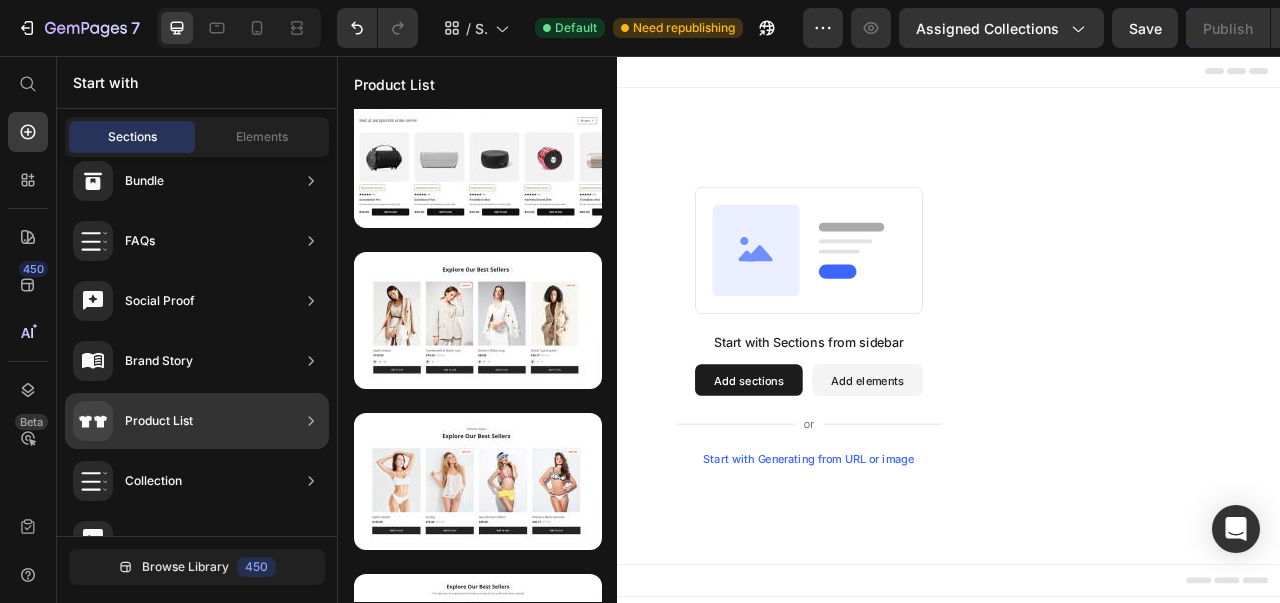click on "Product List" 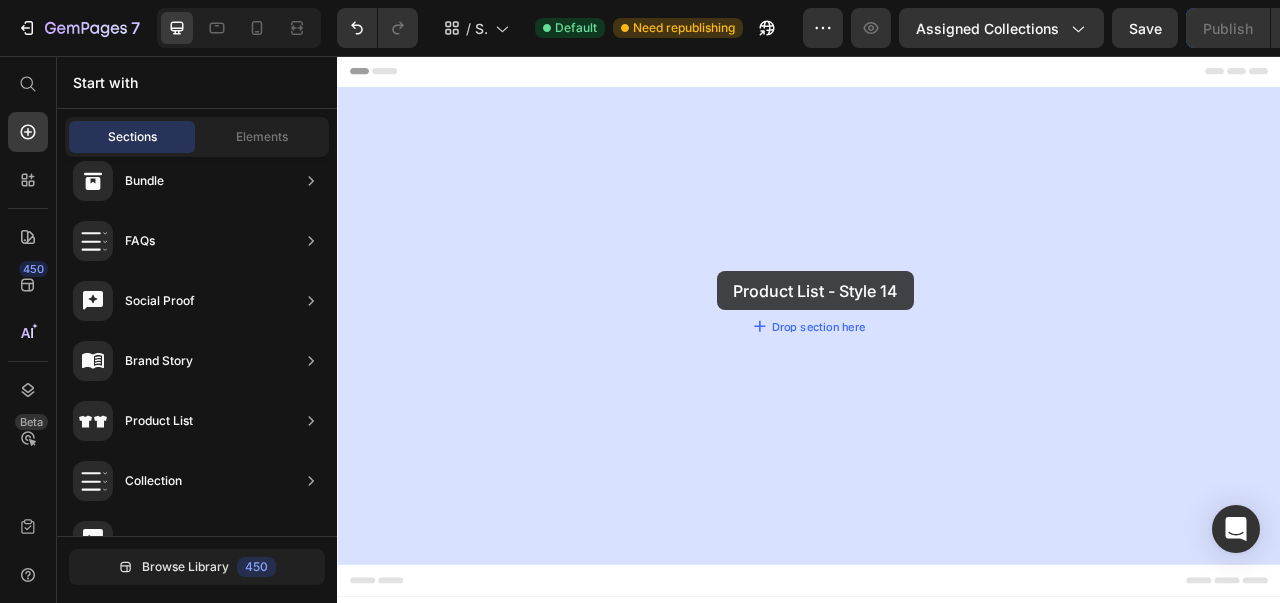 drag, startPoint x: 779, startPoint y: 381, endPoint x: 826, endPoint y: 328, distance: 70.837845 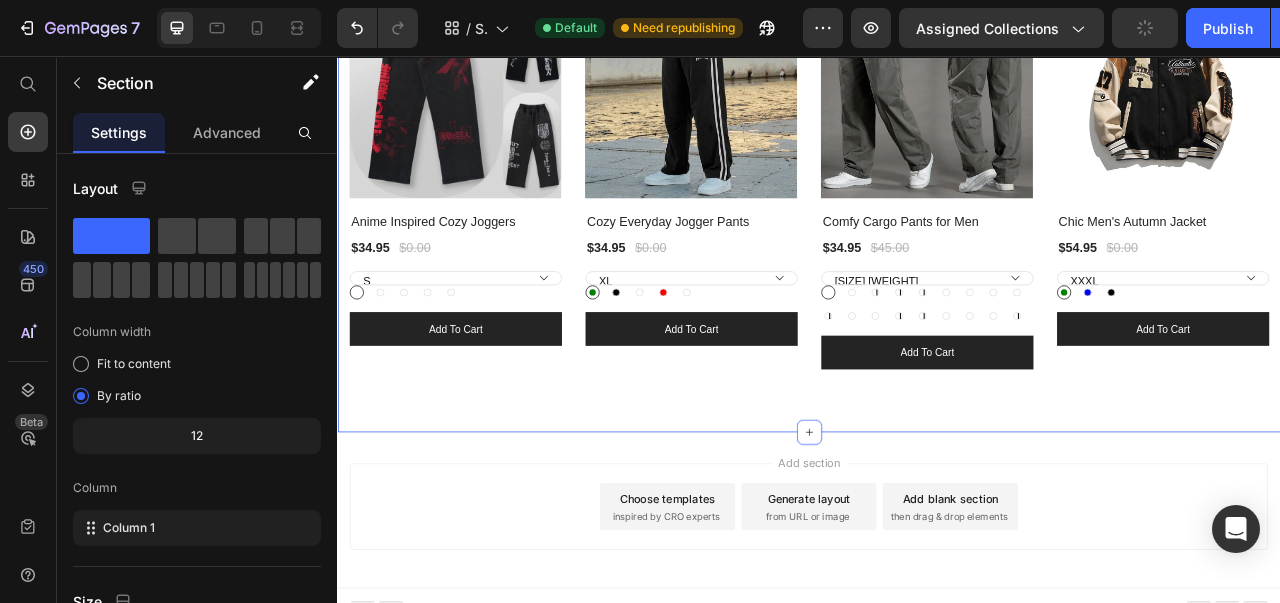 scroll, scrollTop: 310, scrollLeft: 0, axis: vertical 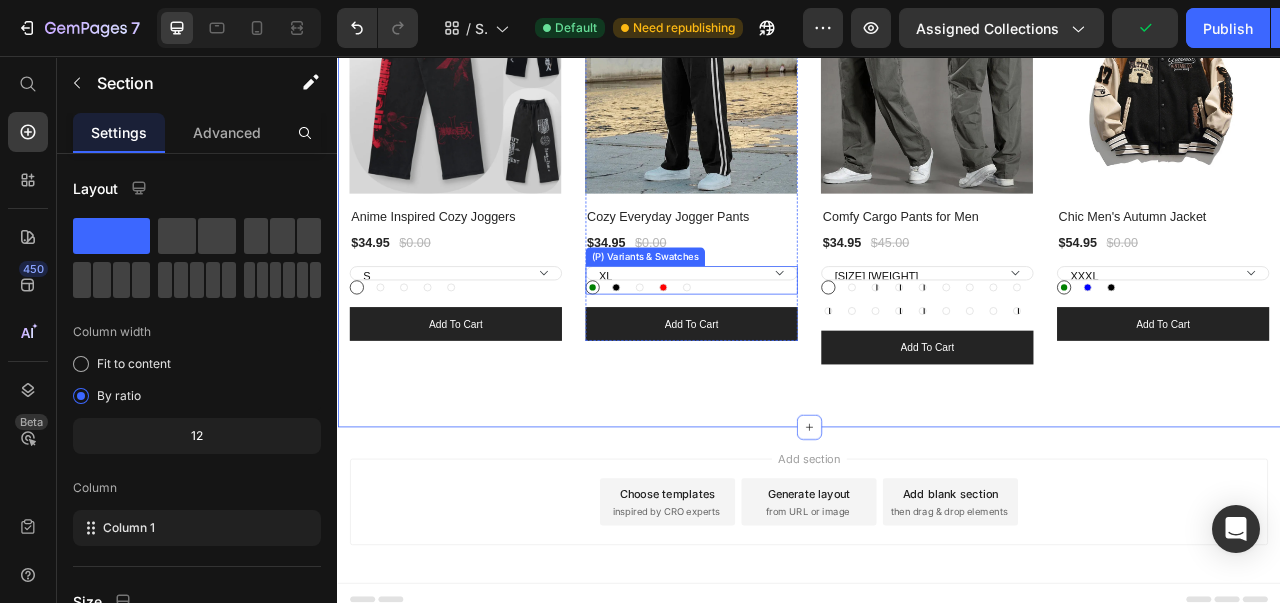 click on "[SIZE] [SIZE] [SIZE] [SIZE]" at bounding box center [487, 333] 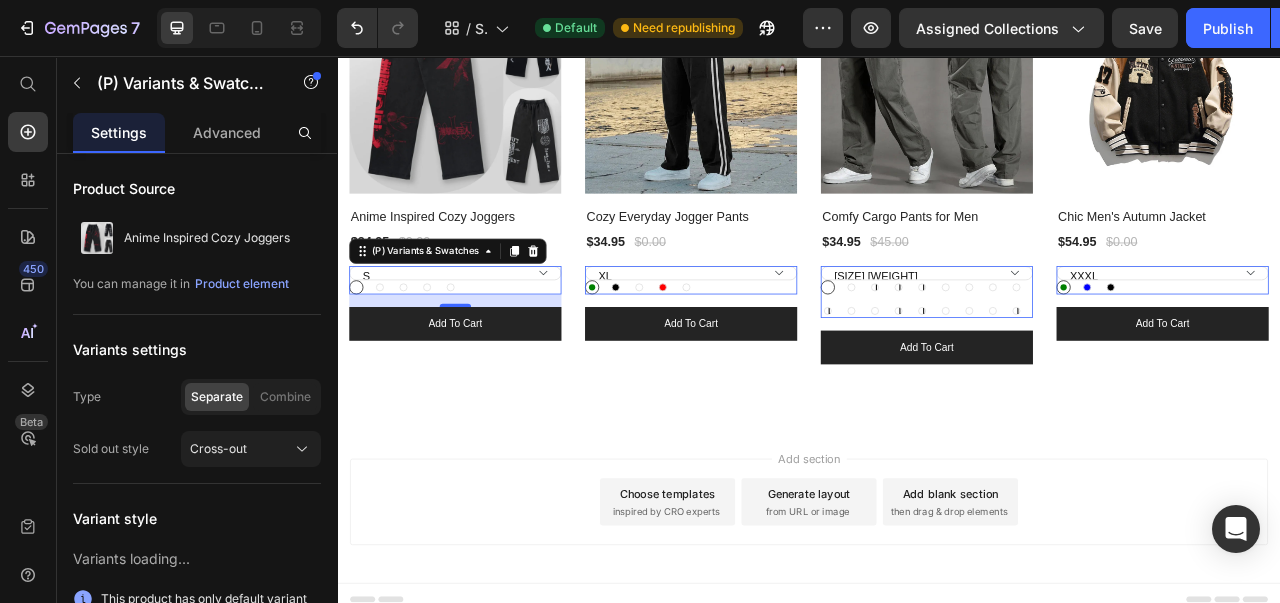 click on "[SIZE] [SIZE] [SIZE] [SIZE]" at bounding box center [487, 333] 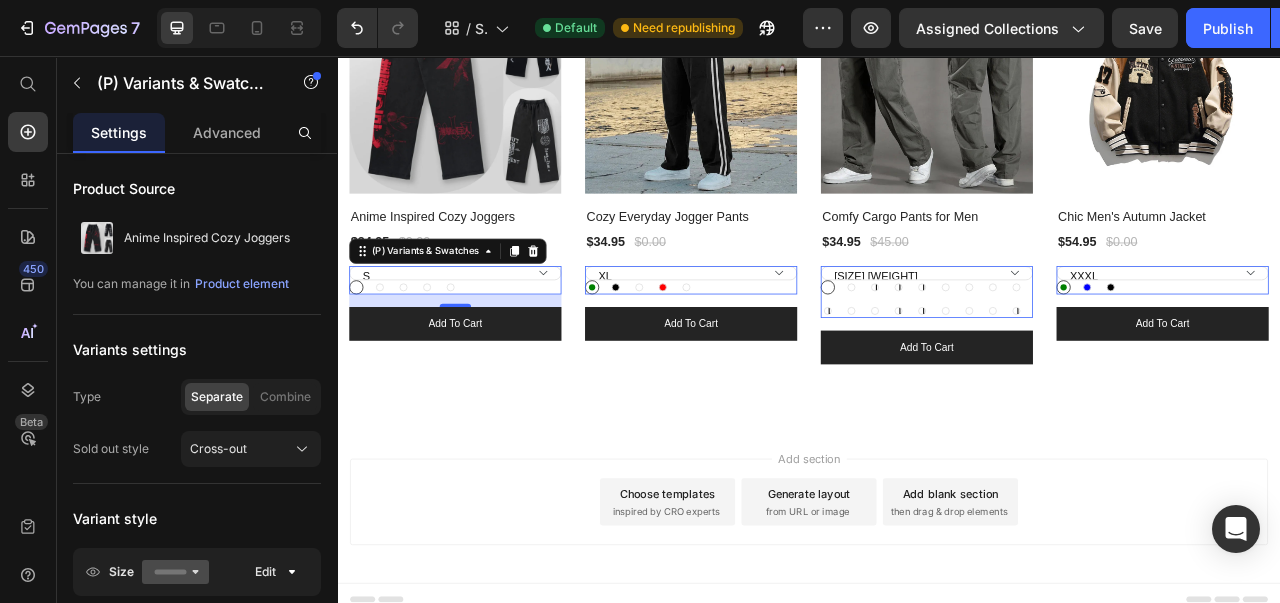 click 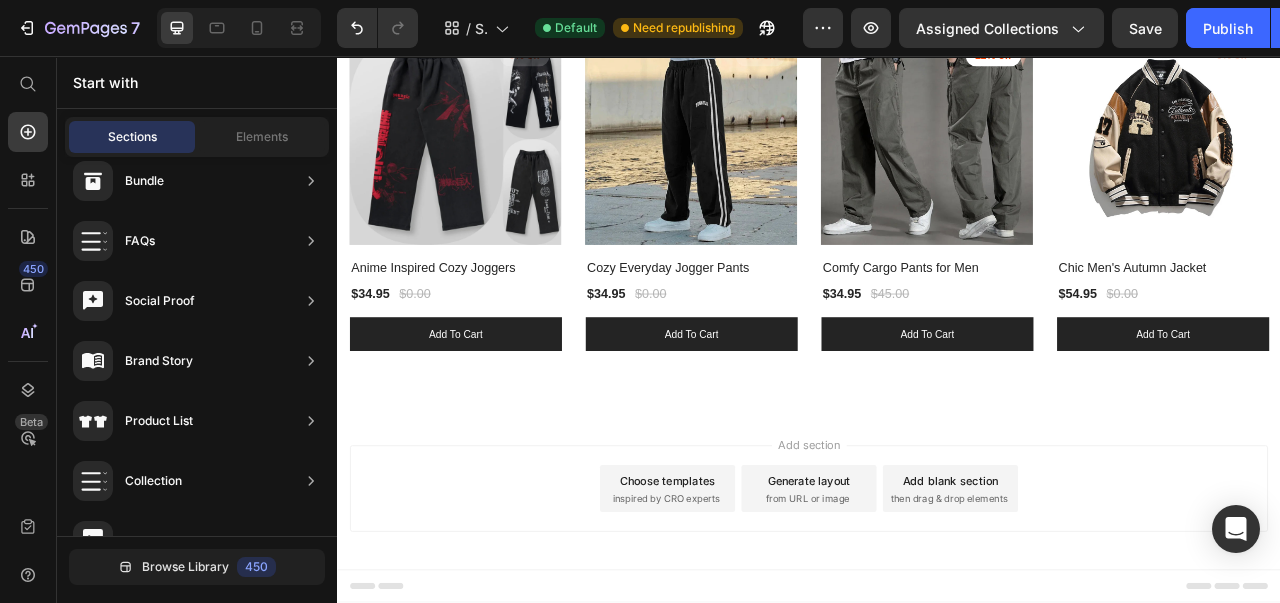 scroll, scrollTop: 240, scrollLeft: 0, axis: vertical 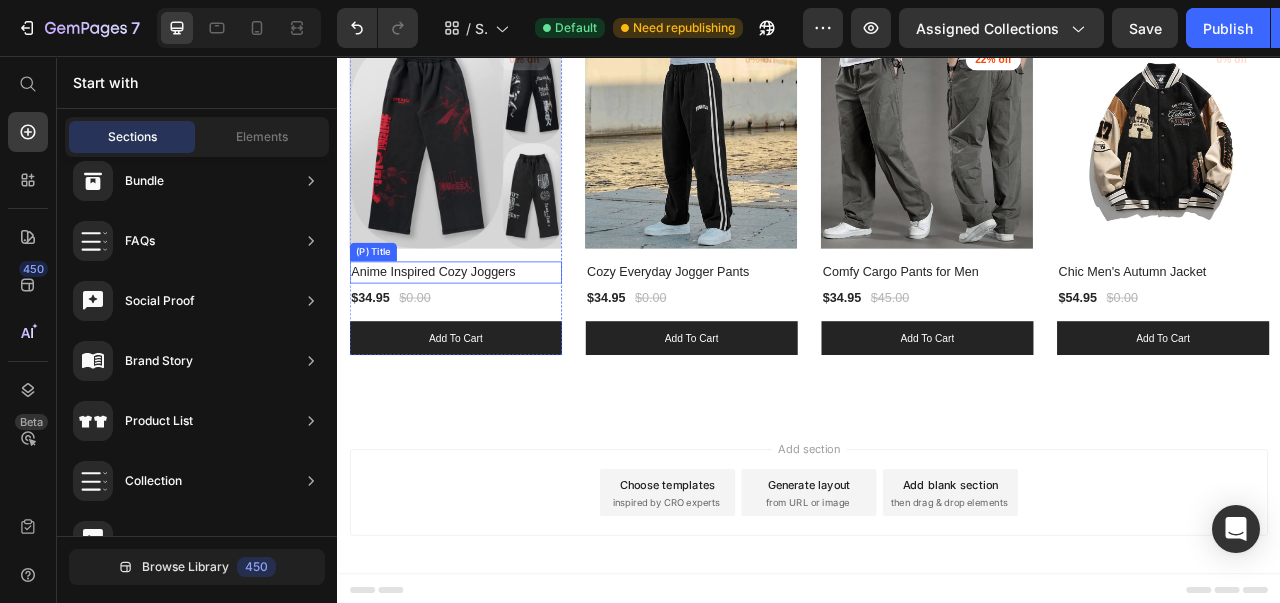 click on "Anime Inspired Cozy Joggers" at bounding box center [487, 332] 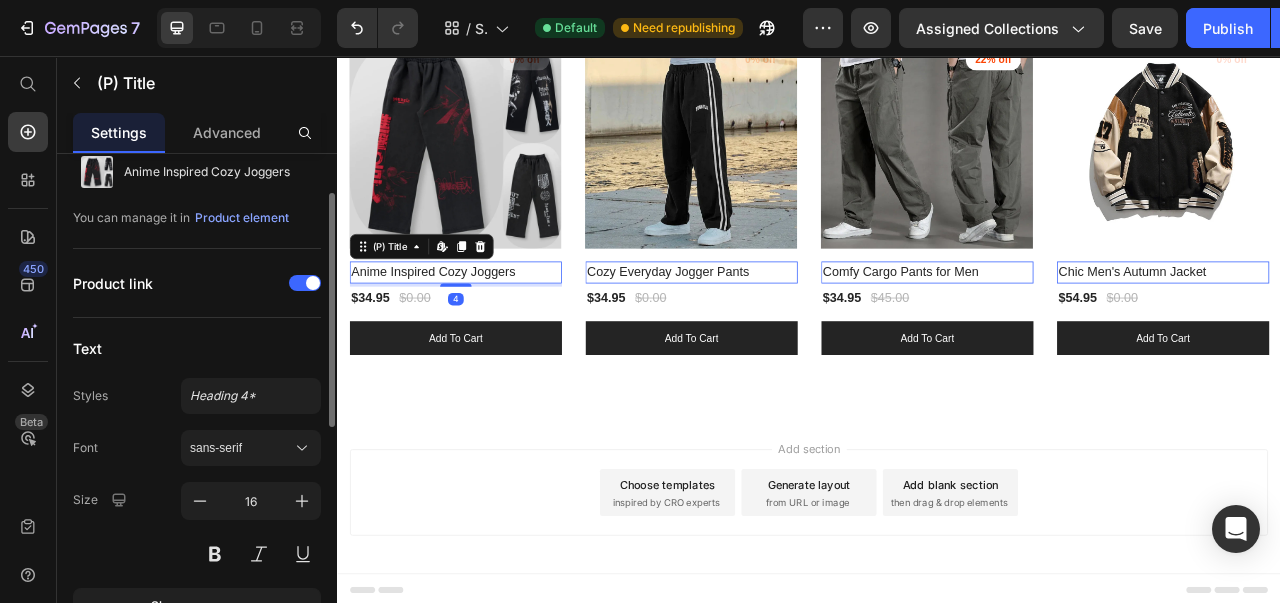 scroll, scrollTop: 74, scrollLeft: 0, axis: vertical 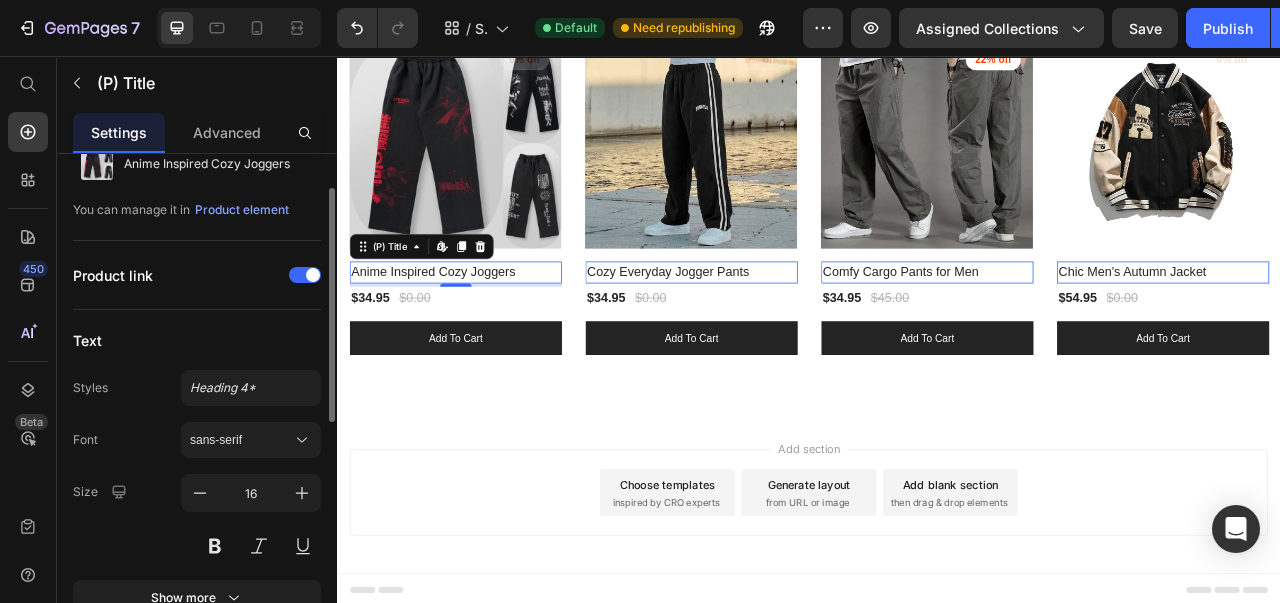 click on "sans-serif" at bounding box center (251, 440) 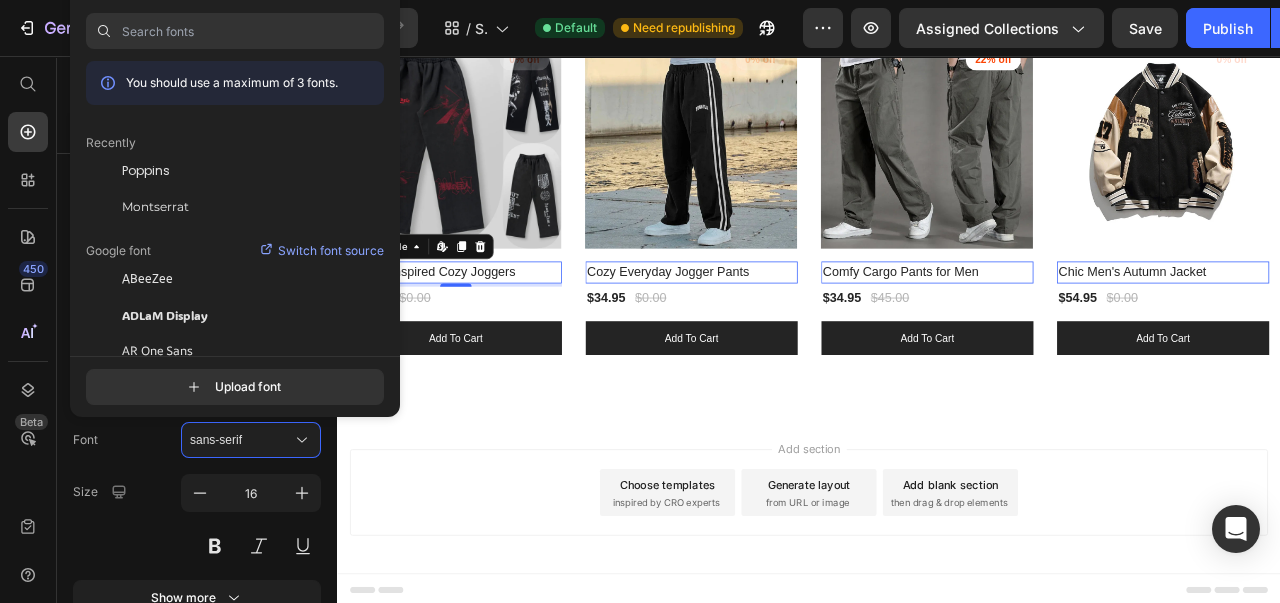 click on "Poppins" 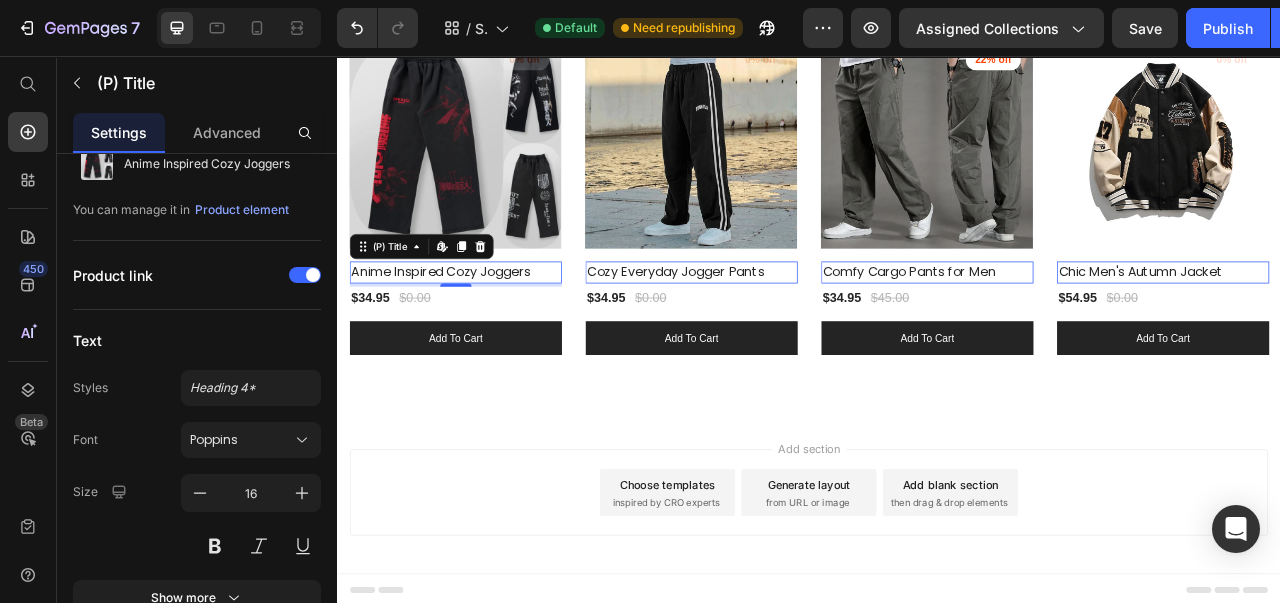 click 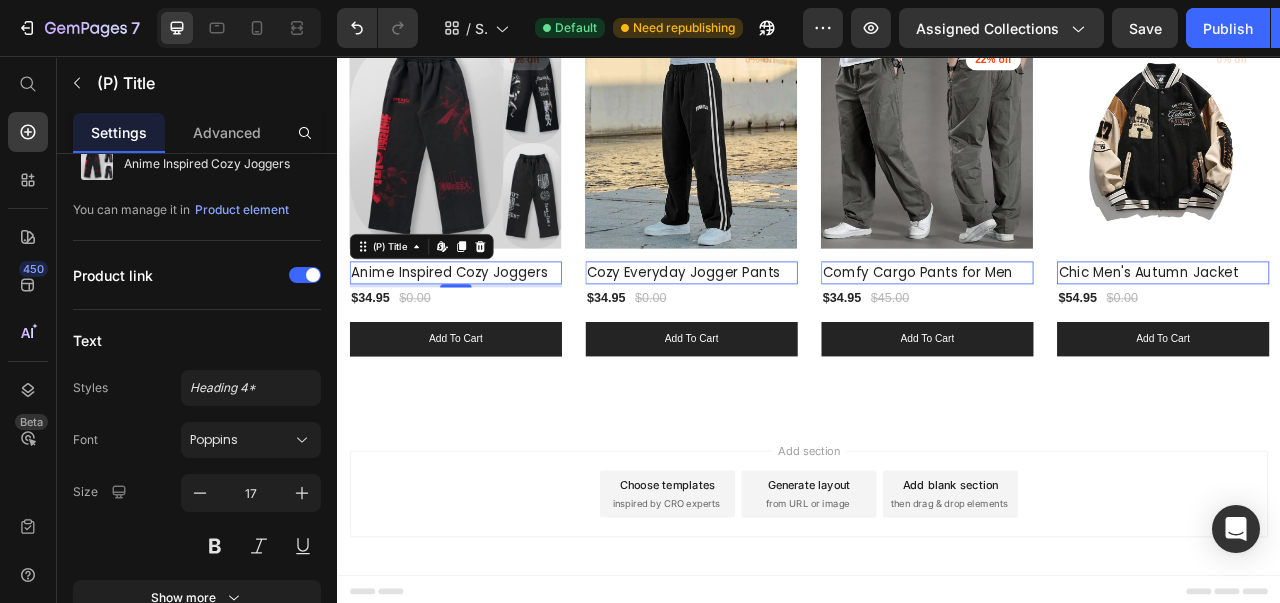 click 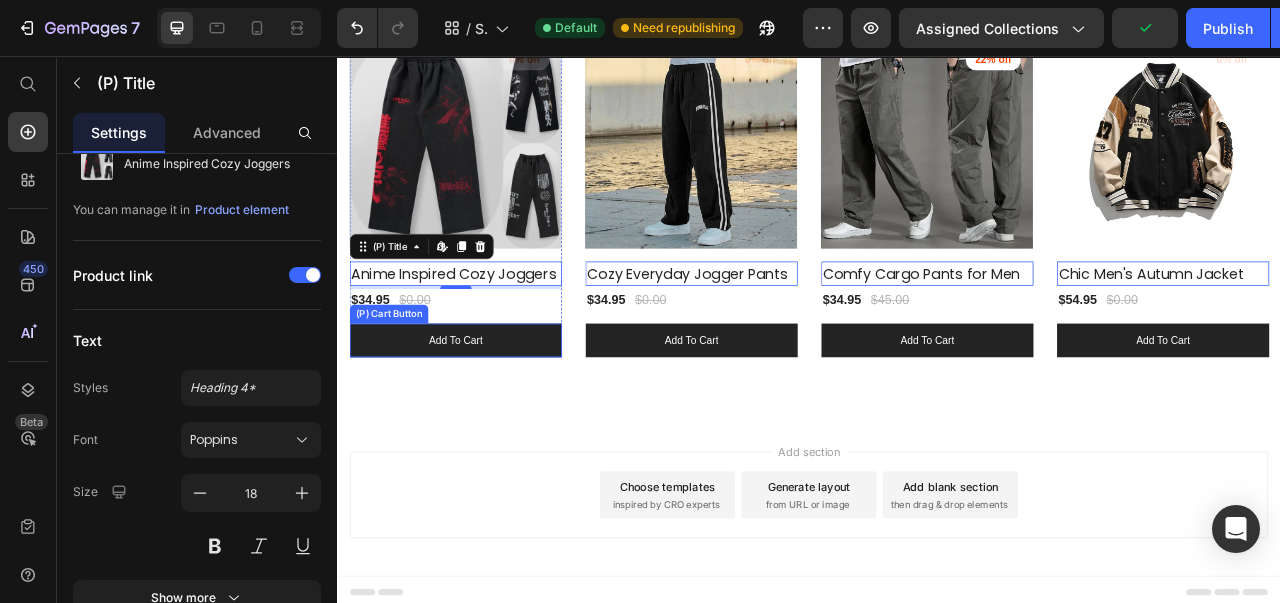 click on "add to cart" at bounding box center [487, 419] 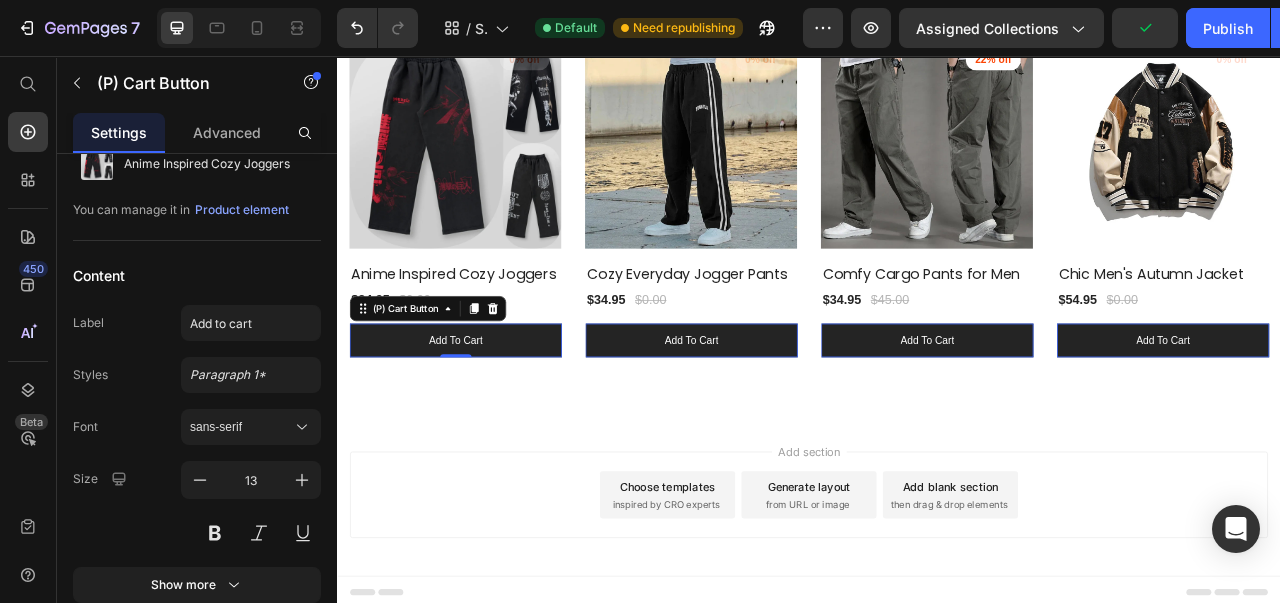 scroll, scrollTop: 0, scrollLeft: 0, axis: both 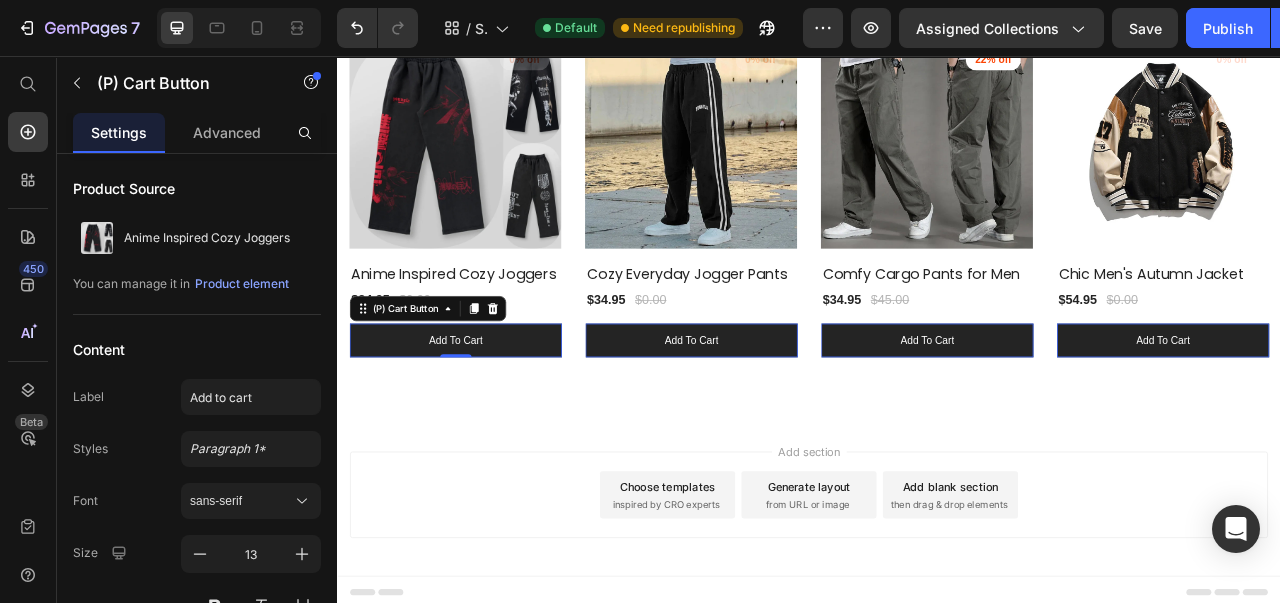click on "sans-serif" at bounding box center [241, 501] 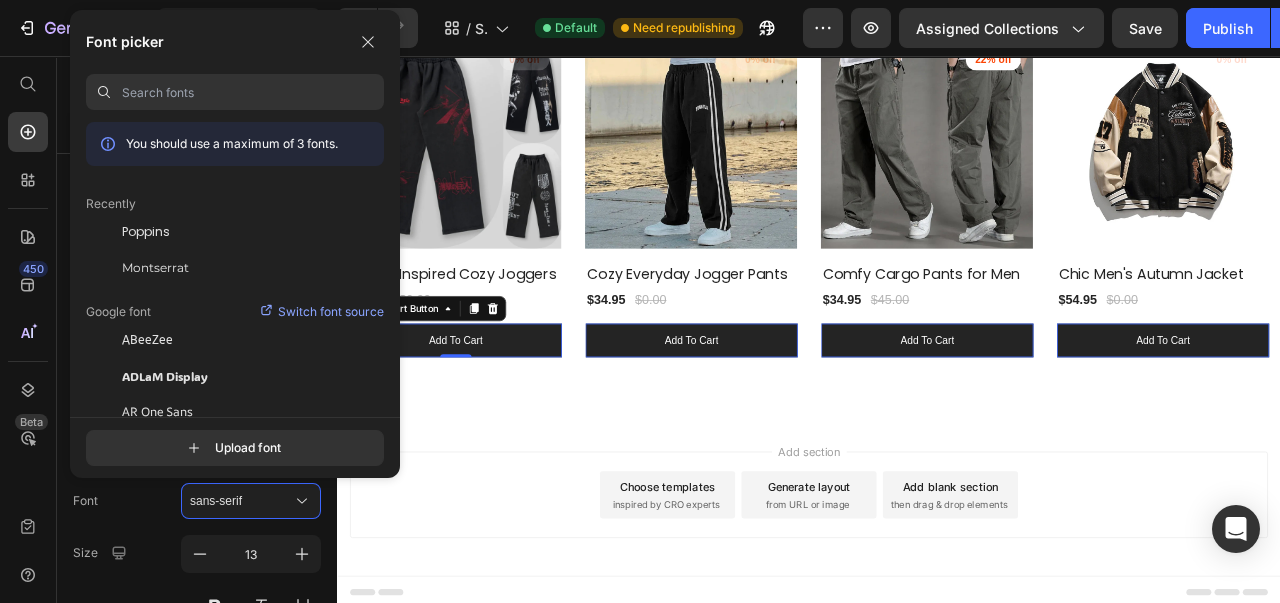click on "Poppins" 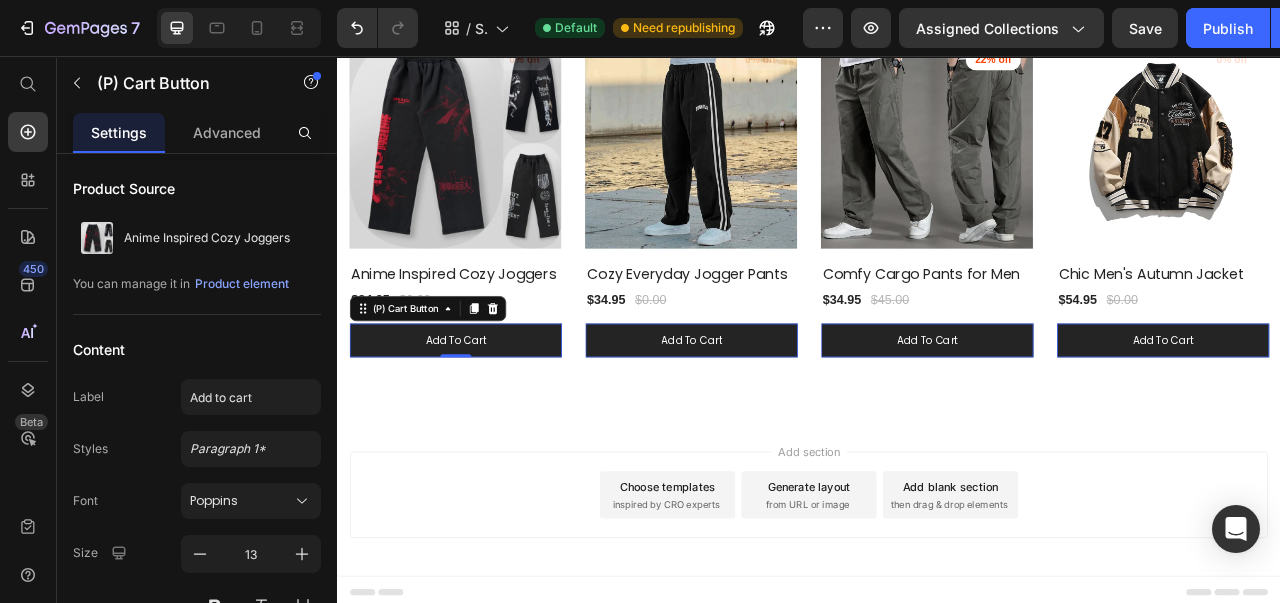 click 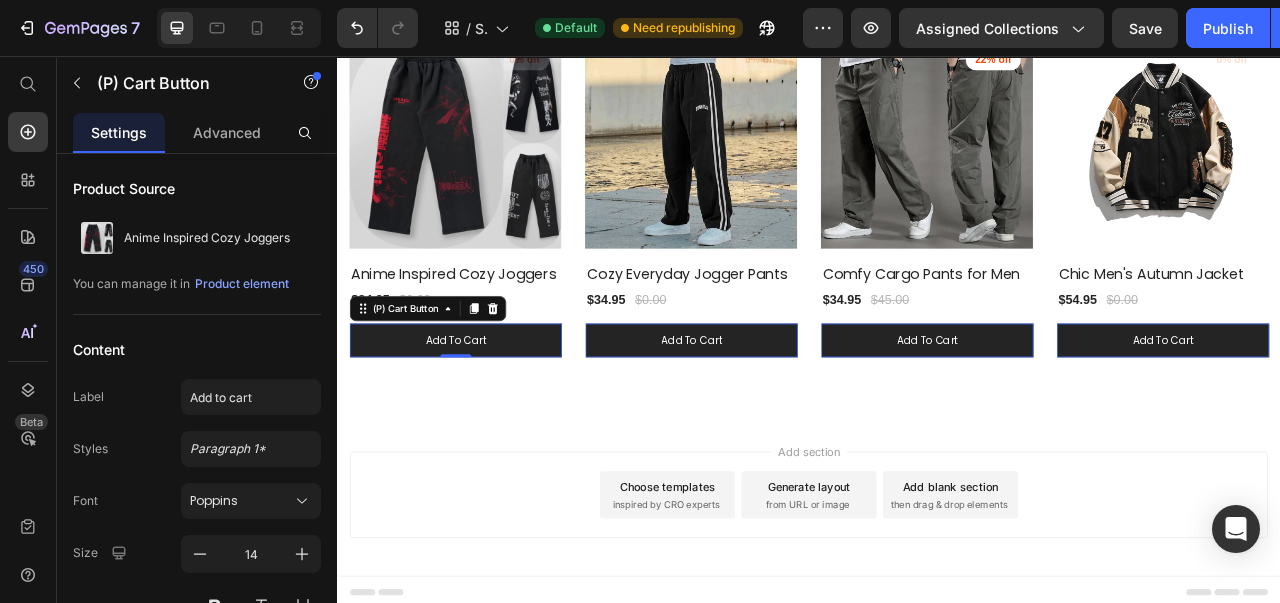 click 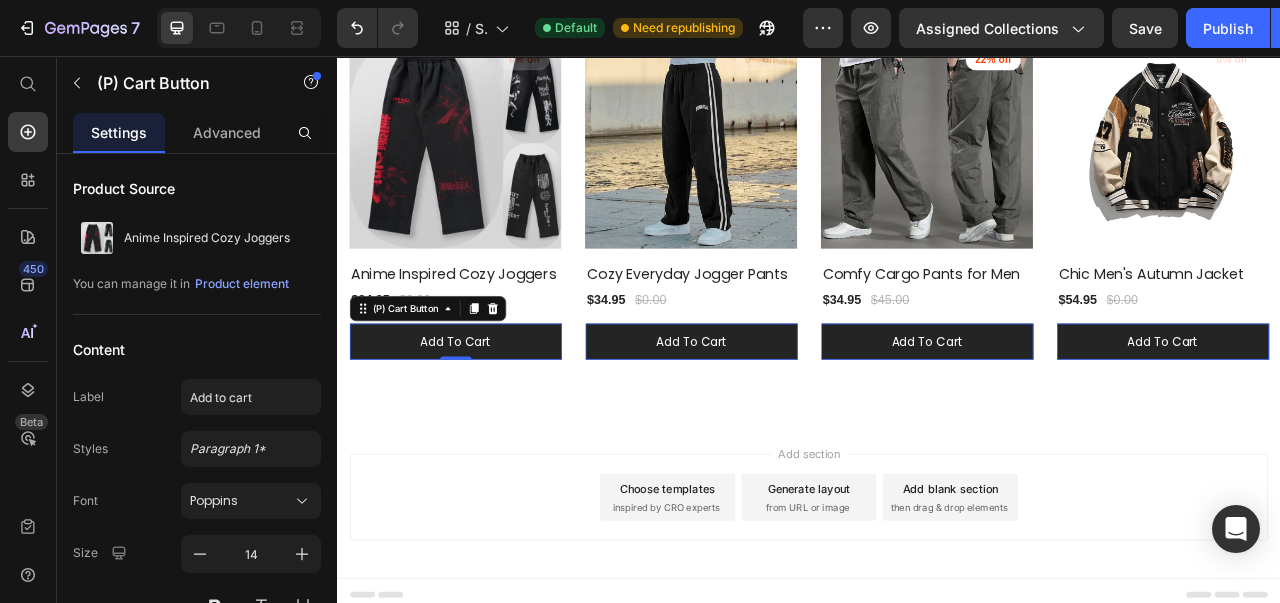 type on "15" 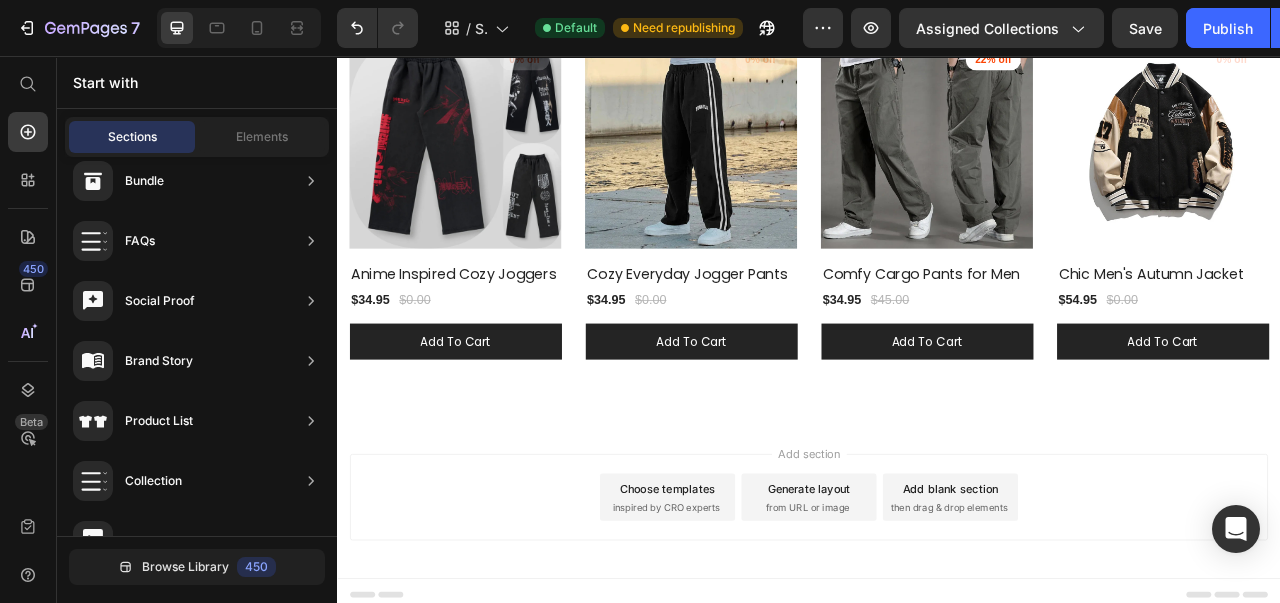 click on "Add section Choose templates inspired by CRO experts Generate layout from URL or image Add blank section then drag & drop elements" at bounding box center [937, 618] 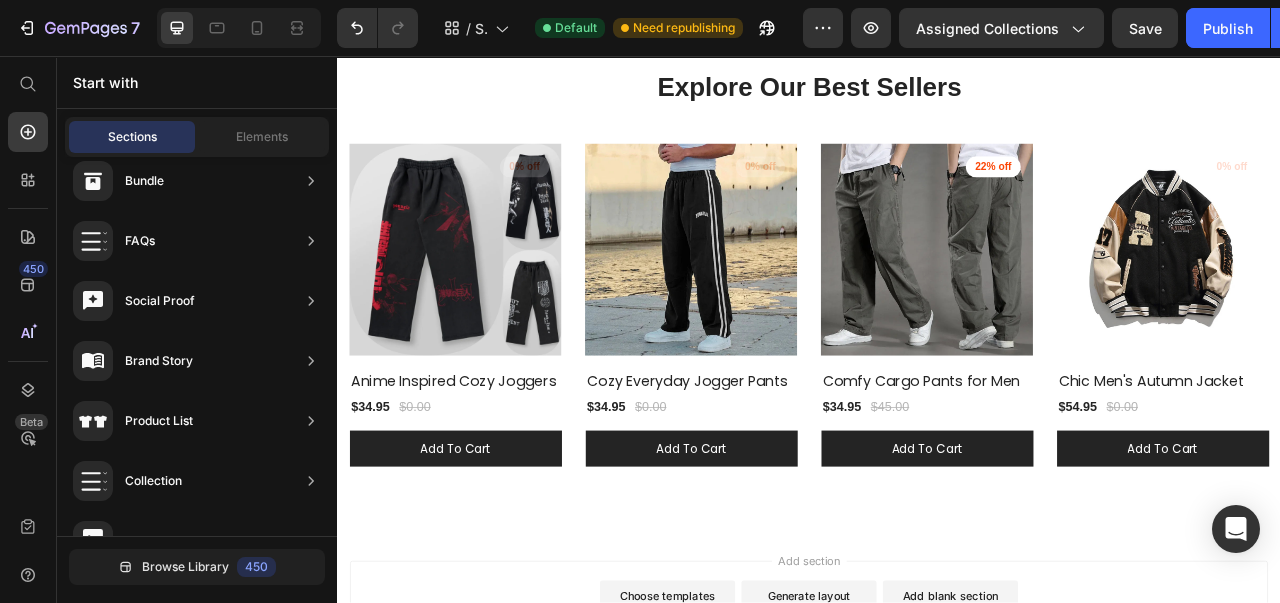 scroll, scrollTop: 132, scrollLeft: 0, axis: vertical 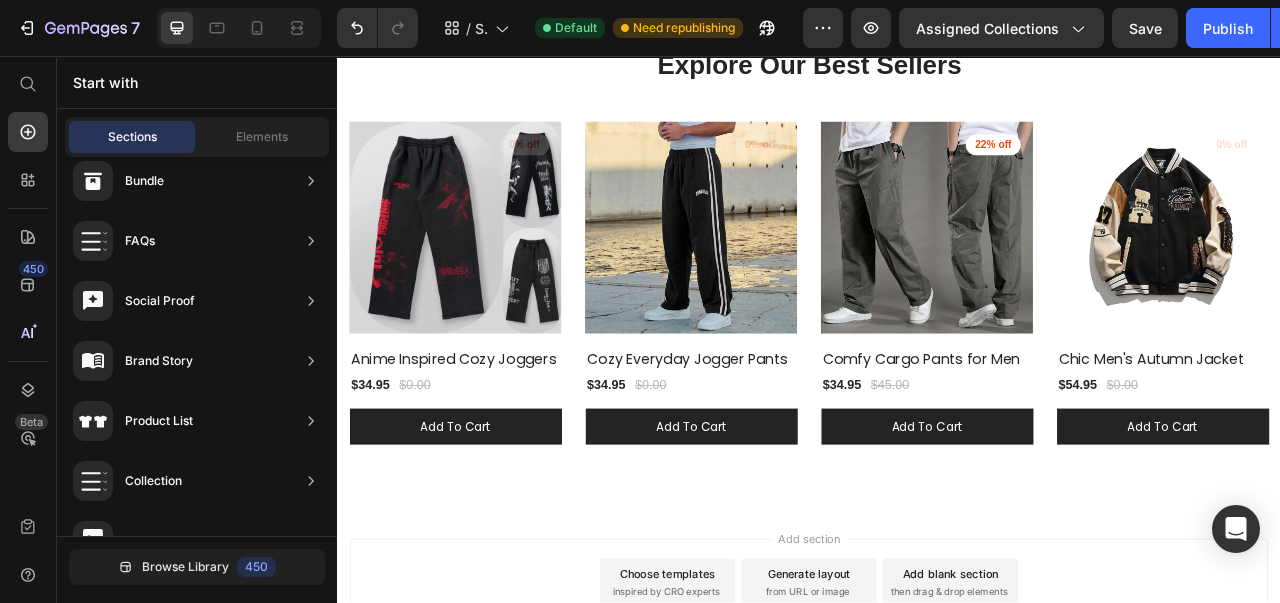 click on "Elements" 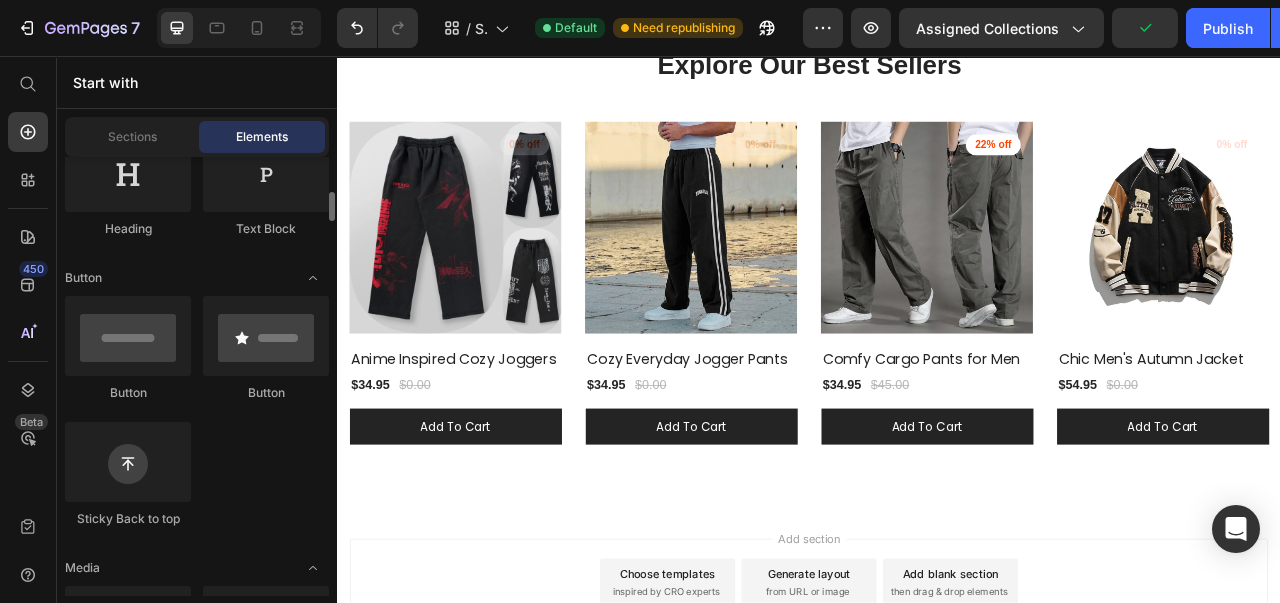 scroll, scrollTop: 372, scrollLeft: 0, axis: vertical 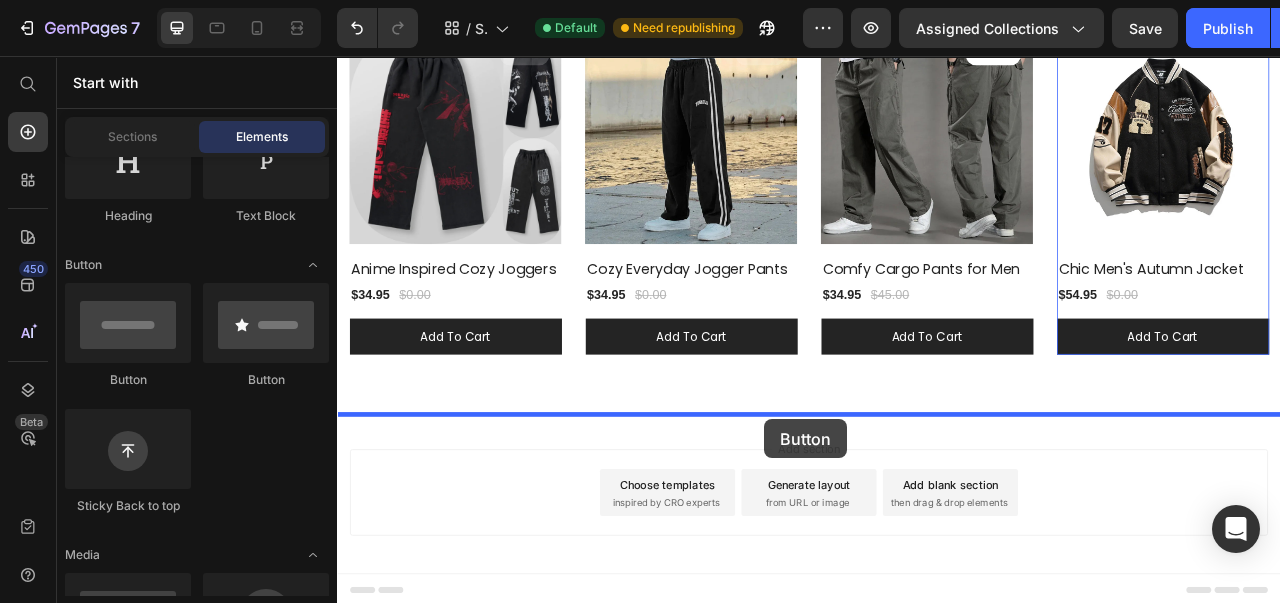 drag, startPoint x: 474, startPoint y: 406, endPoint x: 881, endPoint y: 518, distance: 422.12912 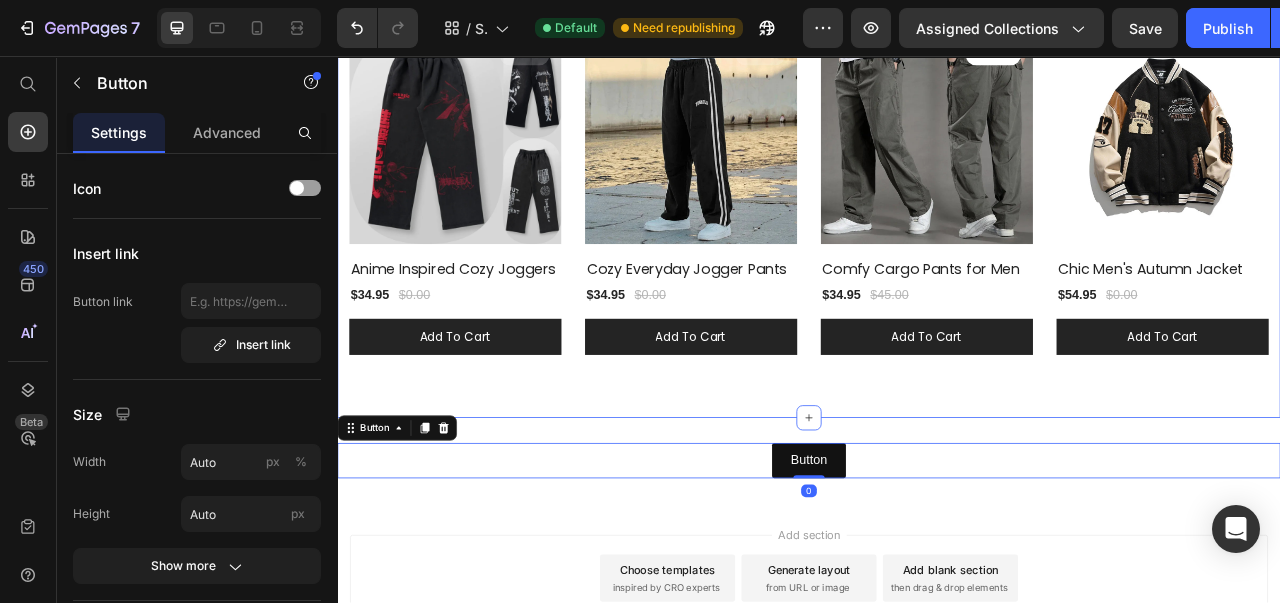 click on "Explore Our Best Sellers Heading Row (P) Images 0% off Product Badge Row Anime Inspired Cozy Joggers (P) Title $34.95 (P) Price $0.00 (P) Price Row add to cart (P) Cart Button Row (P) Images 0% off Product Badge Row Cozy Everyday Jogger Pants (P) Title $34.95 (P) Price $0.00 (P) Price Row add to cart (P) Cart Button Row (P) Images 22% off Product Badge Row Comfy Cargo Pants for Men (P) Title $34.95 (P) Price $45.00 (P) Price Row add to cart (P) Cart Button Row (P) Images 0% off Product Badge Row Chic Men's Autumn Jacket (P) Title $54.95 (P) Price $0.00 (P) Price Row add to cart (P) Cart Button Row Product List Row Section 1" at bounding box center (937, 184) 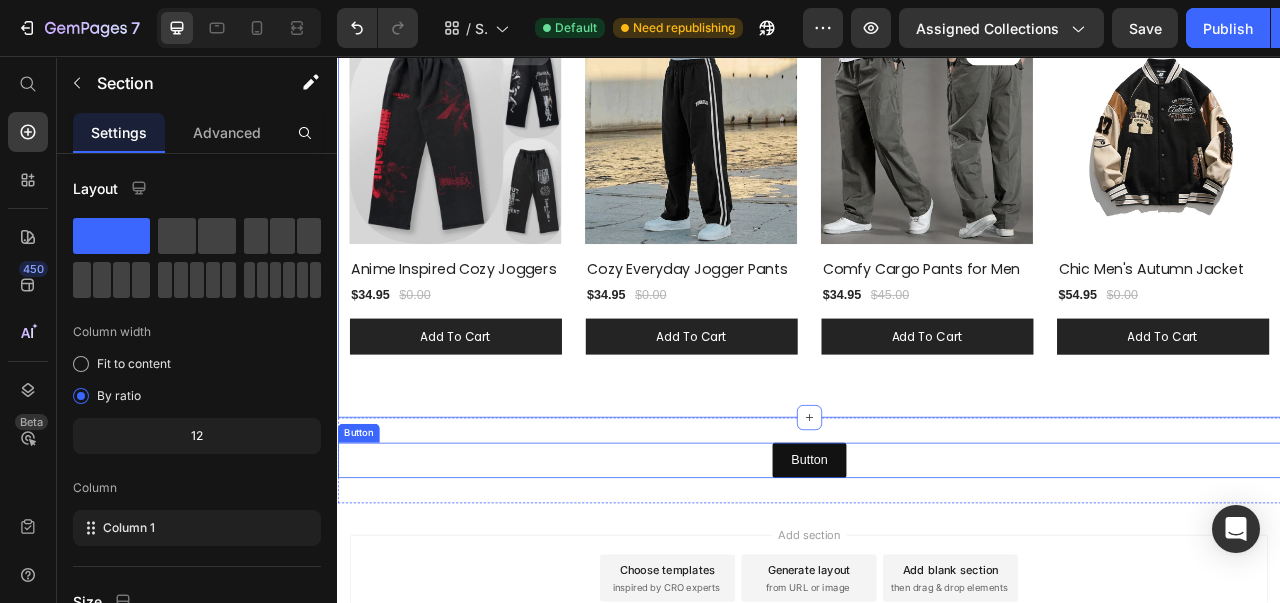 click on "Button" at bounding box center [937, 571] 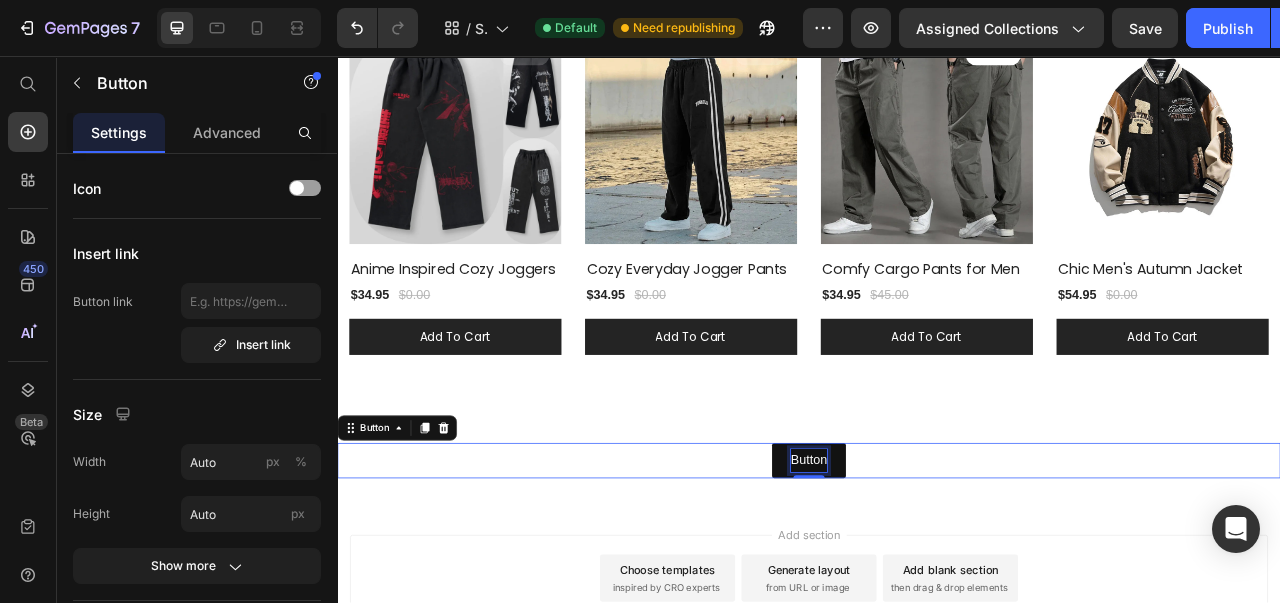 click on "Button" at bounding box center (937, 571) 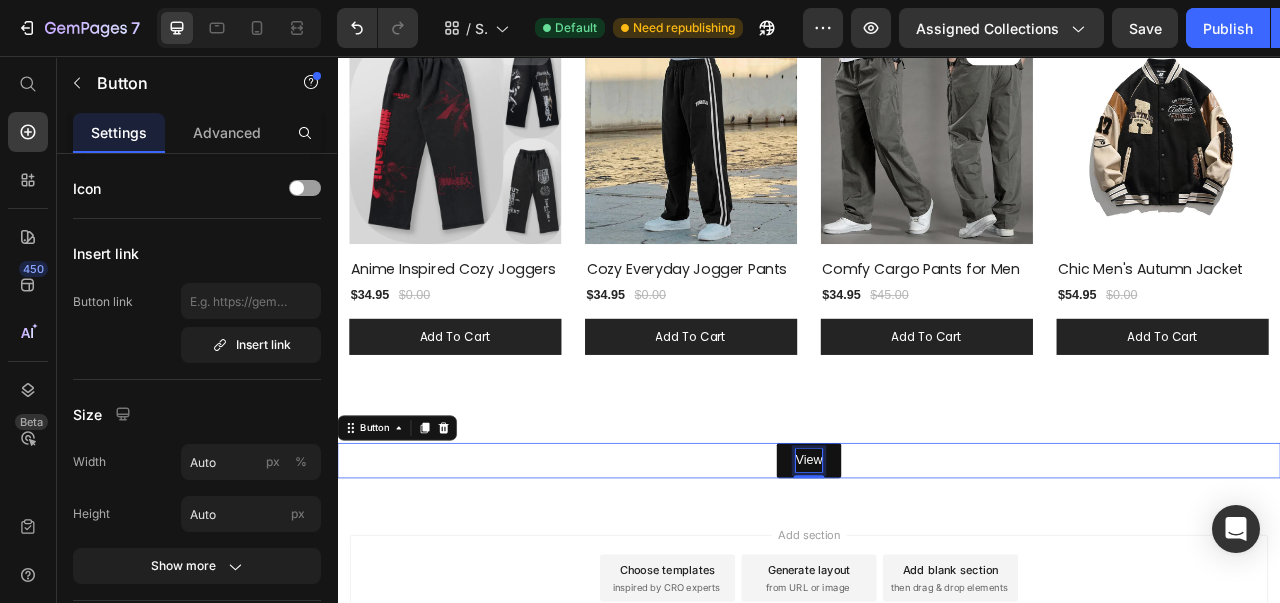 click on "View" at bounding box center (937, 571) 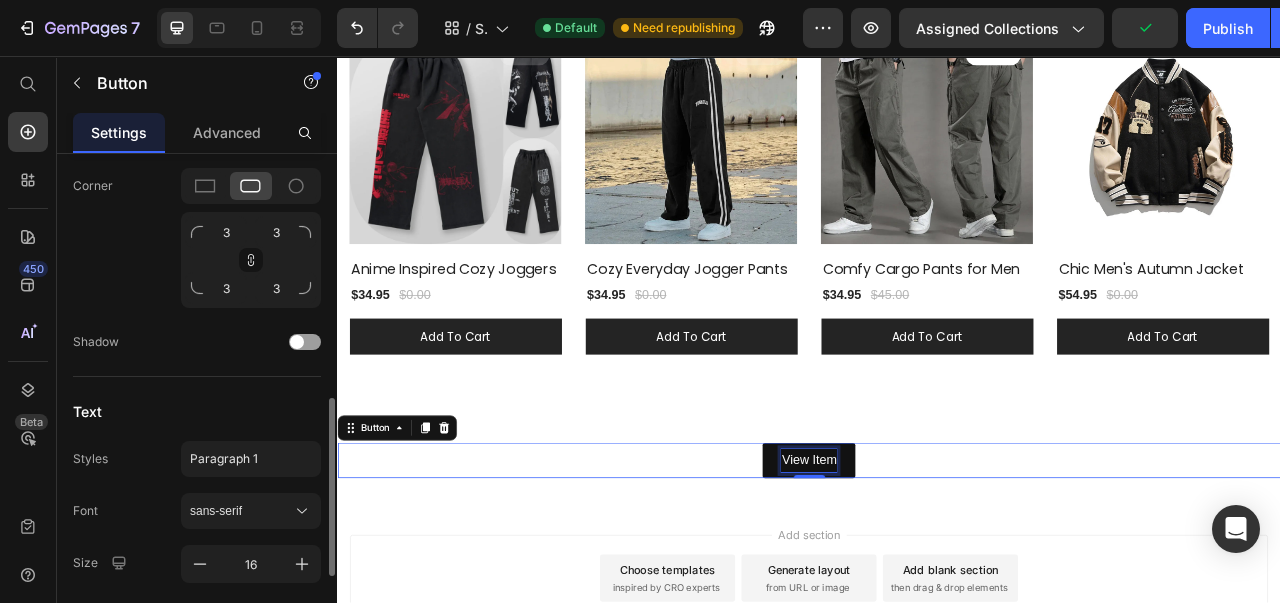 scroll, scrollTop: 698, scrollLeft: 0, axis: vertical 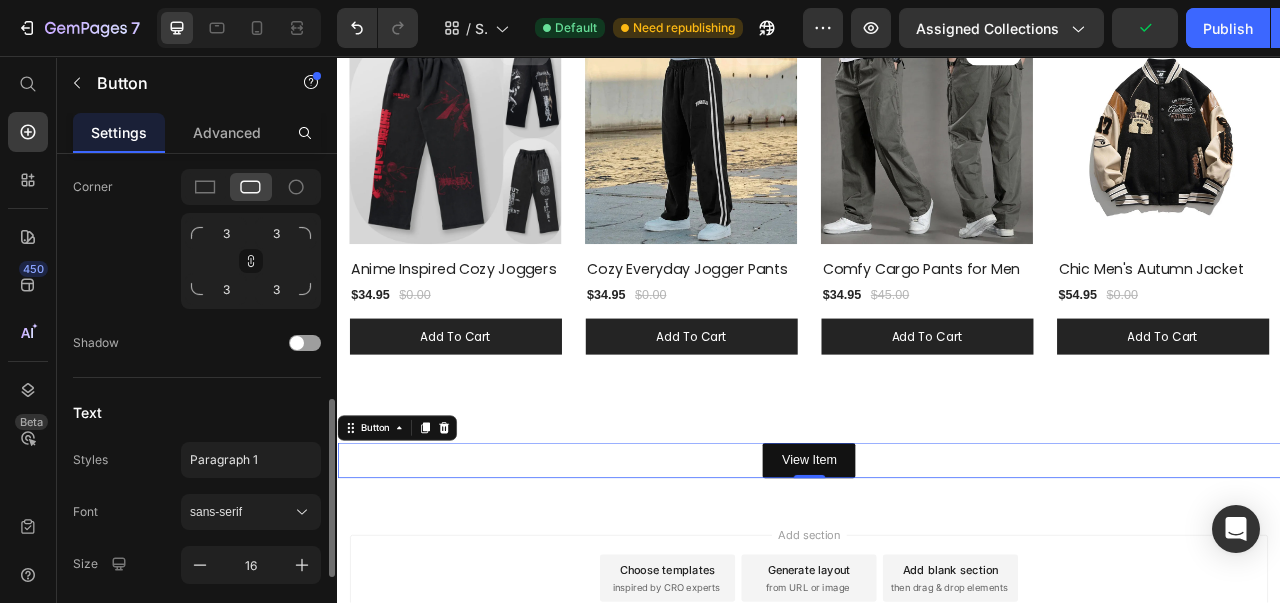 click on "sans-serif" at bounding box center [251, 512] 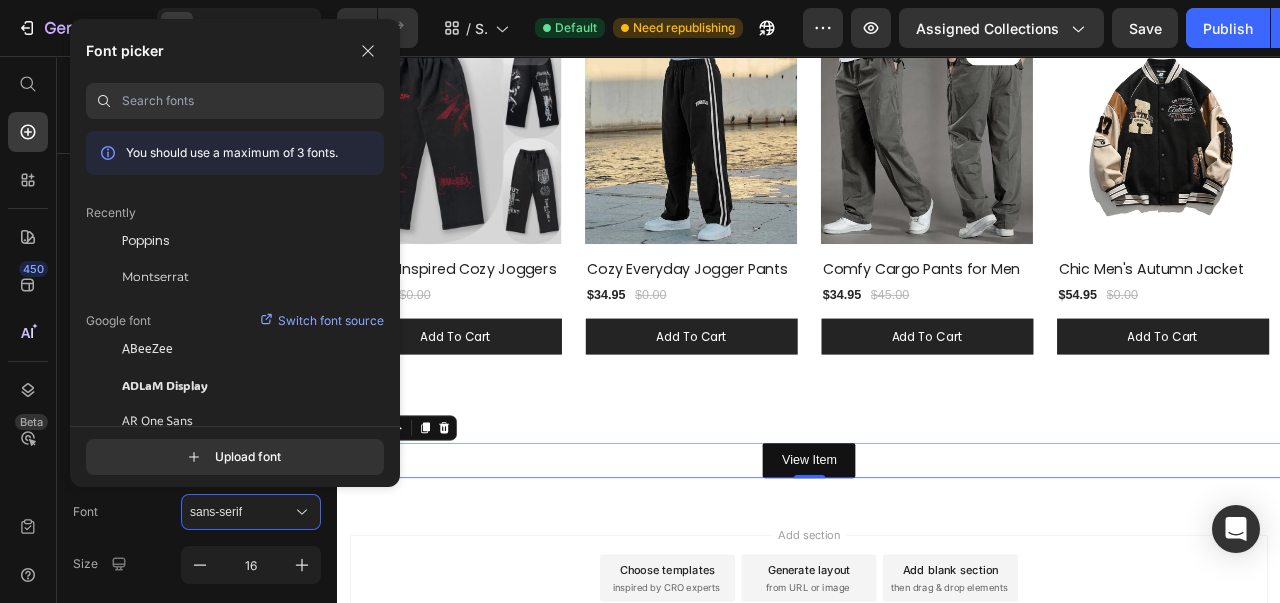 click on "Poppins" 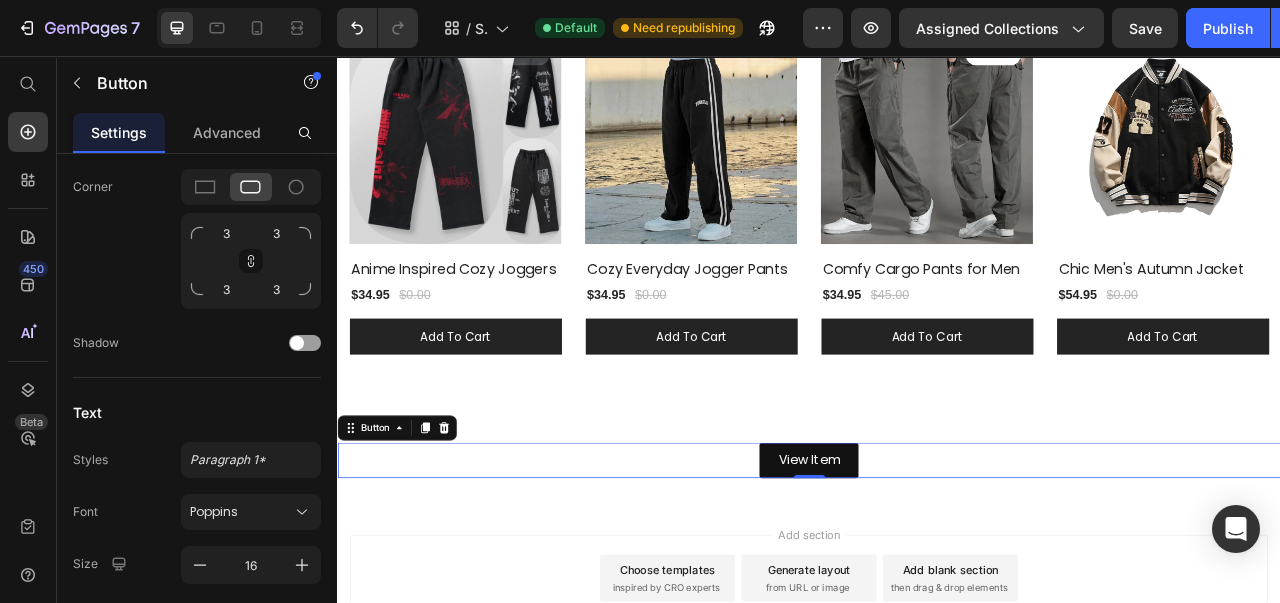click 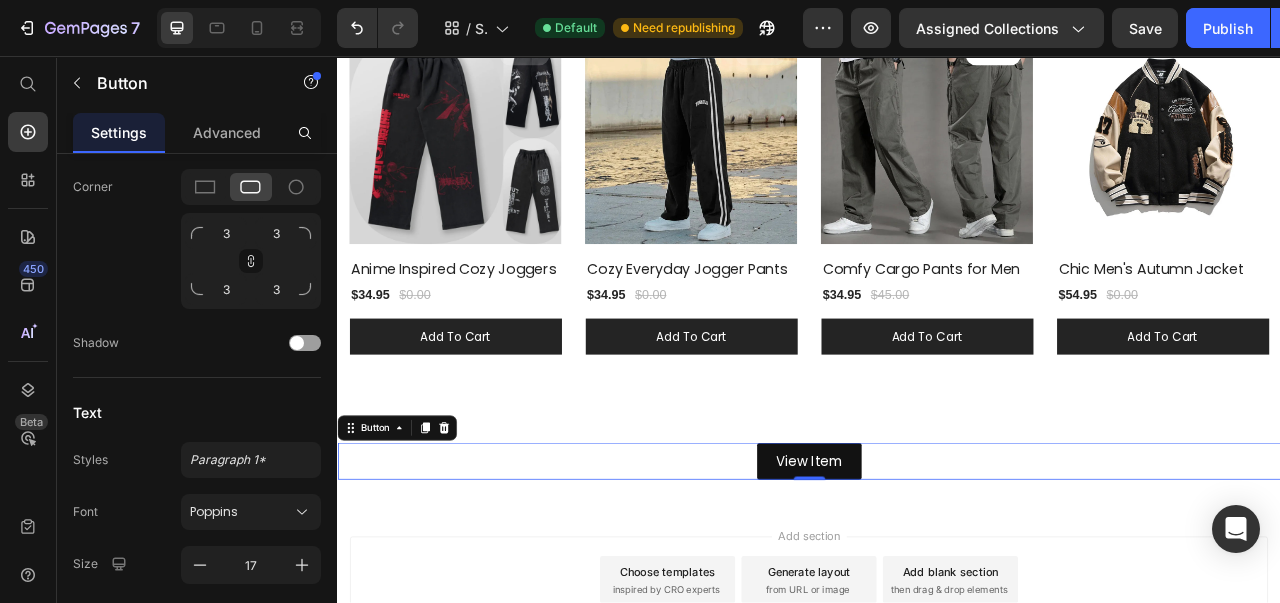 click 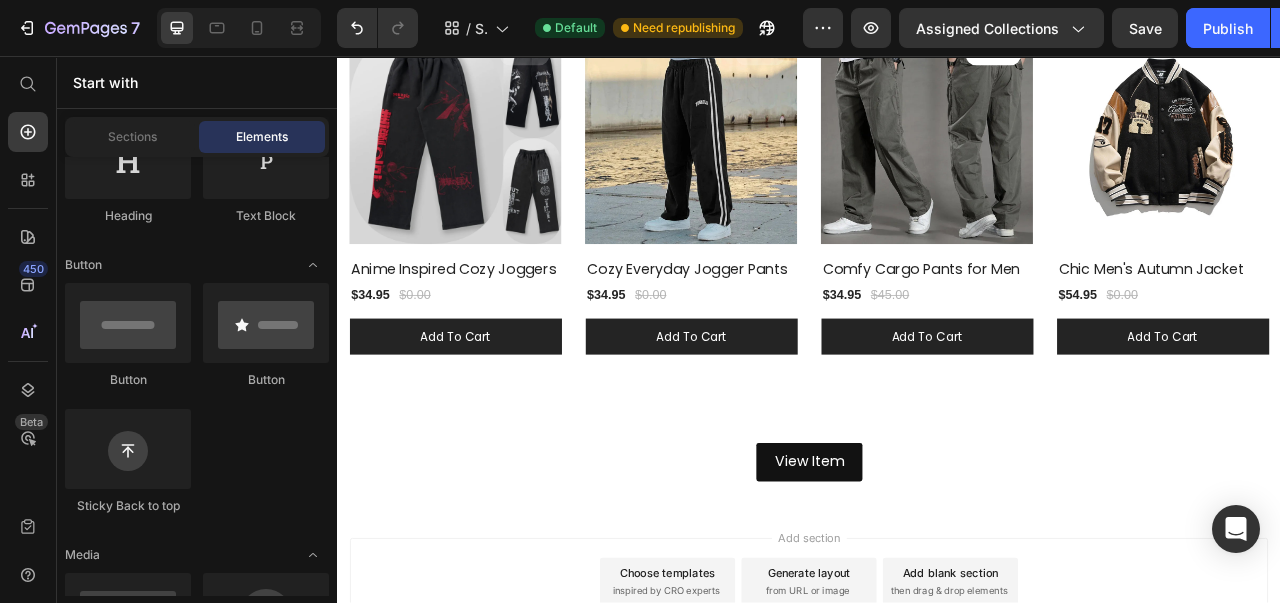 click on "Add section Choose templates inspired by CRO experts Generate layout from URL or image Add blank section then drag & drop elements" at bounding box center (937, 729) 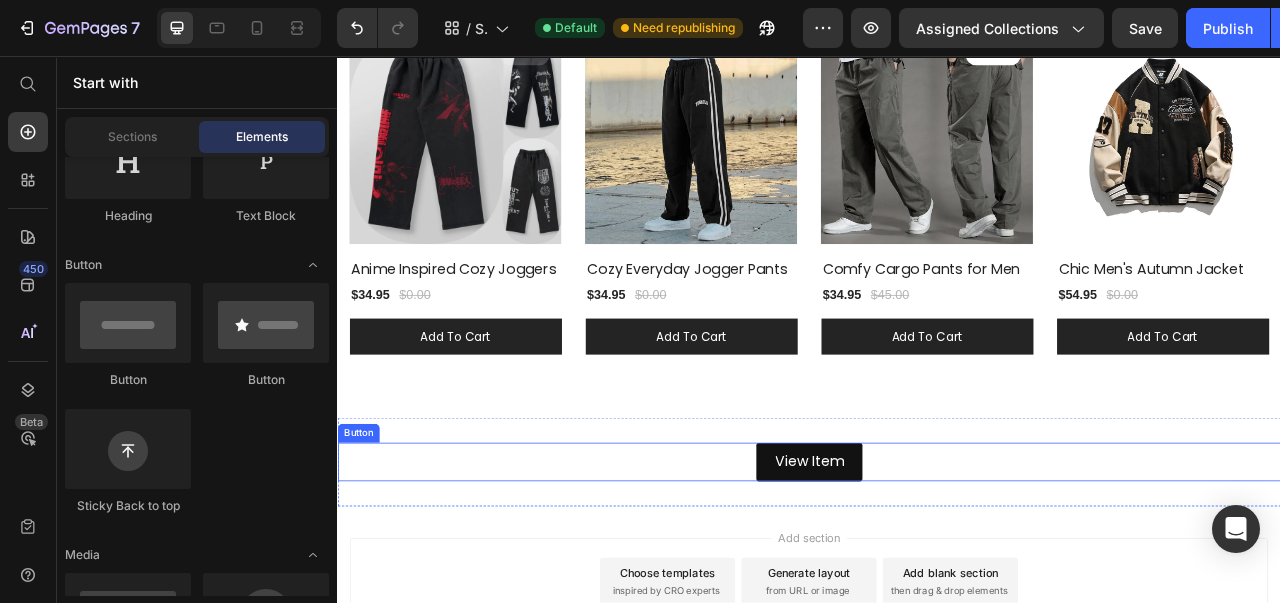 click on "View Item" at bounding box center [937, 573] 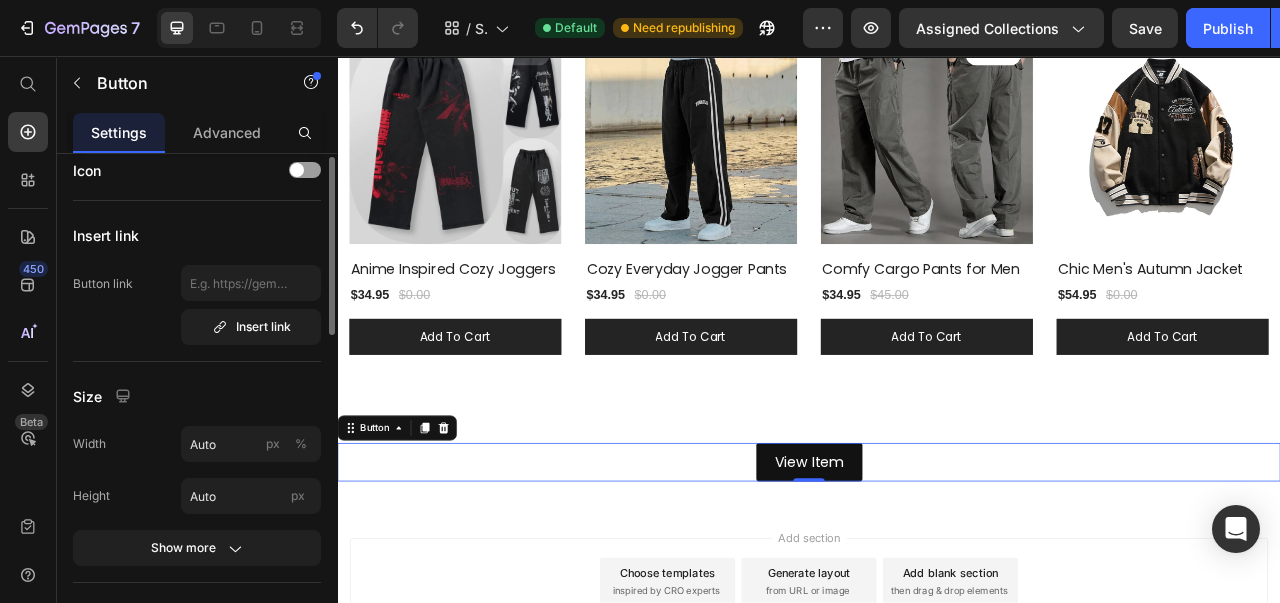 scroll, scrollTop: 16, scrollLeft: 0, axis: vertical 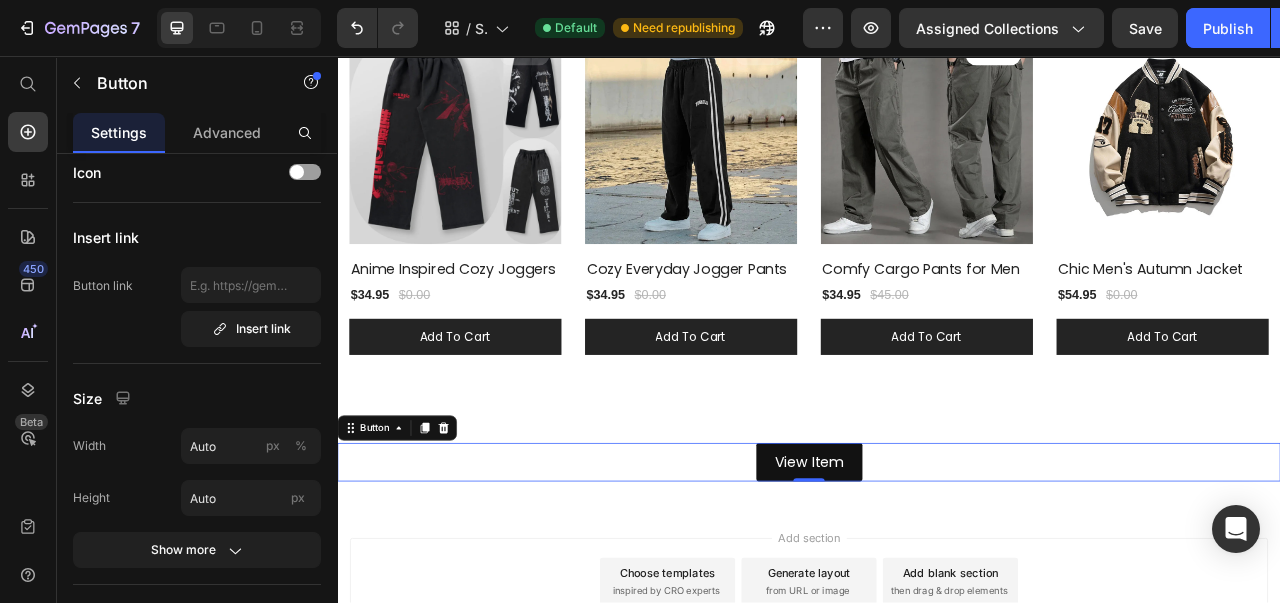 click on "Insert link" at bounding box center (251, 329) 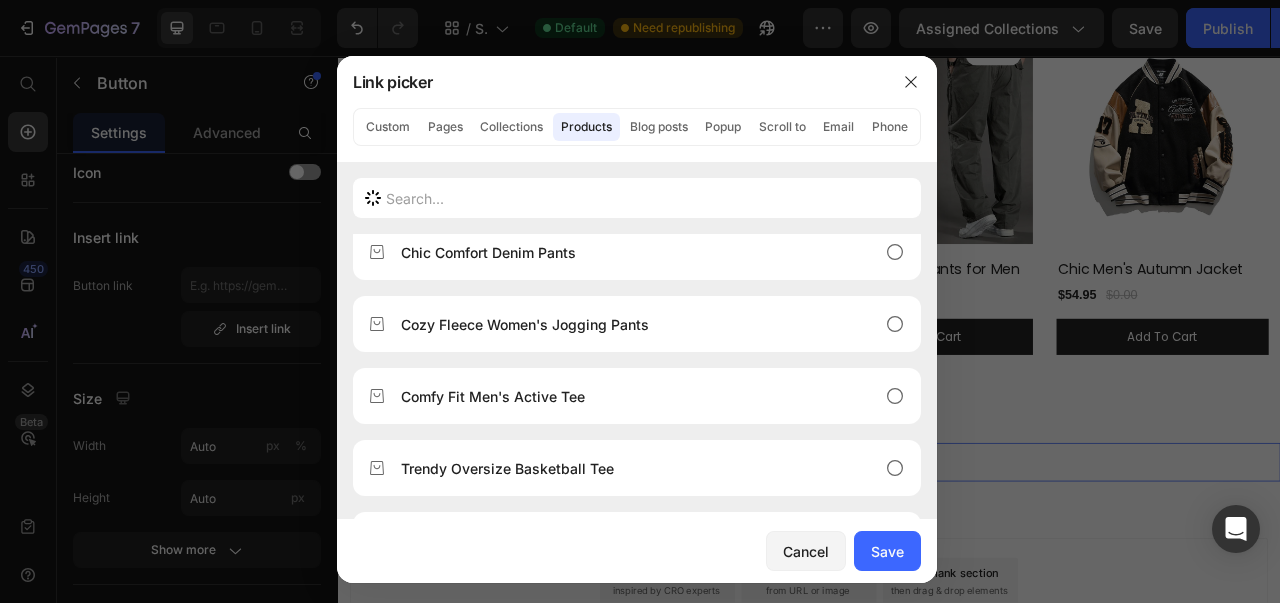 scroll, scrollTop: 3908, scrollLeft: 0, axis: vertical 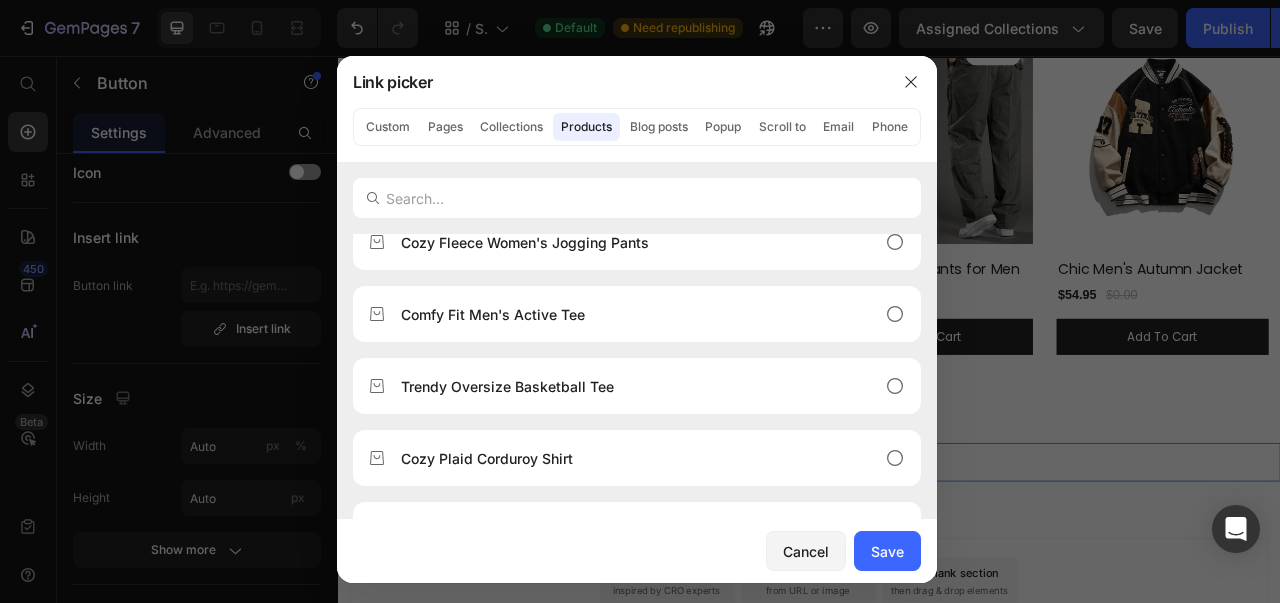 click on "Collections" 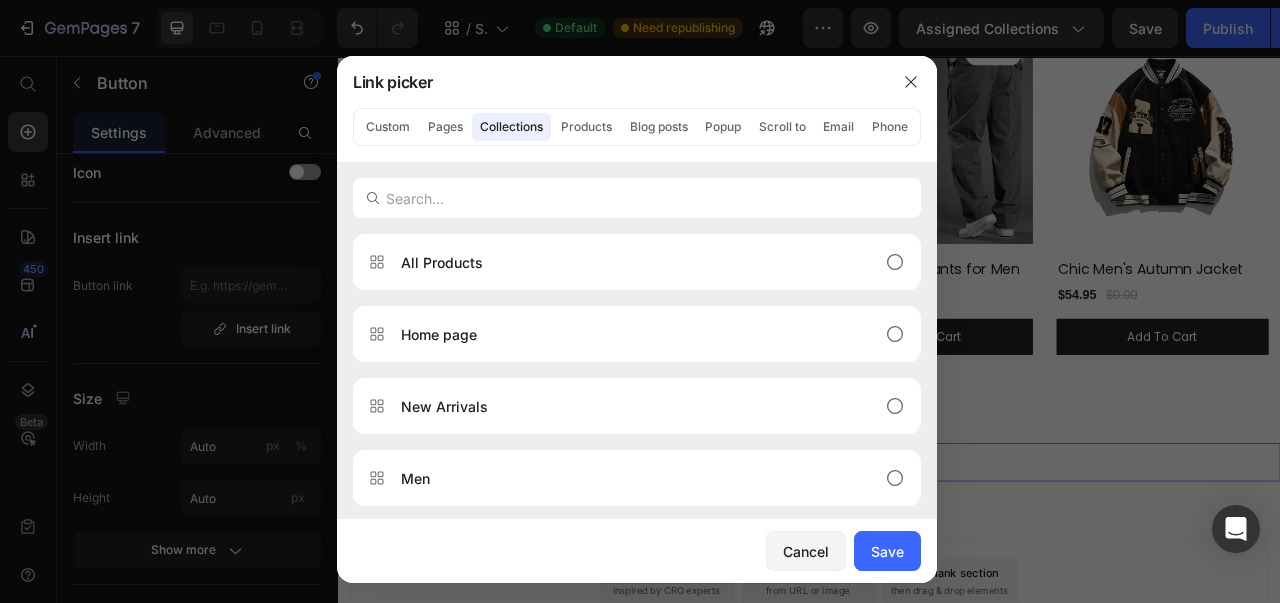 click on "All Products" at bounding box center [637, 262] 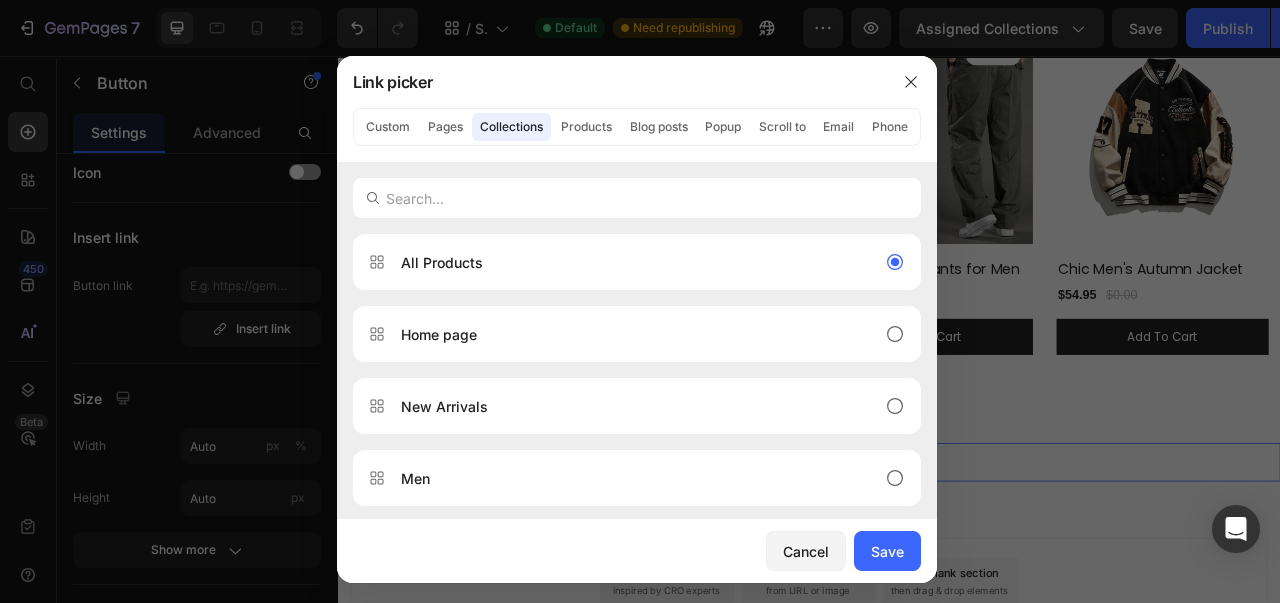 click on "Save" at bounding box center (887, 551) 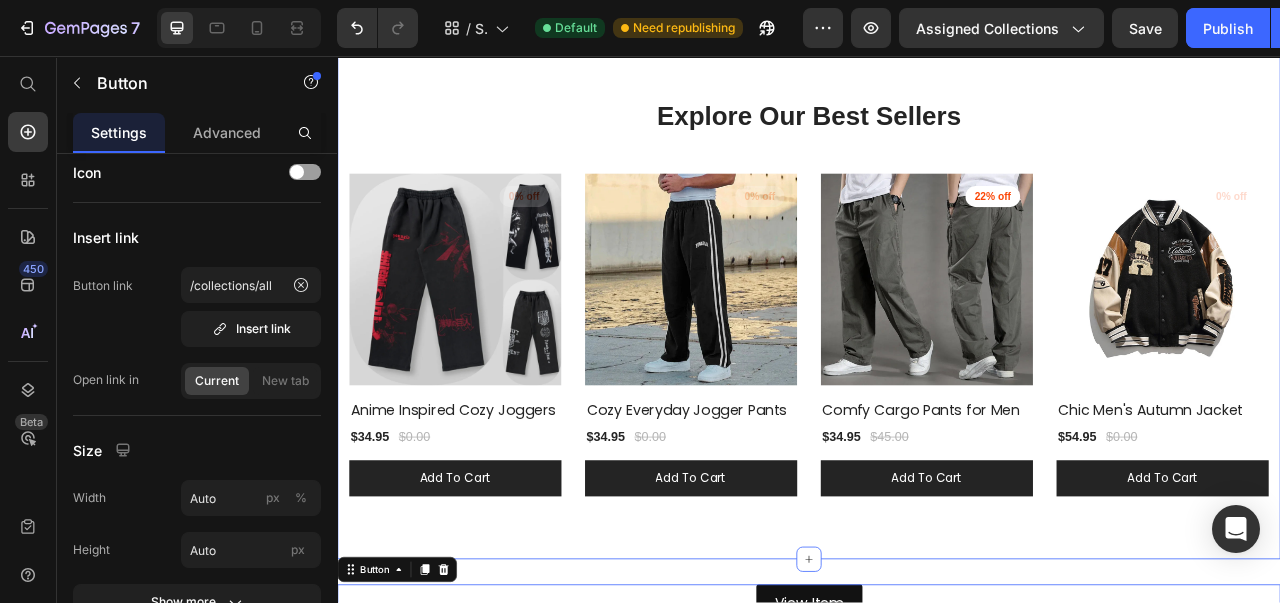 scroll, scrollTop: 0, scrollLeft: 0, axis: both 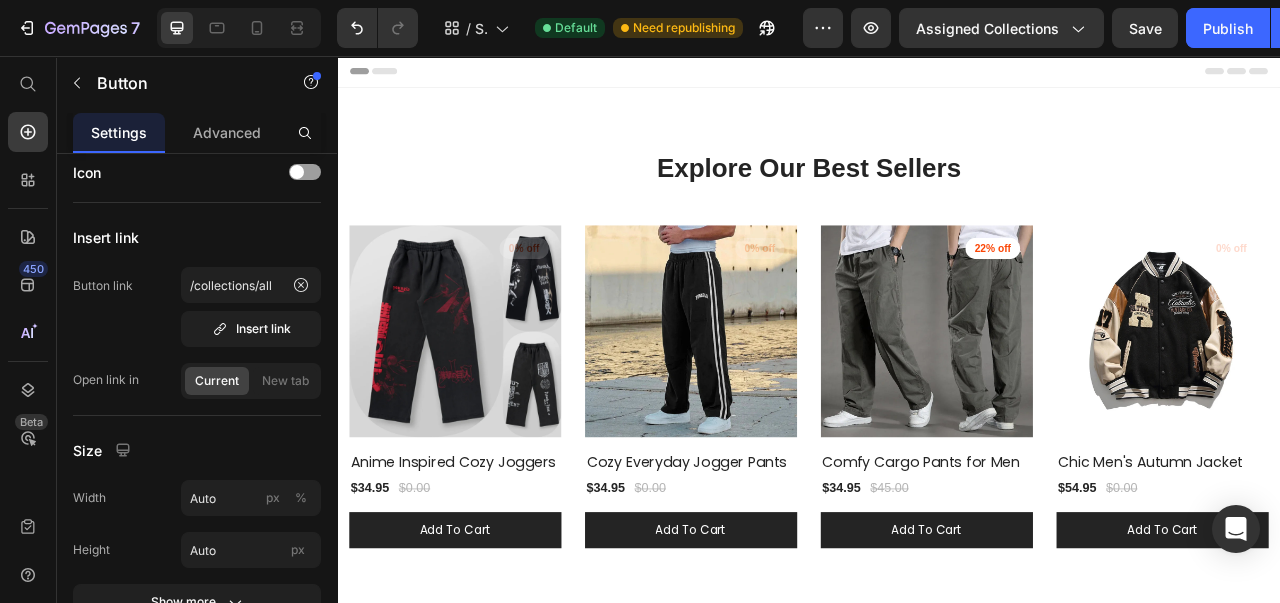 click on "Publish" at bounding box center [1228, 28] 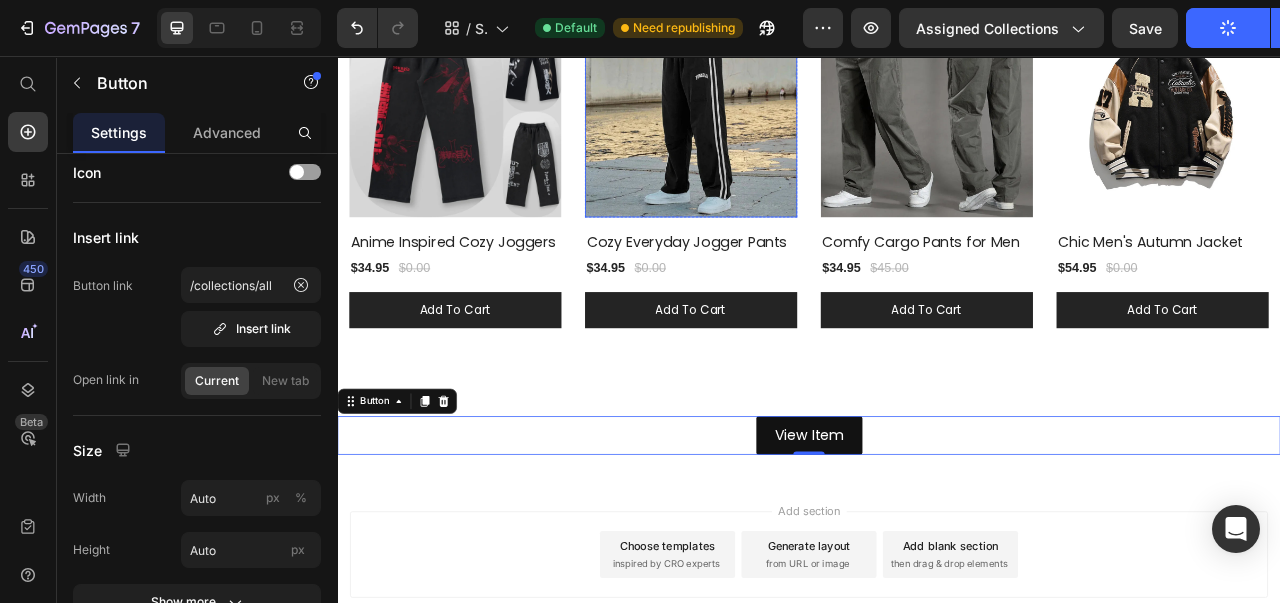 scroll, scrollTop: 358, scrollLeft: 0, axis: vertical 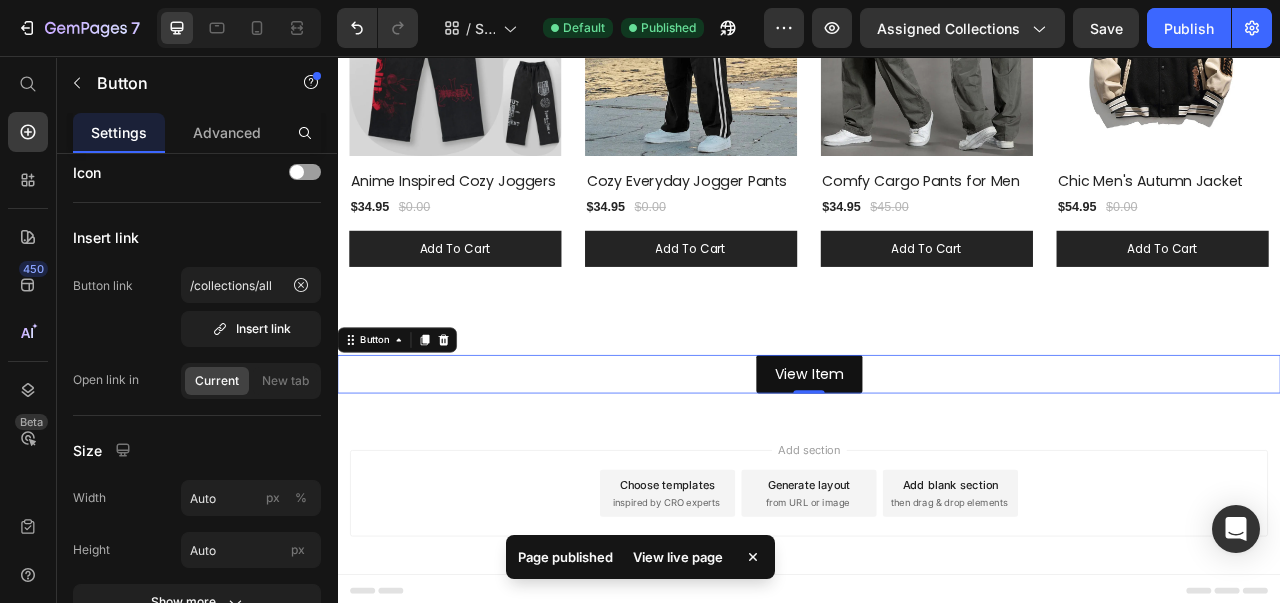 click on "View live page" at bounding box center (678, 557) 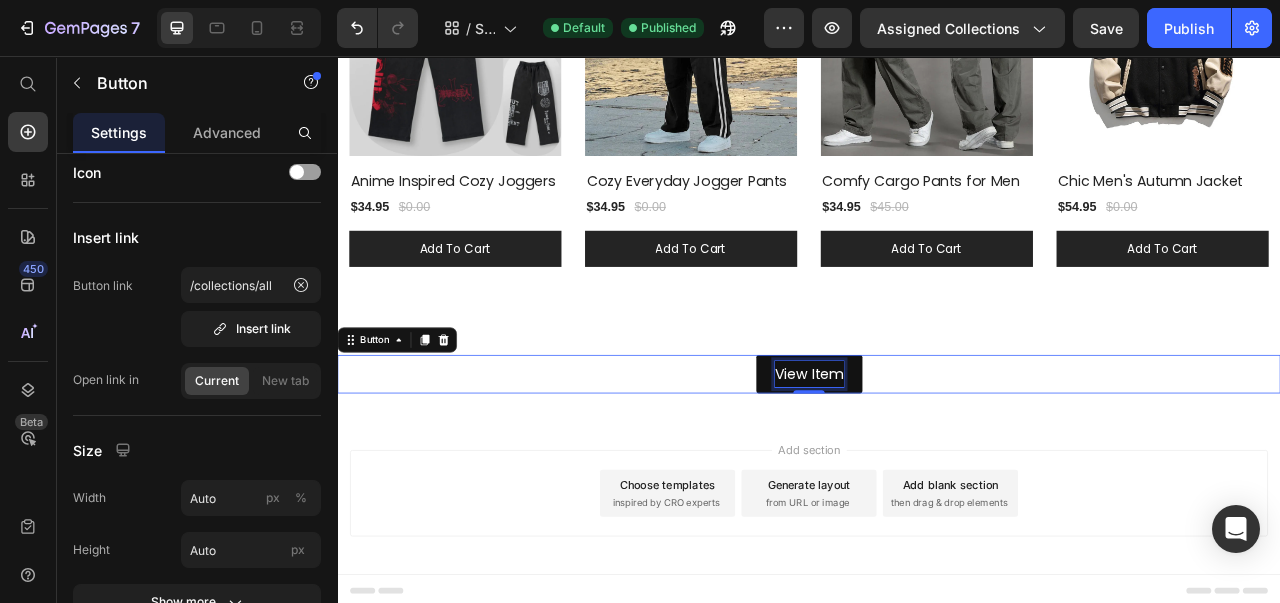 click on "View Item" at bounding box center [937, 461] 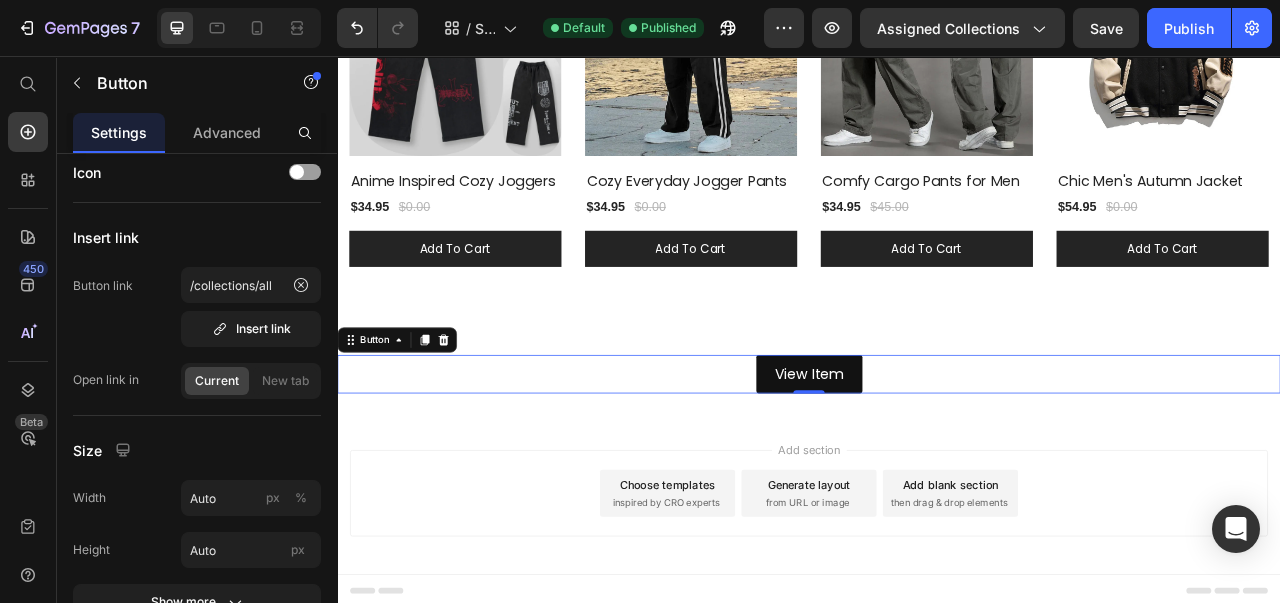 click 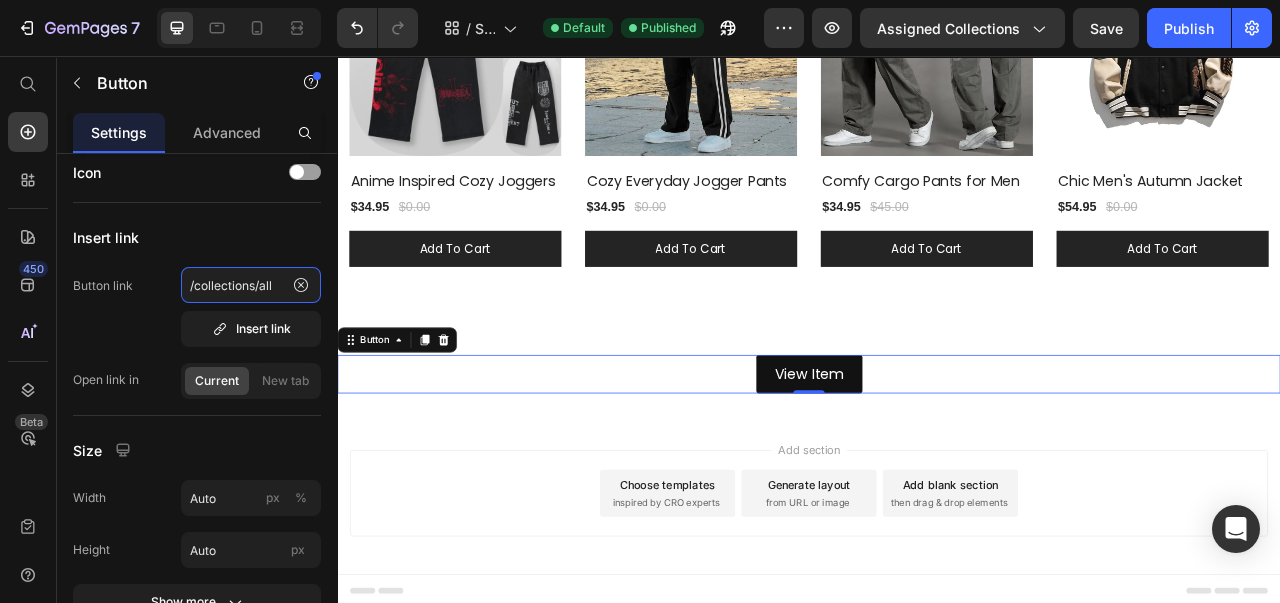 type 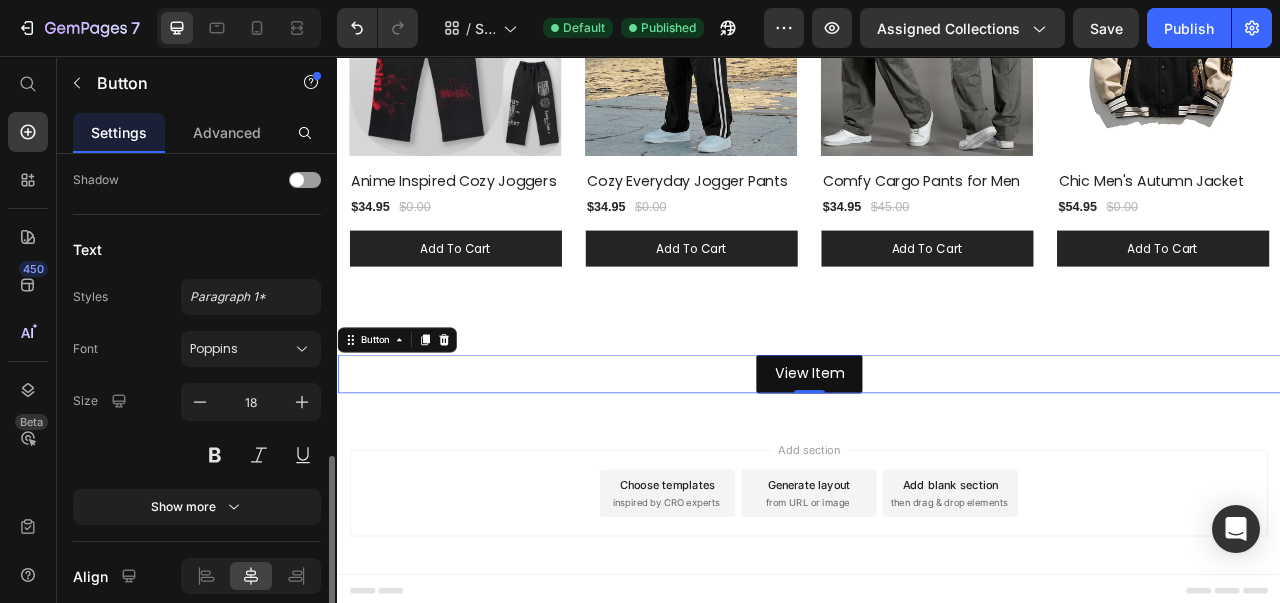 scroll, scrollTop: 935, scrollLeft: 0, axis: vertical 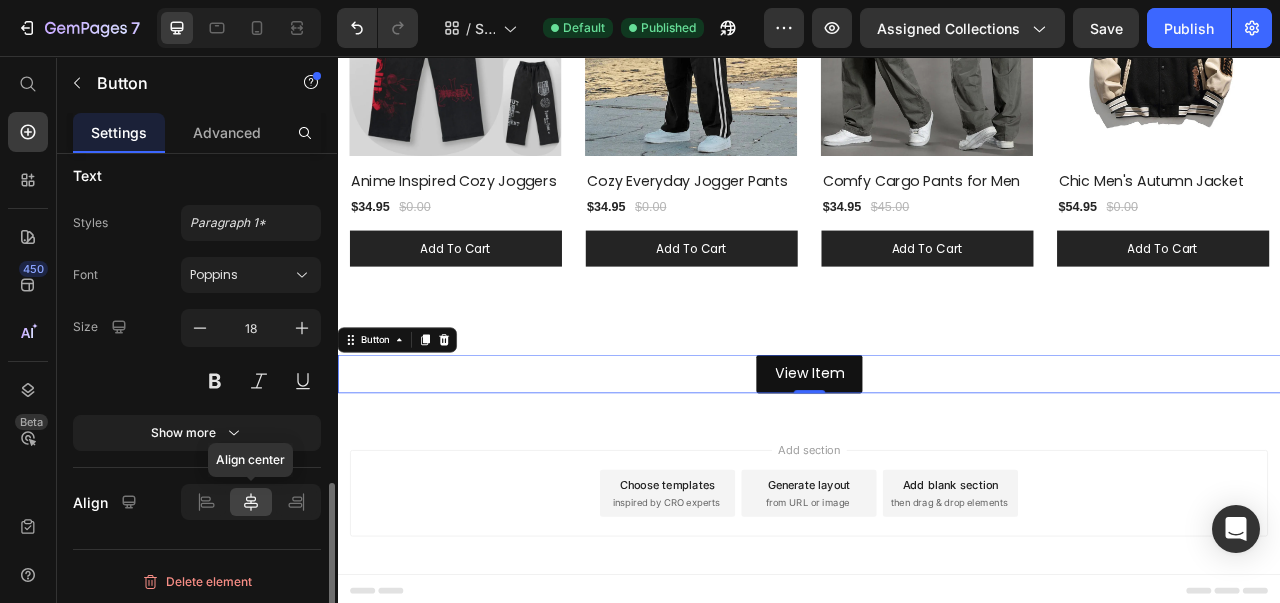 click 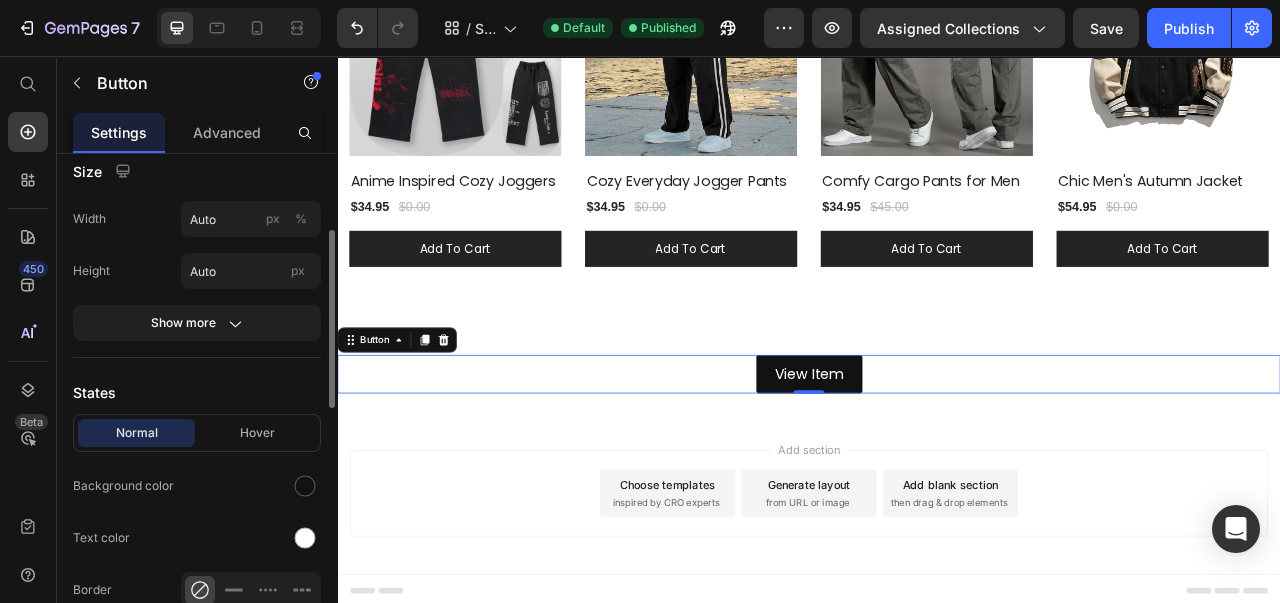 scroll, scrollTop: 234, scrollLeft: 0, axis: vertical 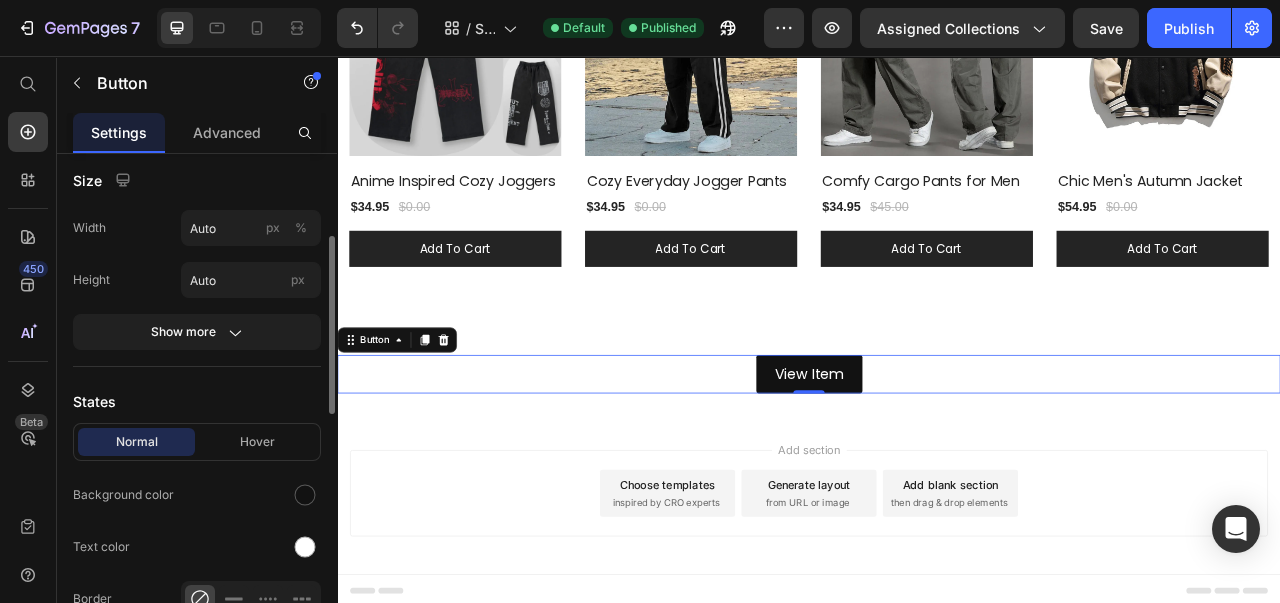 click on "States" at bounding box center [197, 401] 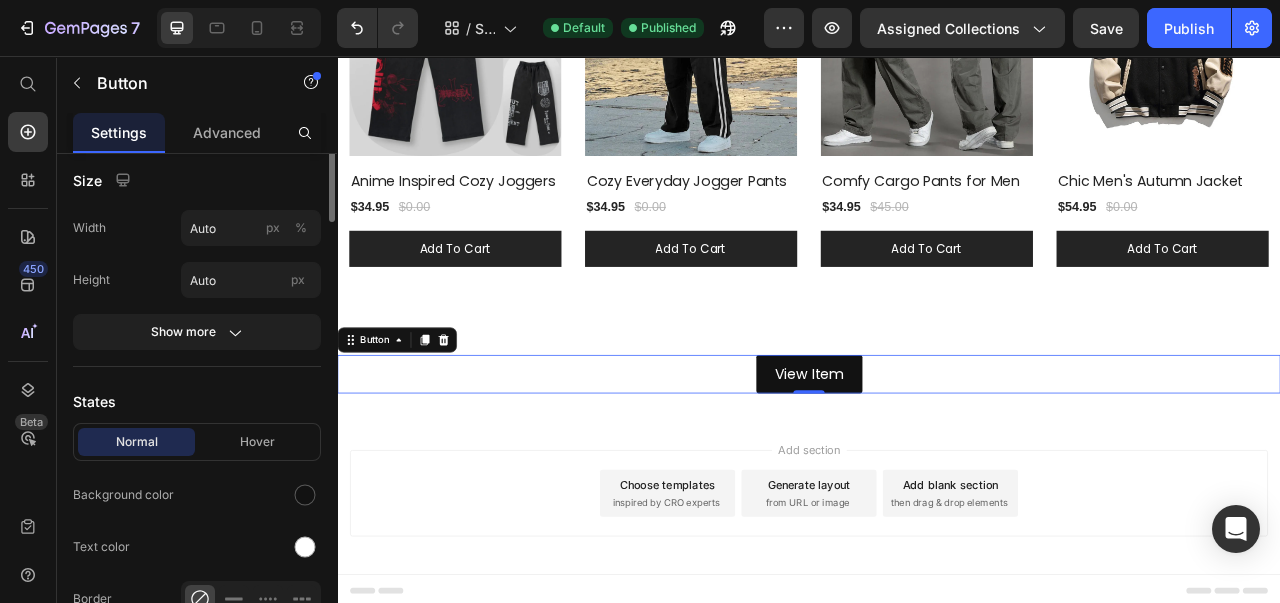 scroll, scrollTop: 0, scrollLeft: 0, axis: both 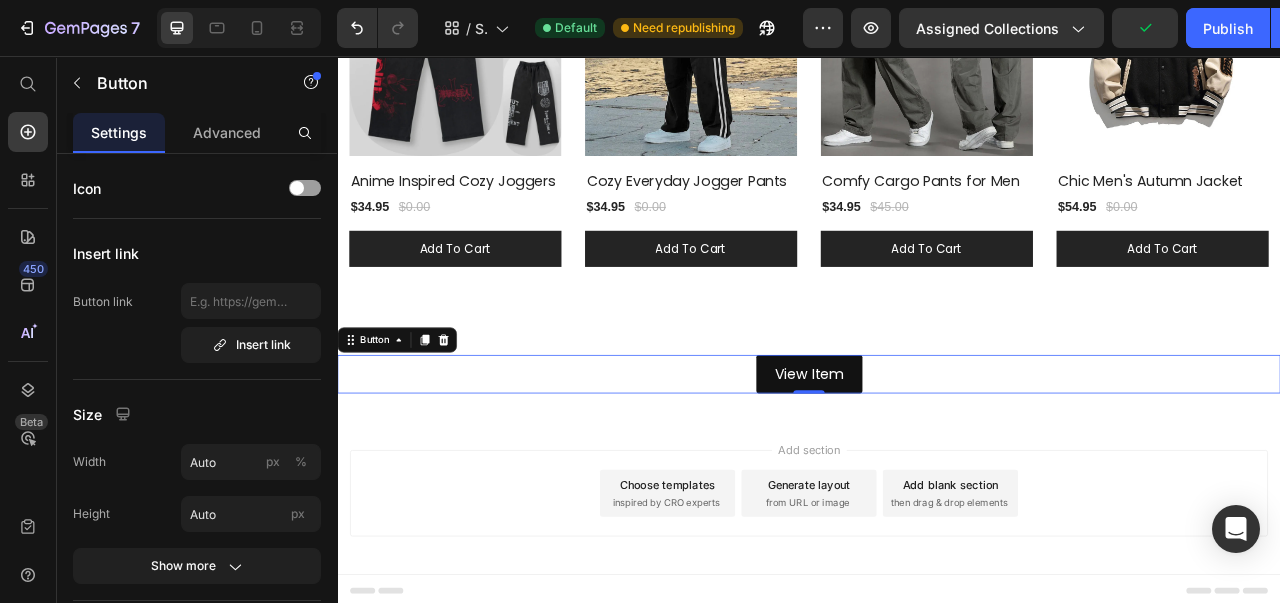 click on "Insert link" at bounding box center (251, 345) 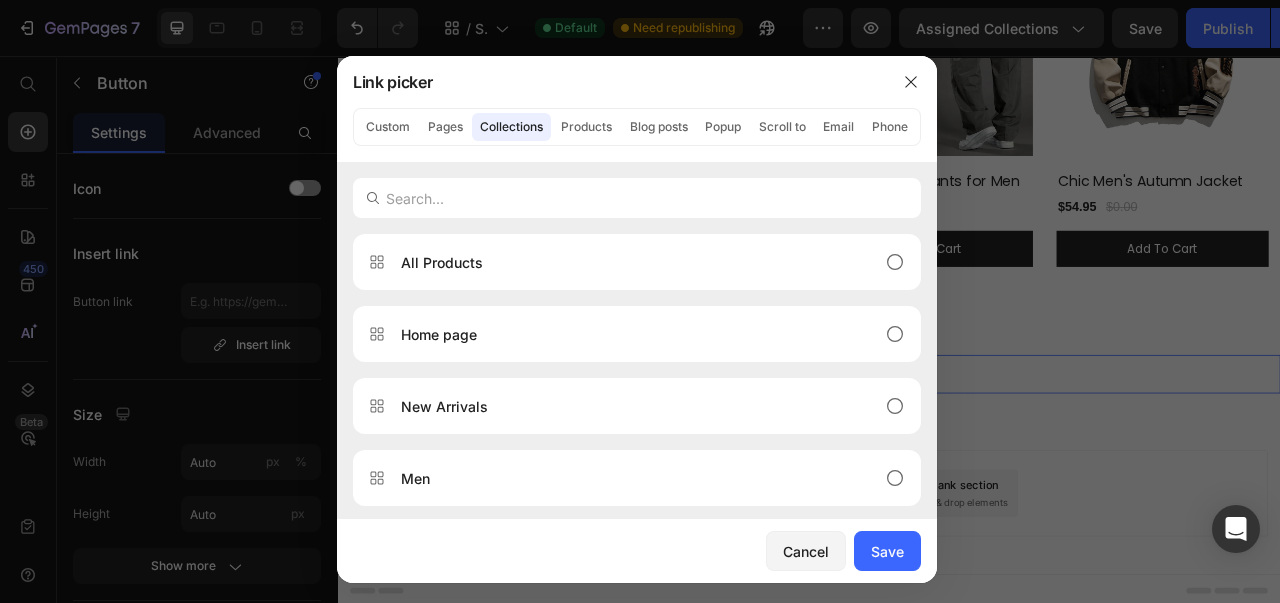 click on "Products" 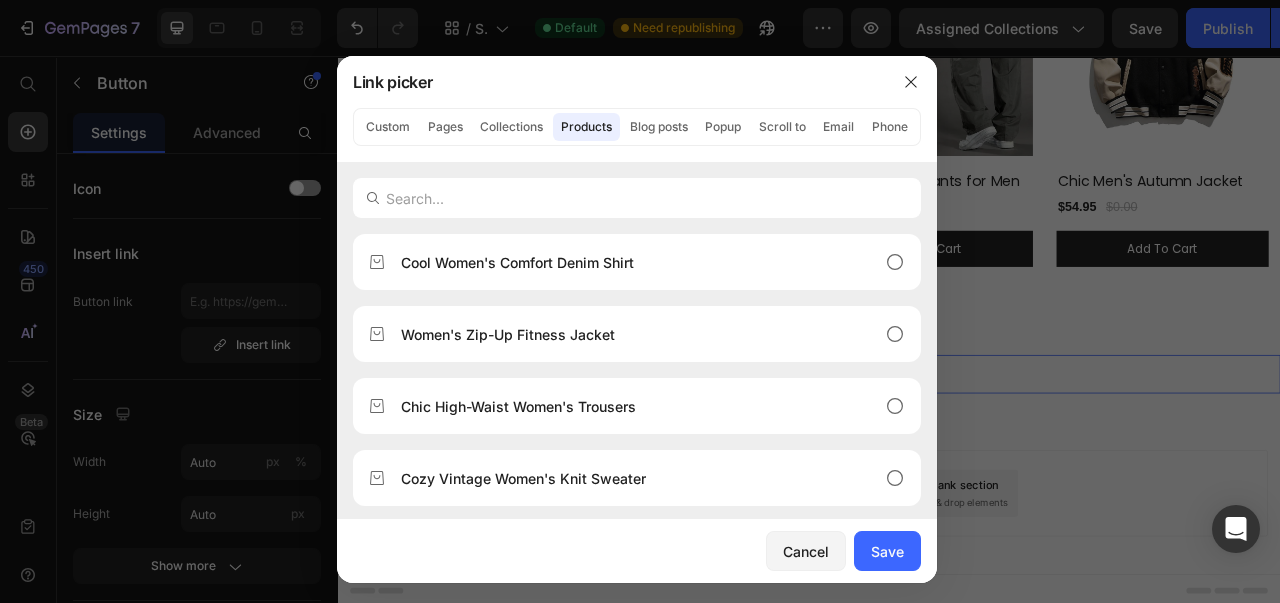 click on "Cool Women's Comfort Denim Shirt" 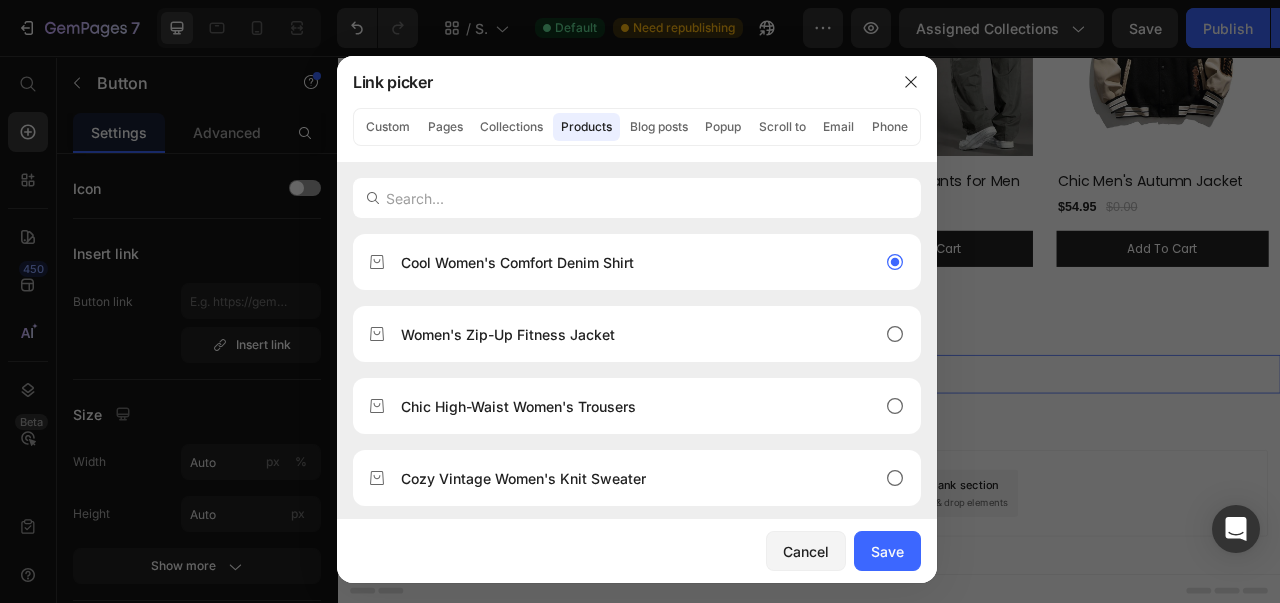 click on "Women's Zip-Up Fitness Jacket" at bounding box center [621, 334] 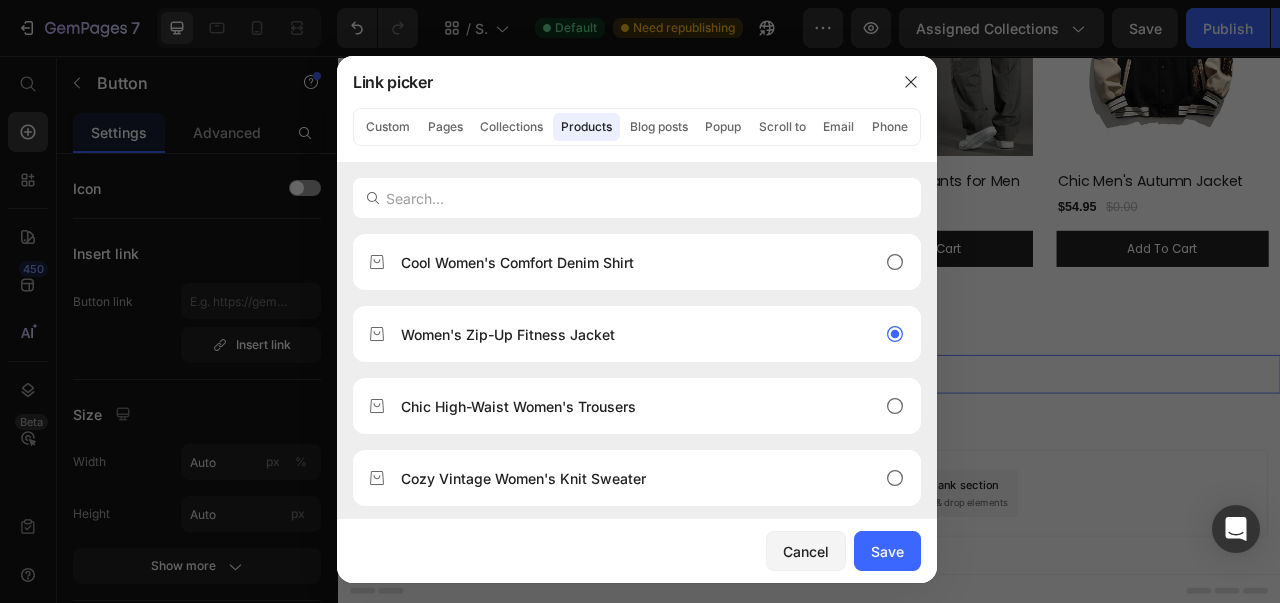 click on "Chic High-Waist Women's Trousers" at bounding box center (621, 406) 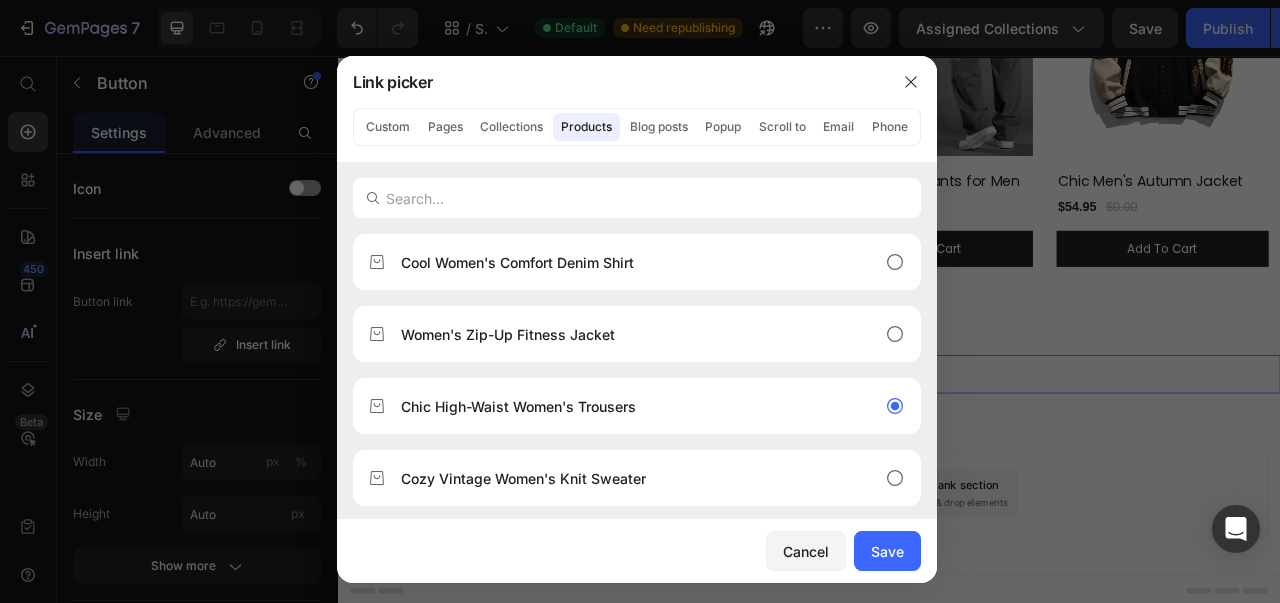 click on "Cozy Vintage Women's Knit Sweater" at bounding box center (621, 478) 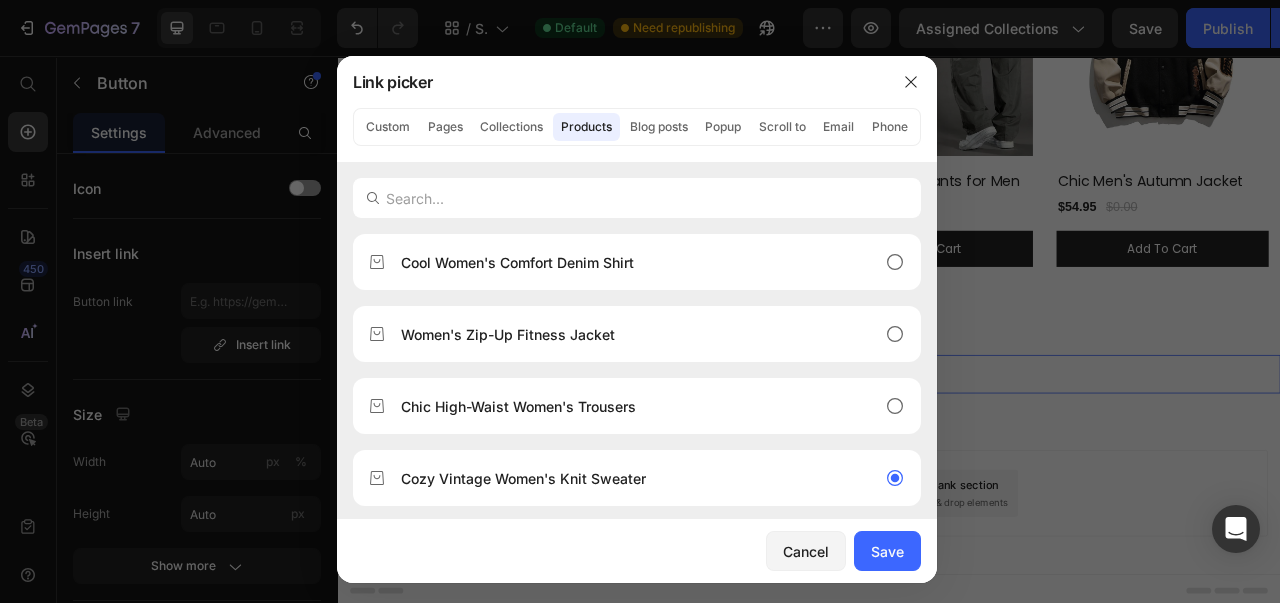 click 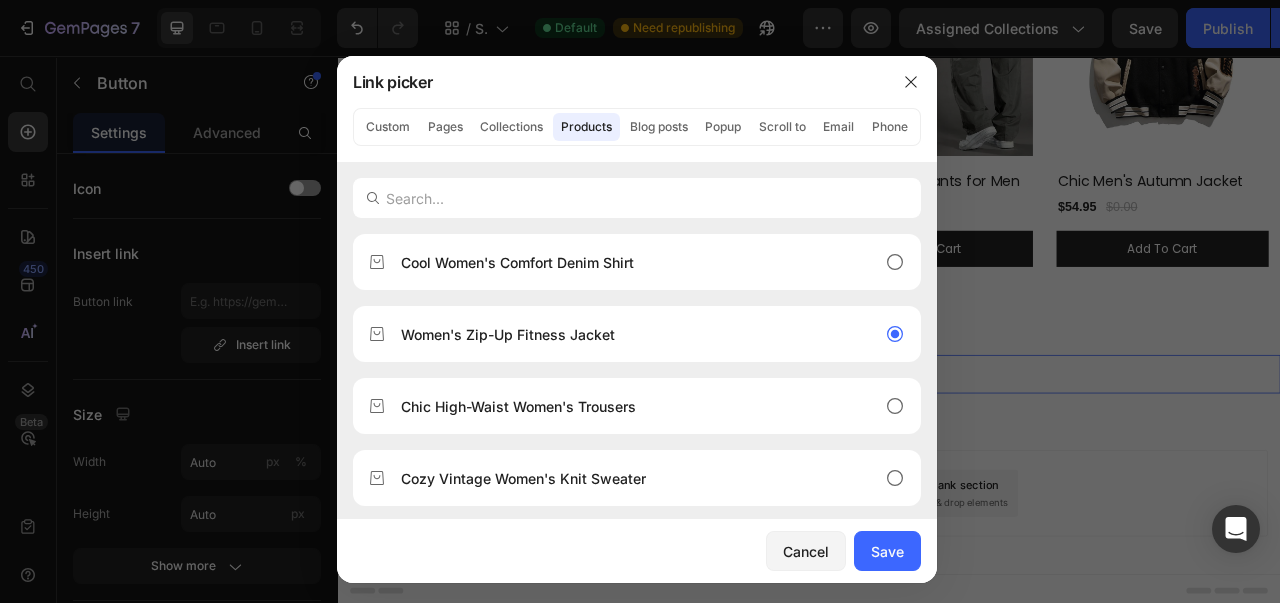click on "Cool Women's Comfort Denim Shirt" 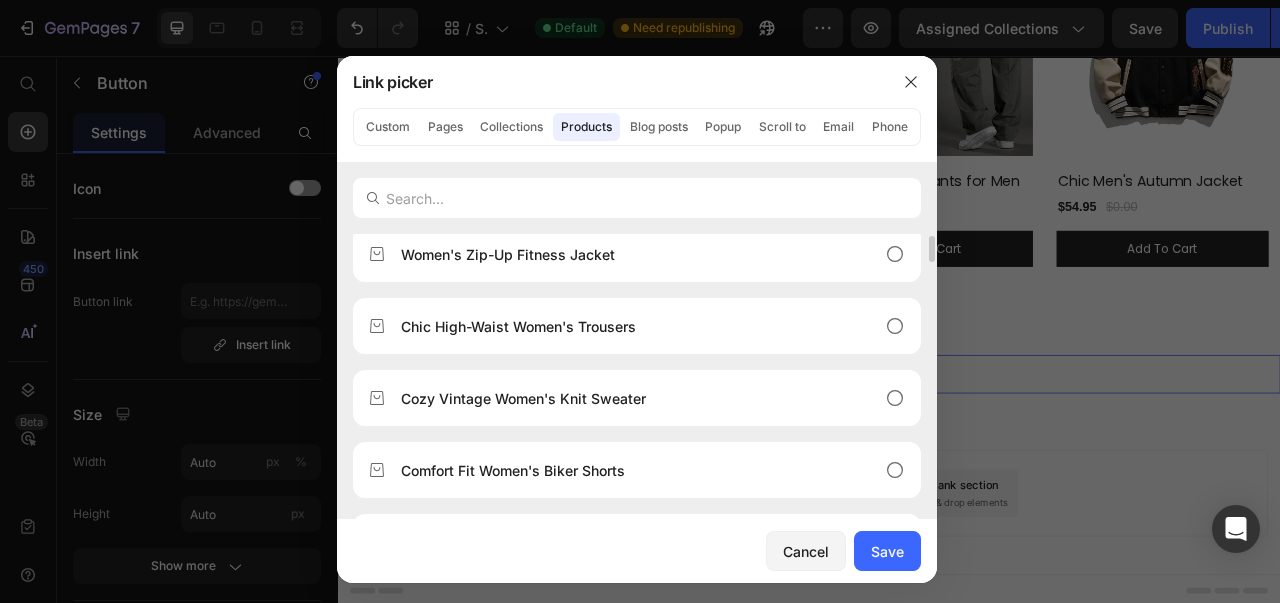 scroll, scrollTop: 81, scrollLeft: 0, axis: vertical 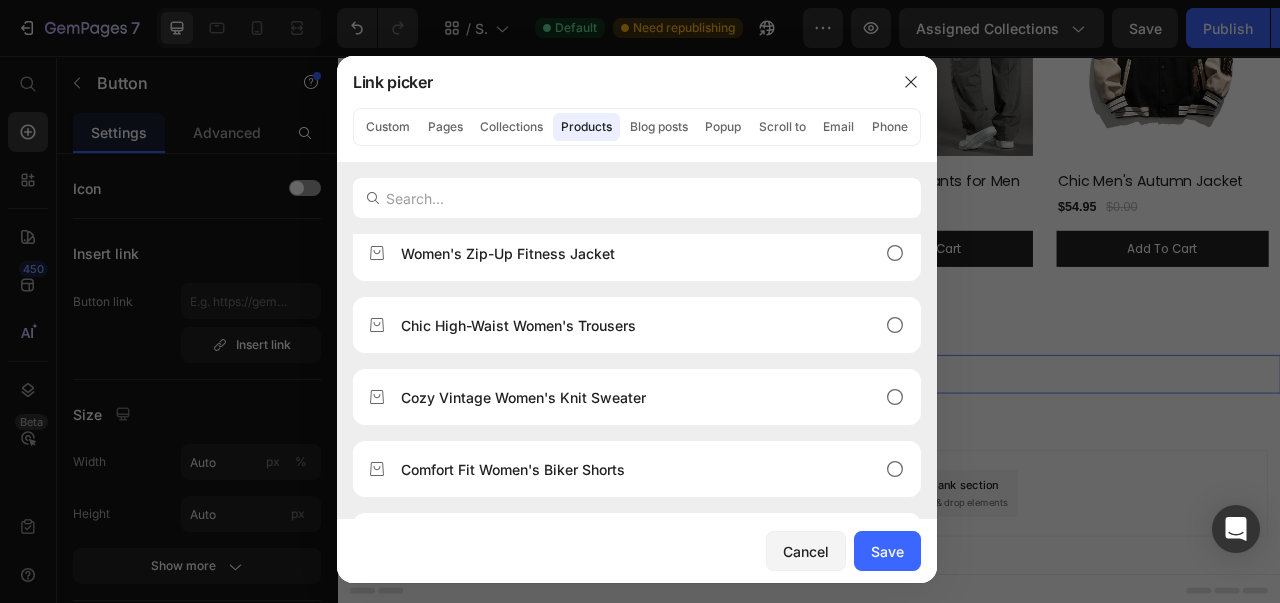 drag, startPoint x: 849, startPoint y: 263, endPoint x: 763, endPoint y: 319, distance: 102.625534 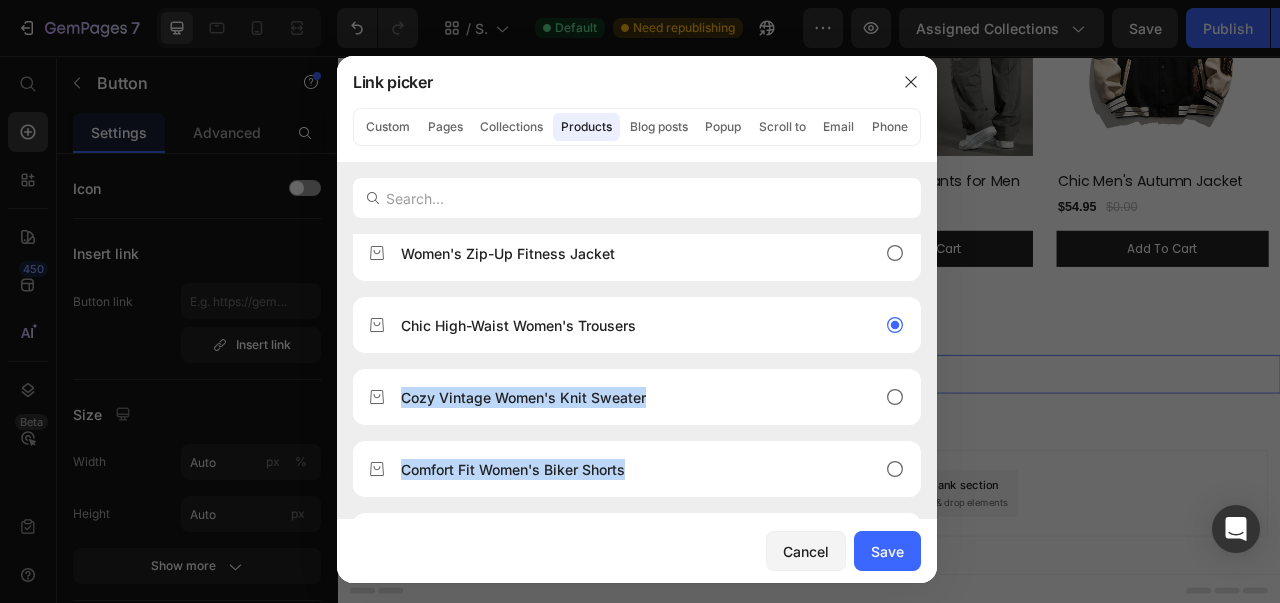 drag, startPoint x: 769, startPoint y: 280, endPoint x: 827, endPoint y: 486, distance: 214.00934 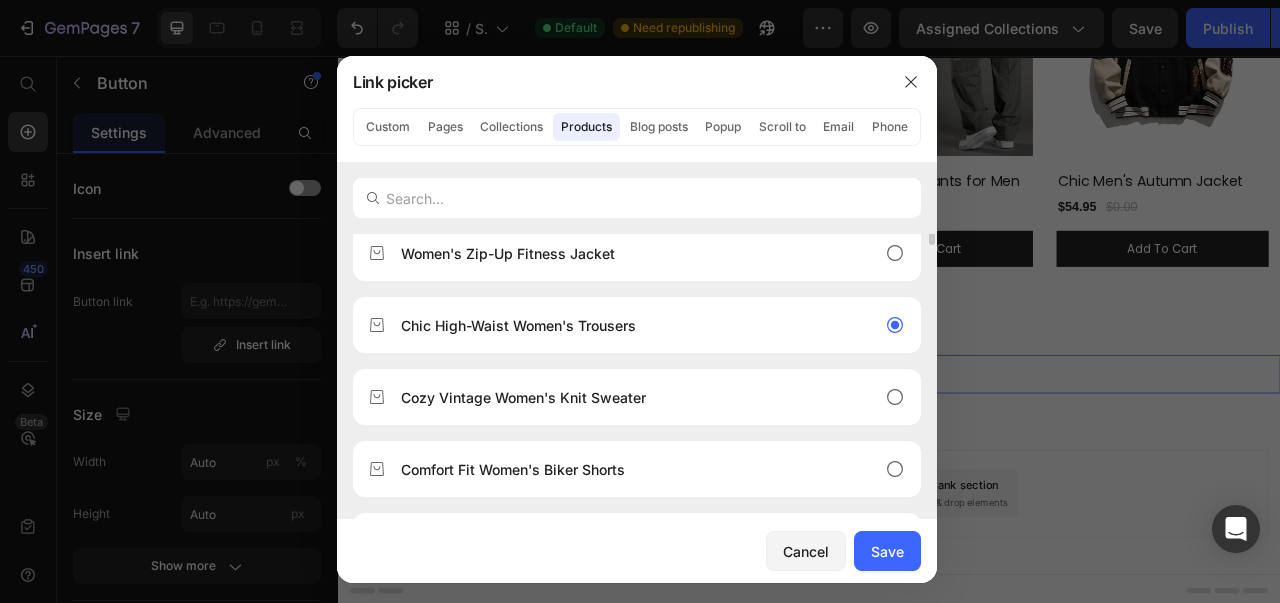 scroll, scrollTop: 0, scrollLeft: 0, axis: both 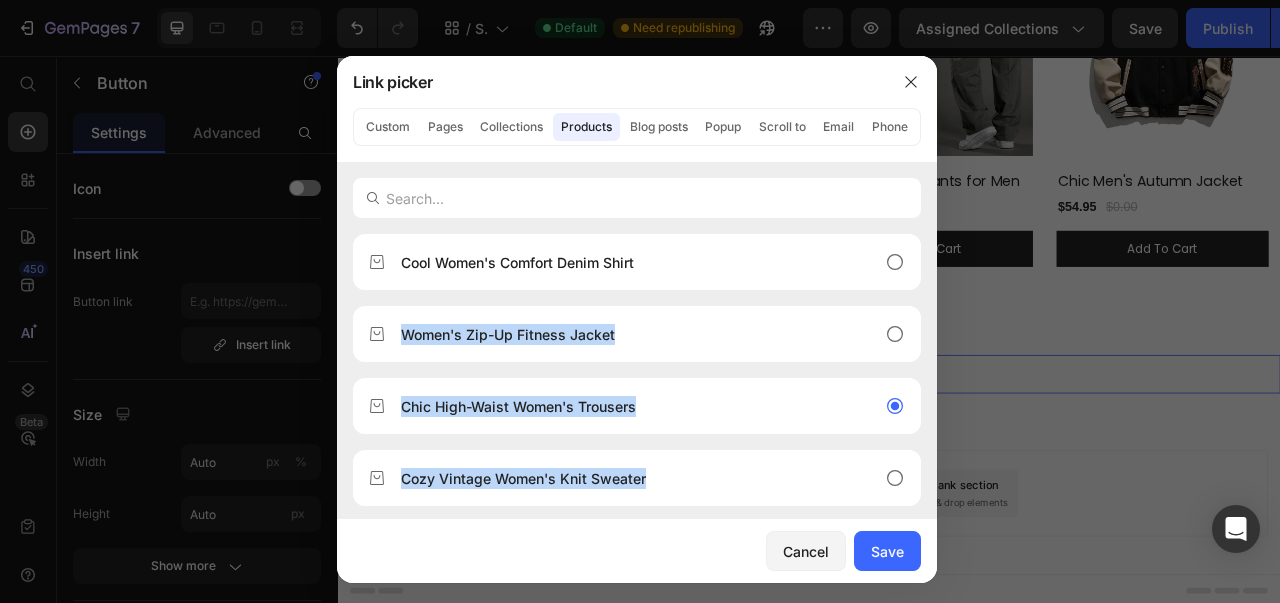 drag, startPoint x: 668, startPoint y: 238, endPoint x: 719, endPoint y: 454, distance: 221.93918 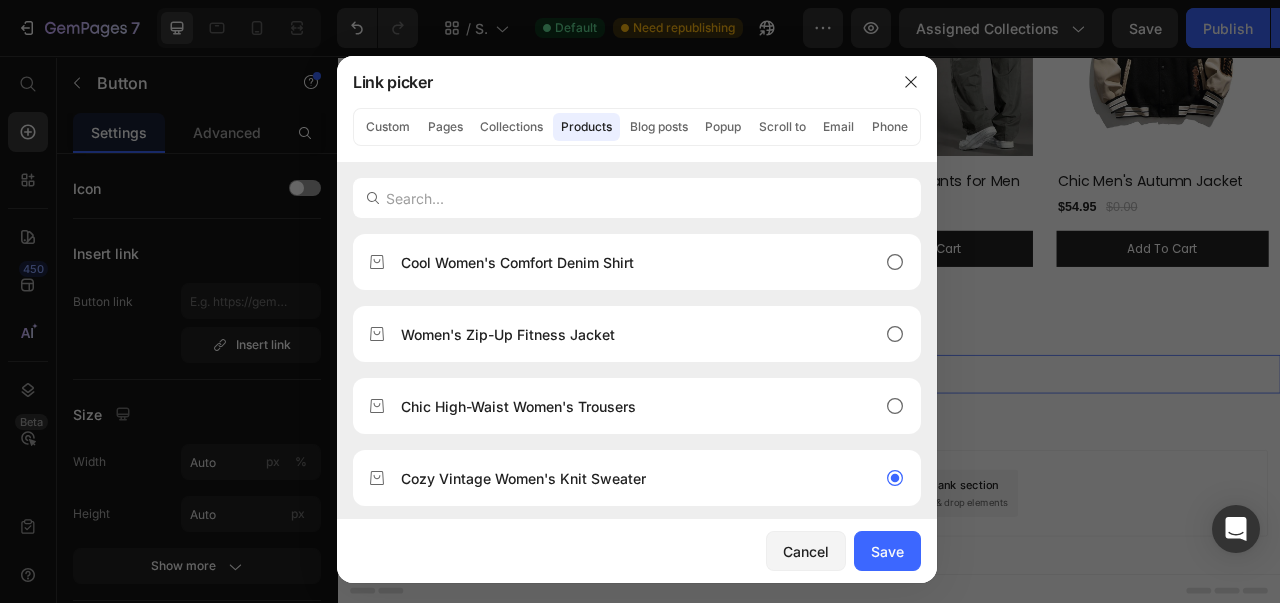 click on "Collections" 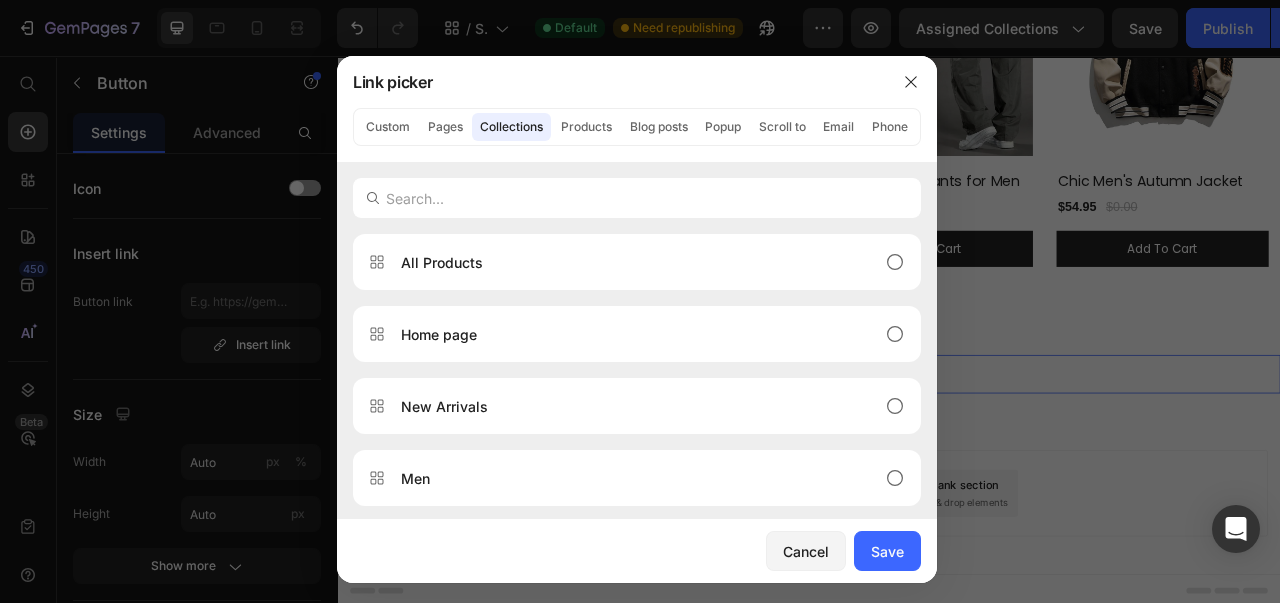 click 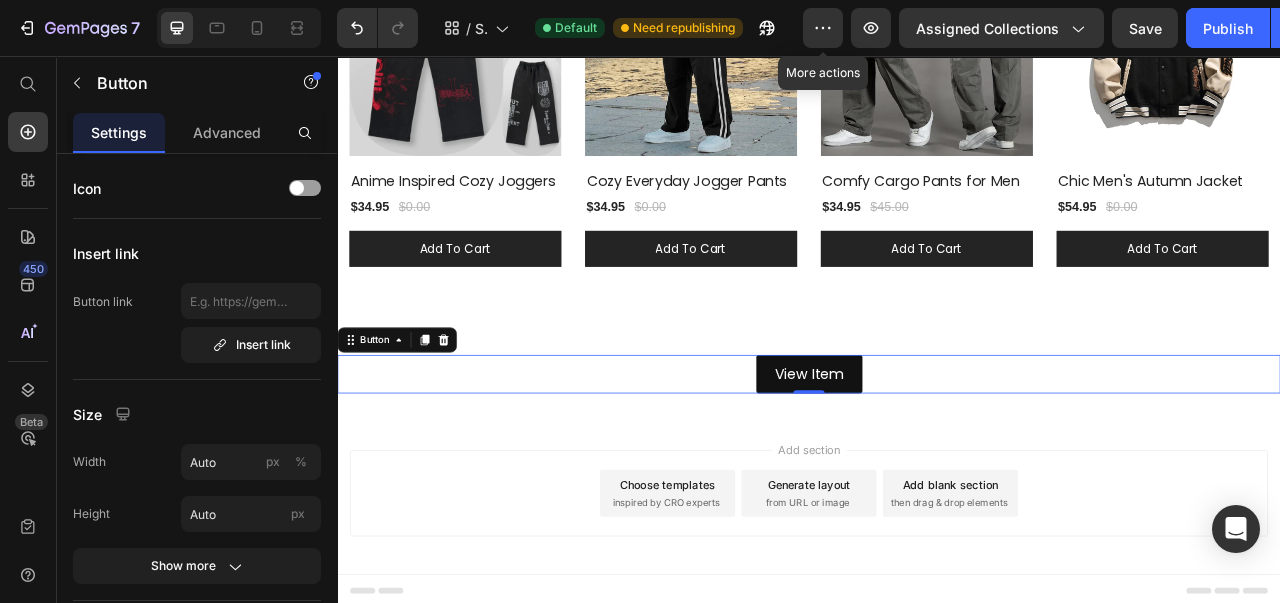 click 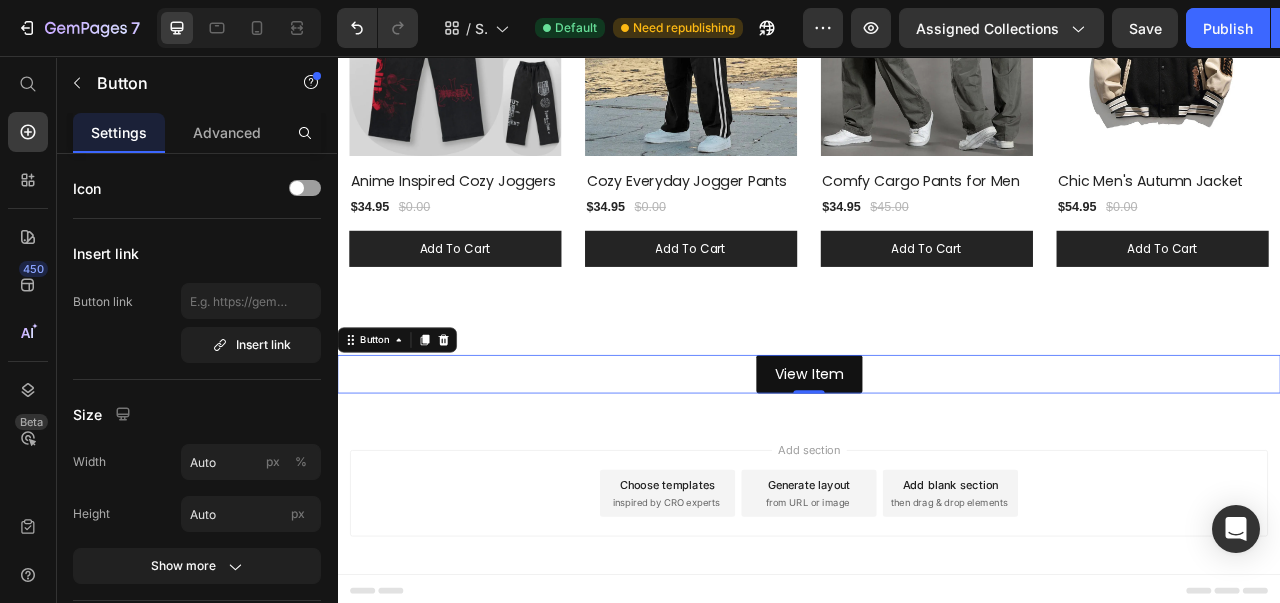 click on "Assigned Collections" 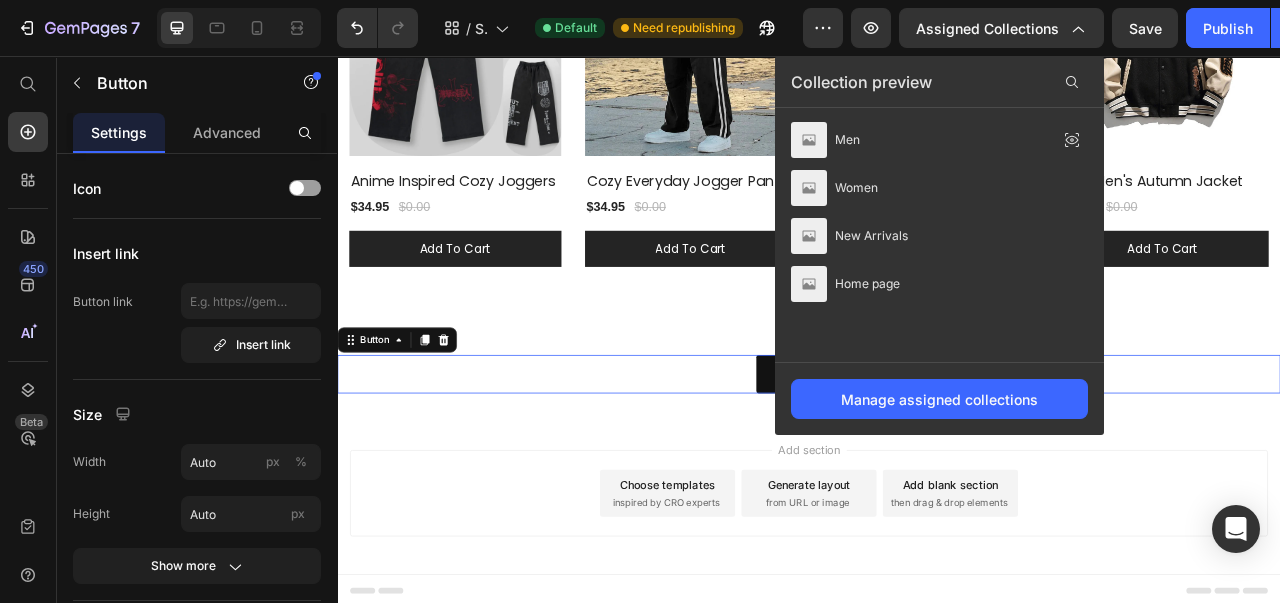 click on "Home page" at bounding box center [845, 284] 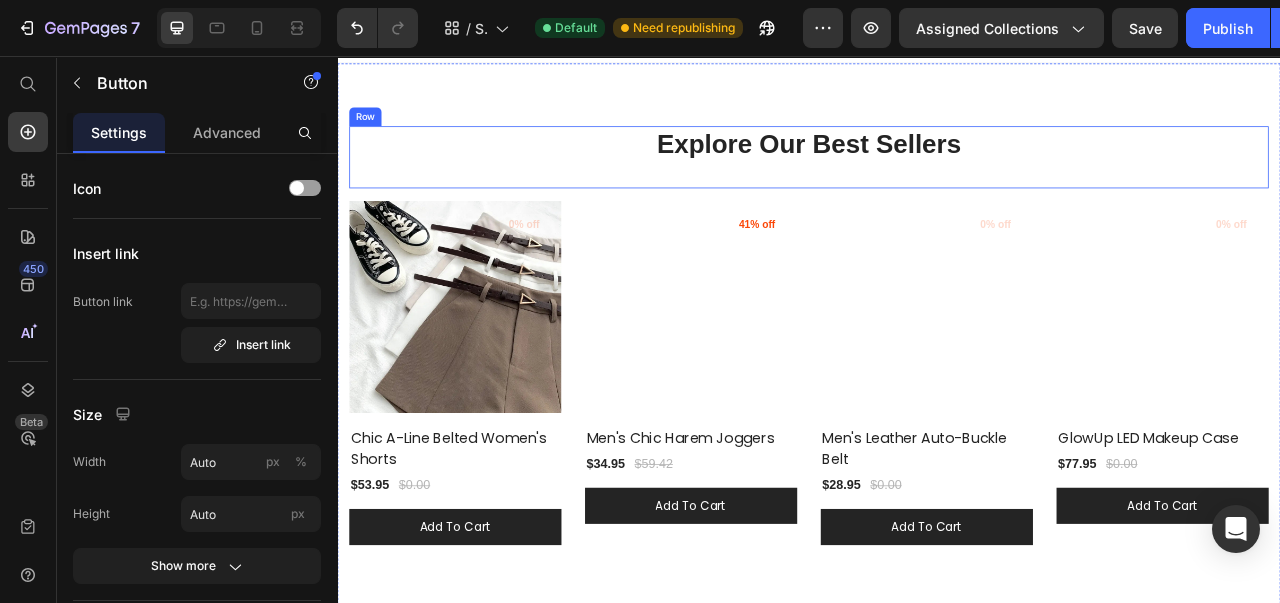 scroll, scrollTop: 0, scrollLeft: 0, axis: both 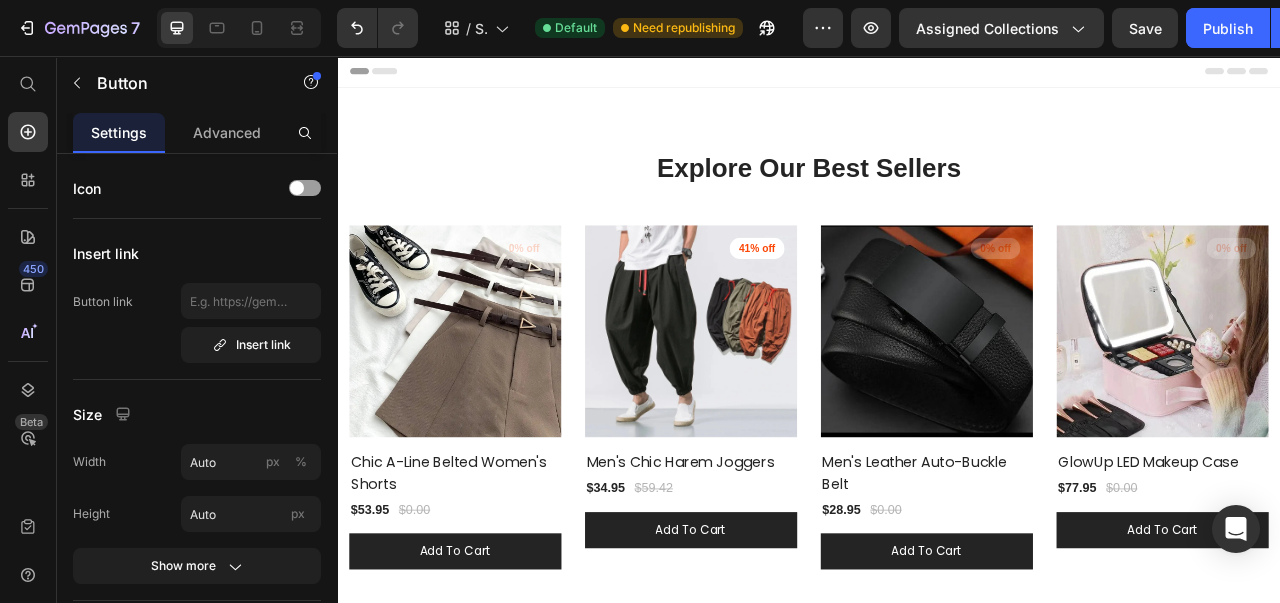 click on "Assigned Collections" 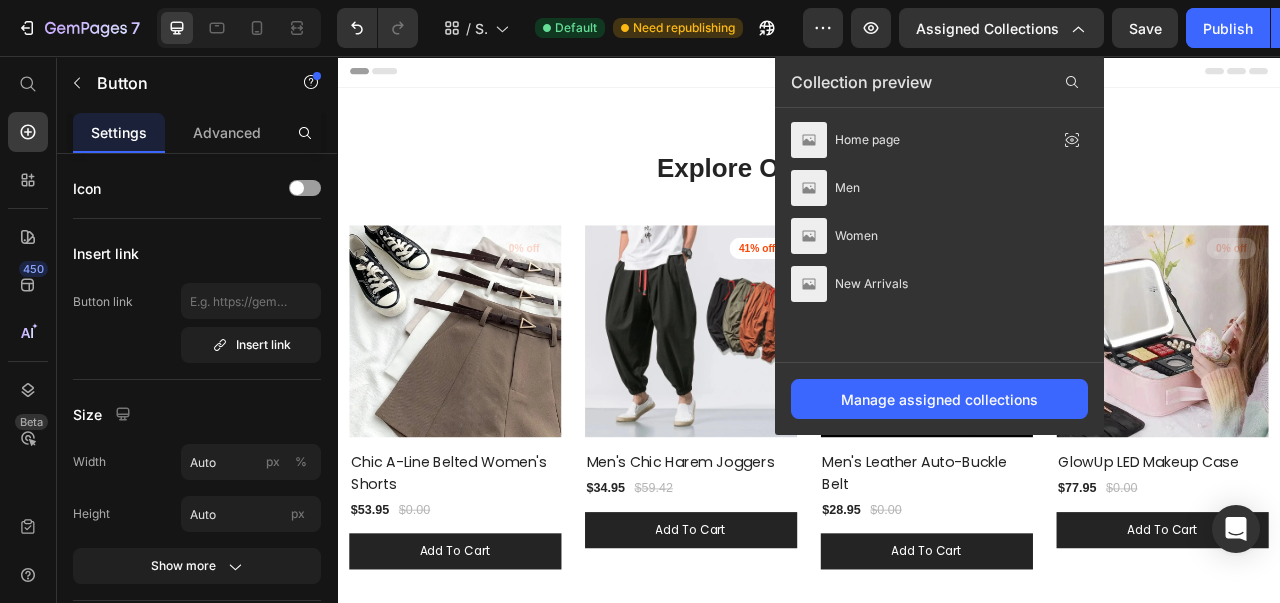 click on "Manage assigned collections" at bounding box center [939, 399] 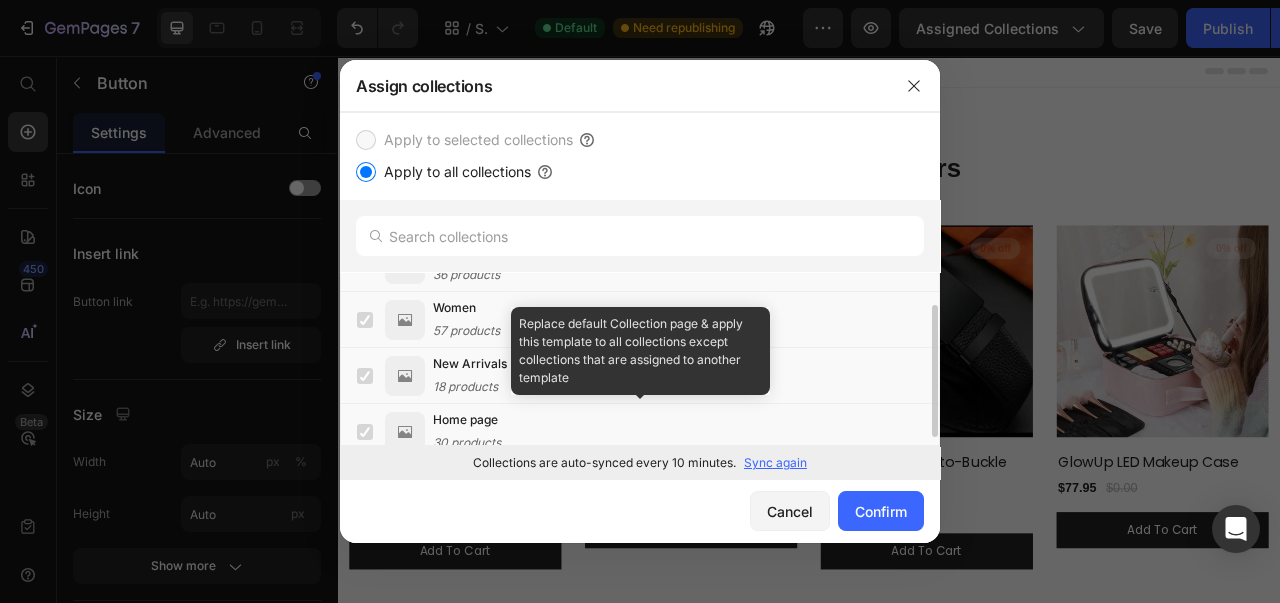 scroll, scrollTop: 52, scrollLeft: 0, axis: vertical 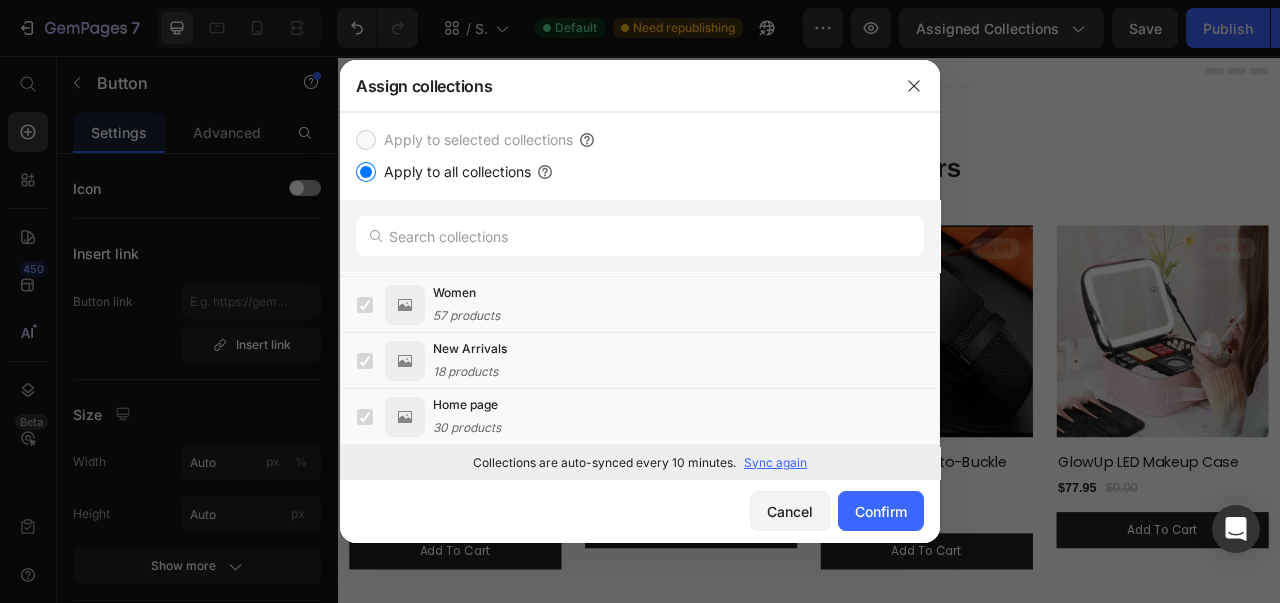 click on "Apply to selected collections" at bounding box center (474, 140) 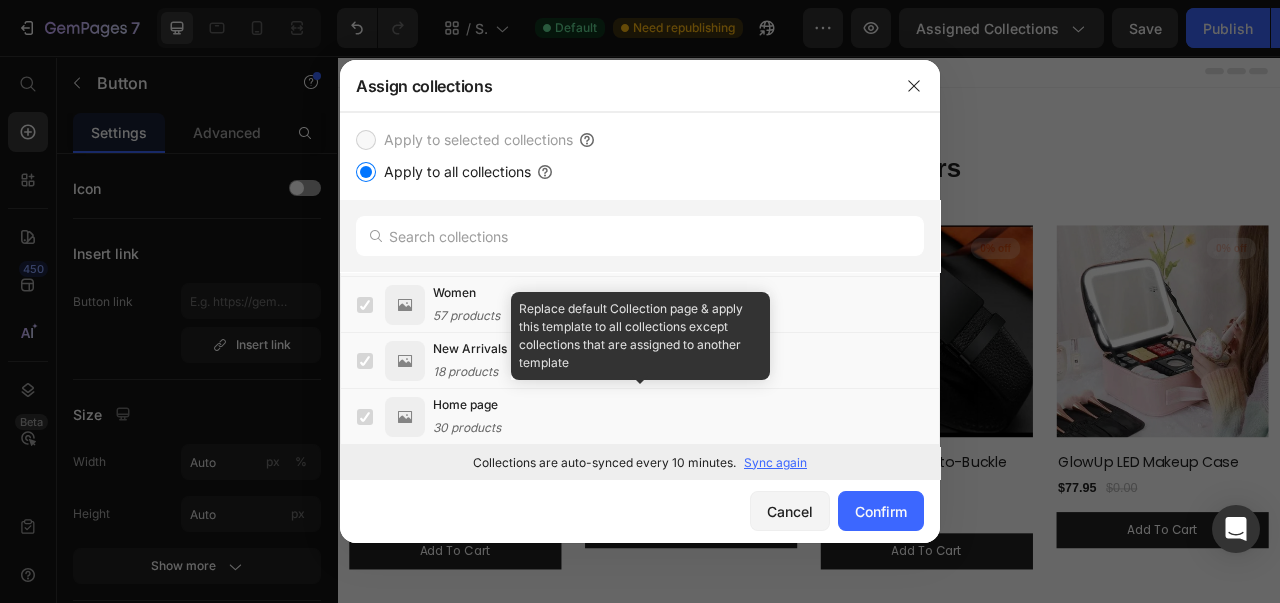 click on "Home page 30 products" at bounding box center [467, 417] 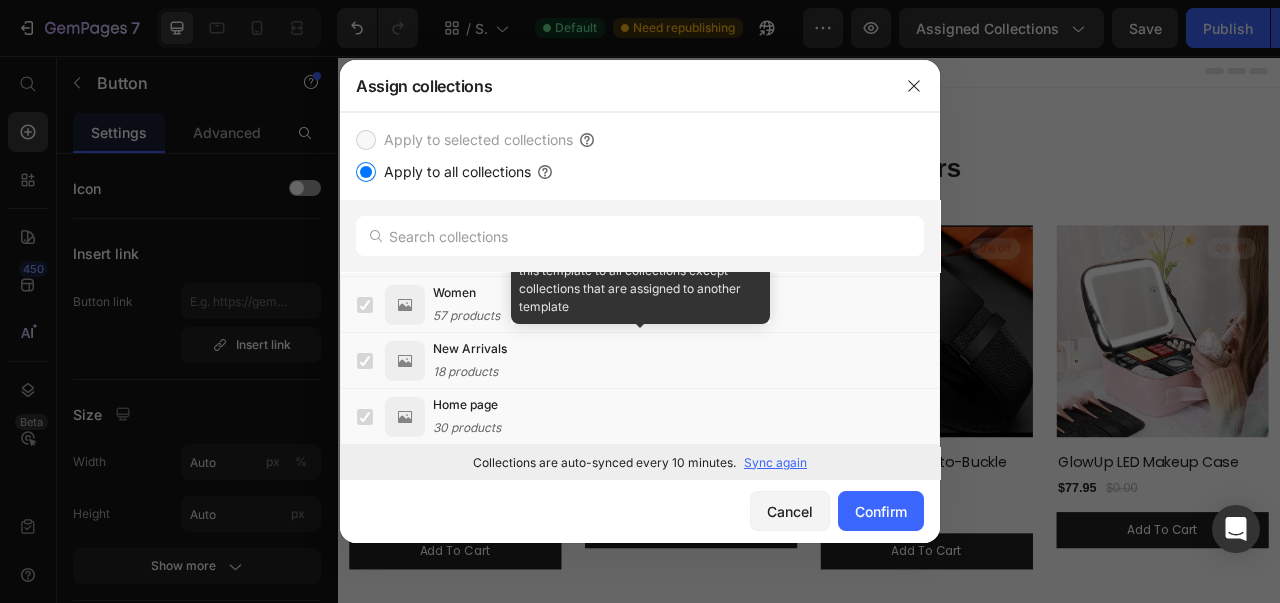 click on "New Arrivals 18 products" at bounding box center [686, 361] 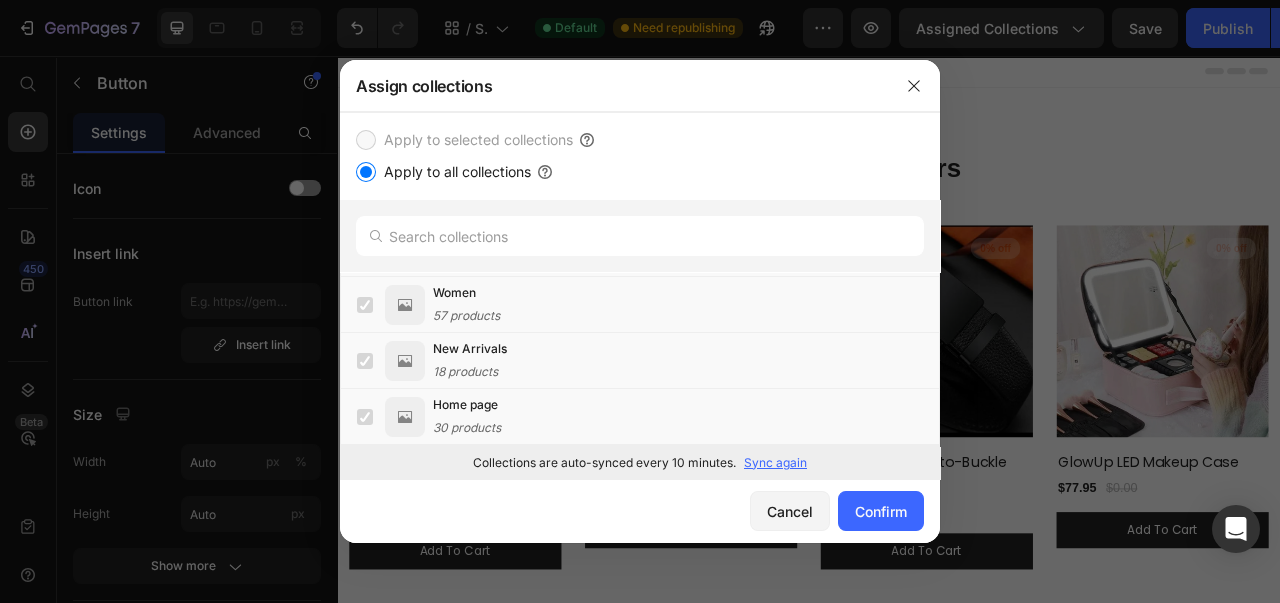 click on "Sync again" at bounding box center (775, 463) 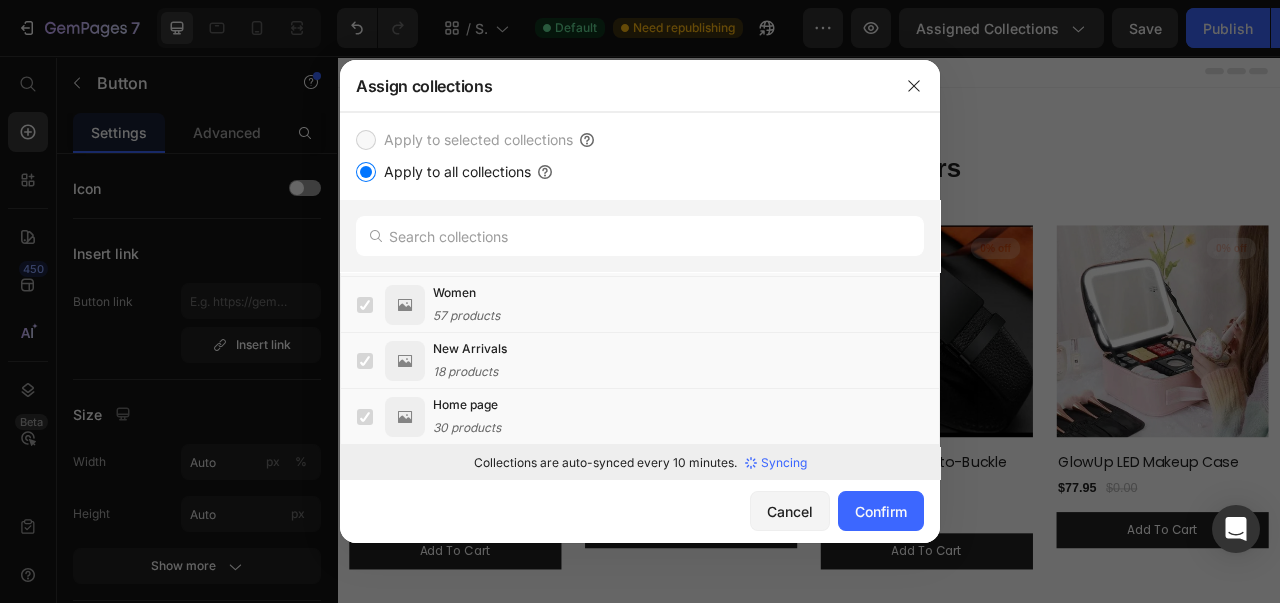click 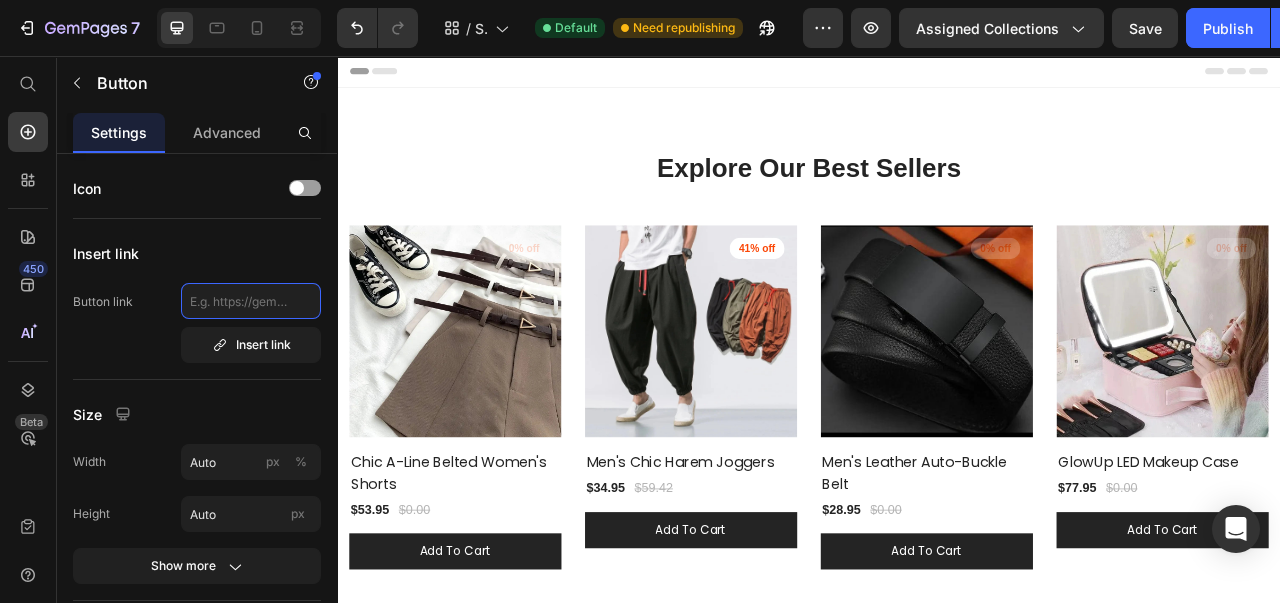 click 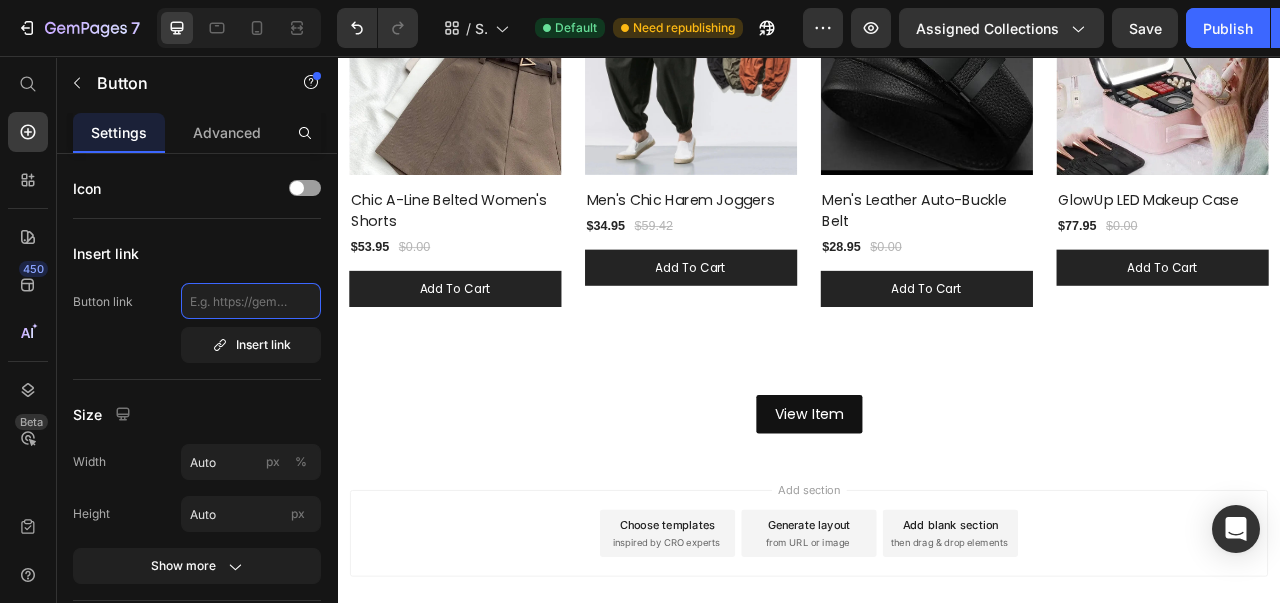 scroll, scrollTop: 385, scrollLeft: 0, axis: vertical 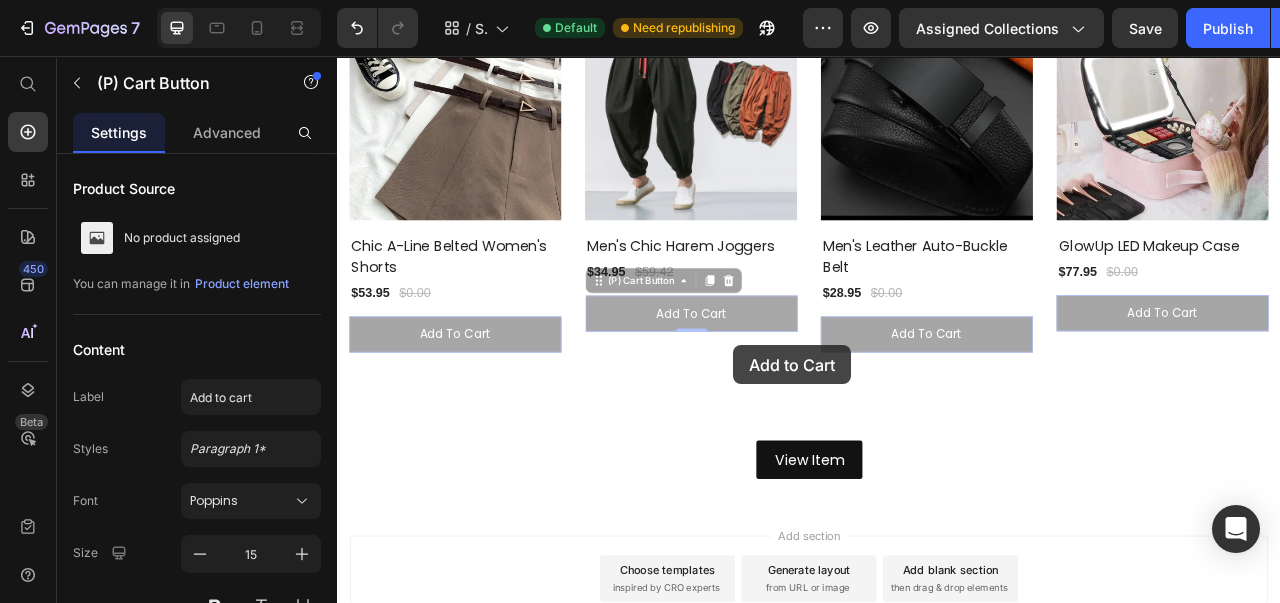 drag, startPoint x: 841, startPoint y: 390, endPoint x: 841, endPoint y: 424, distance: 34 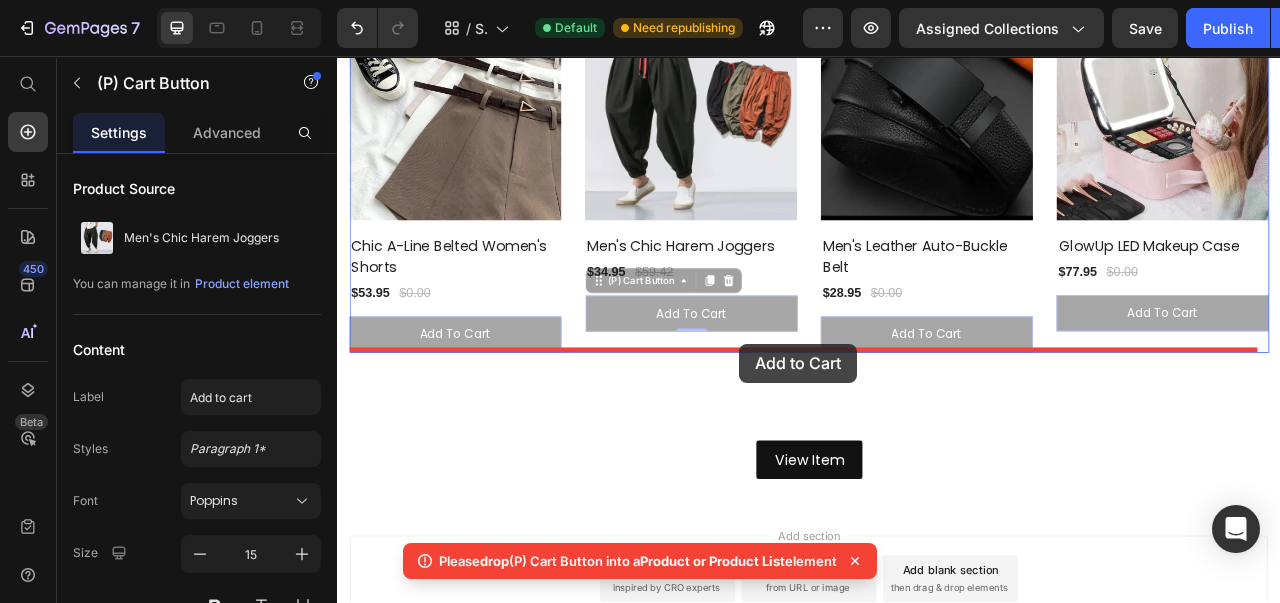 drag, startPoint x: 847, startPoint y: 362, endPoint x: 849, endPoint y: 422, distance: 60.033325 